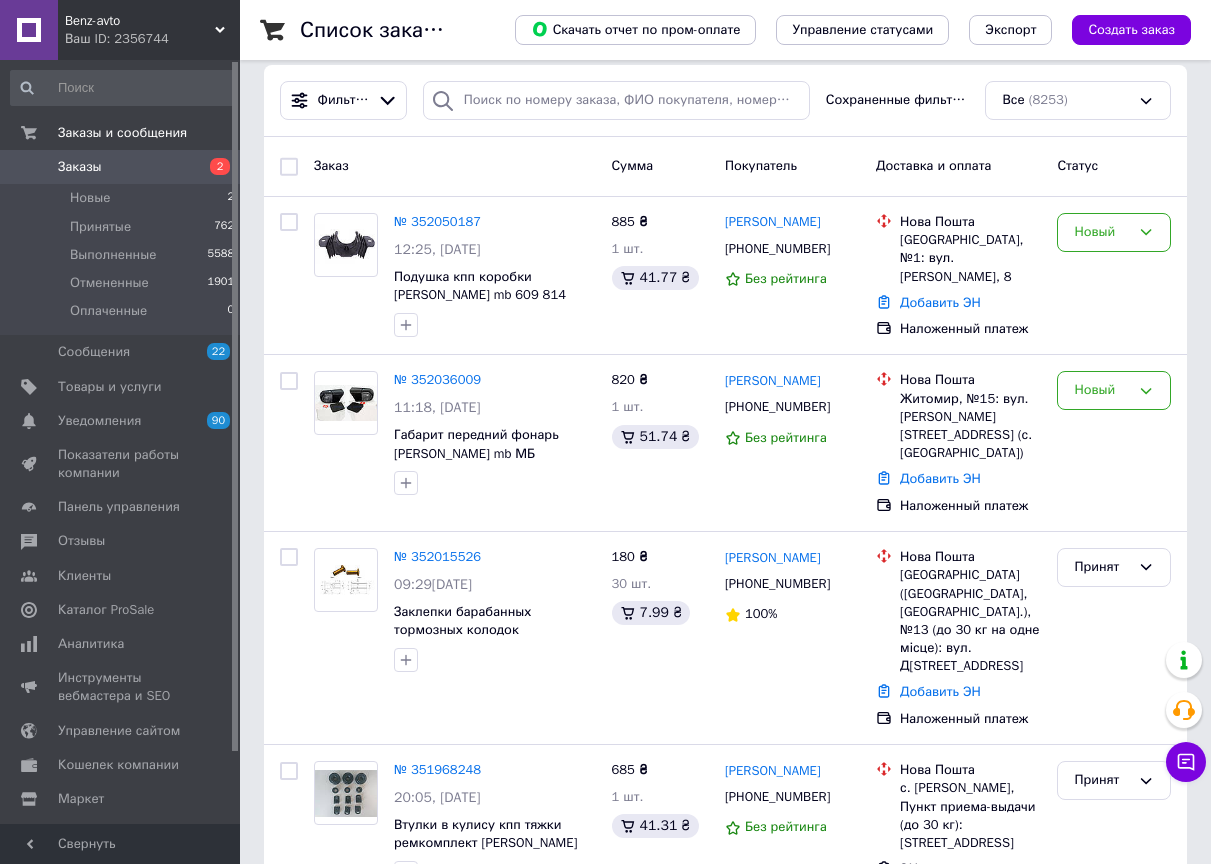 scroll, scrollTop: 200, scrollLeft: 0, axis: vertical 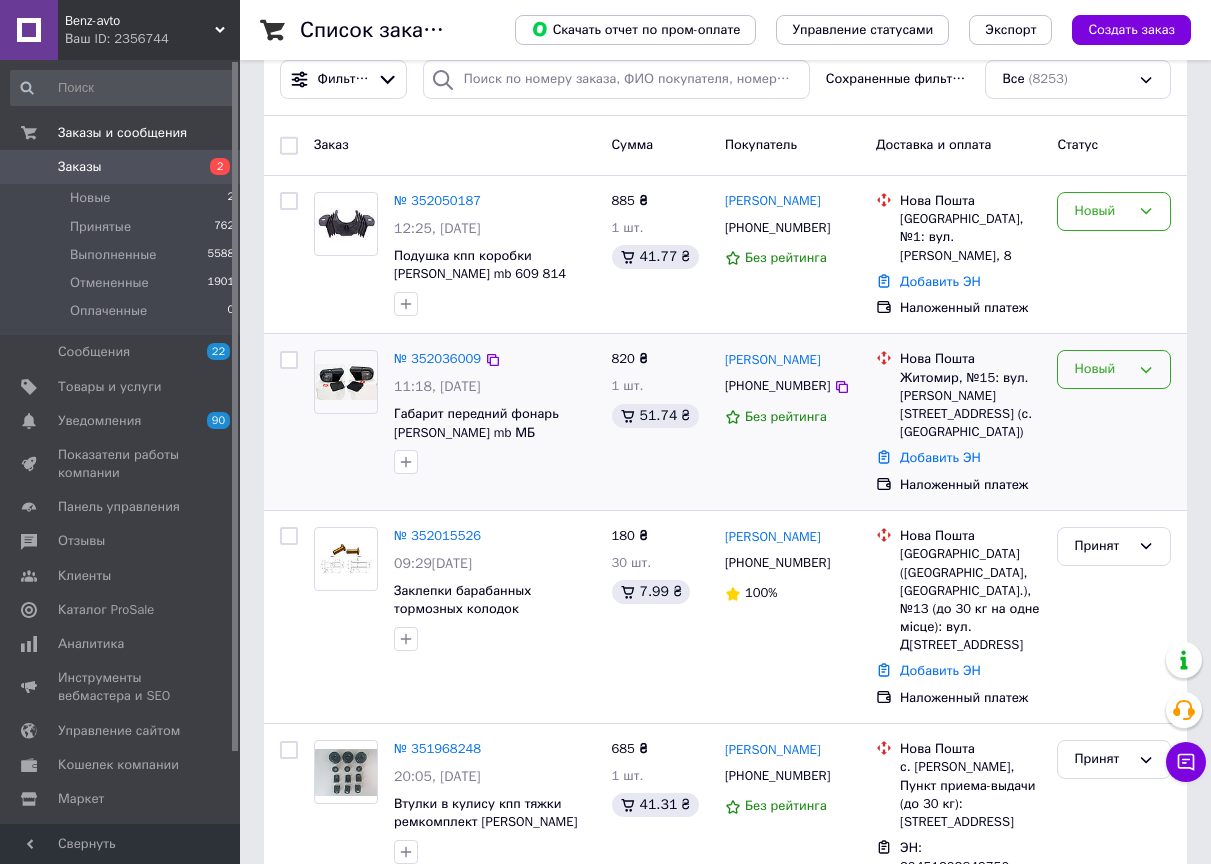 click on "Новый" at bounding box center (1114, 369) 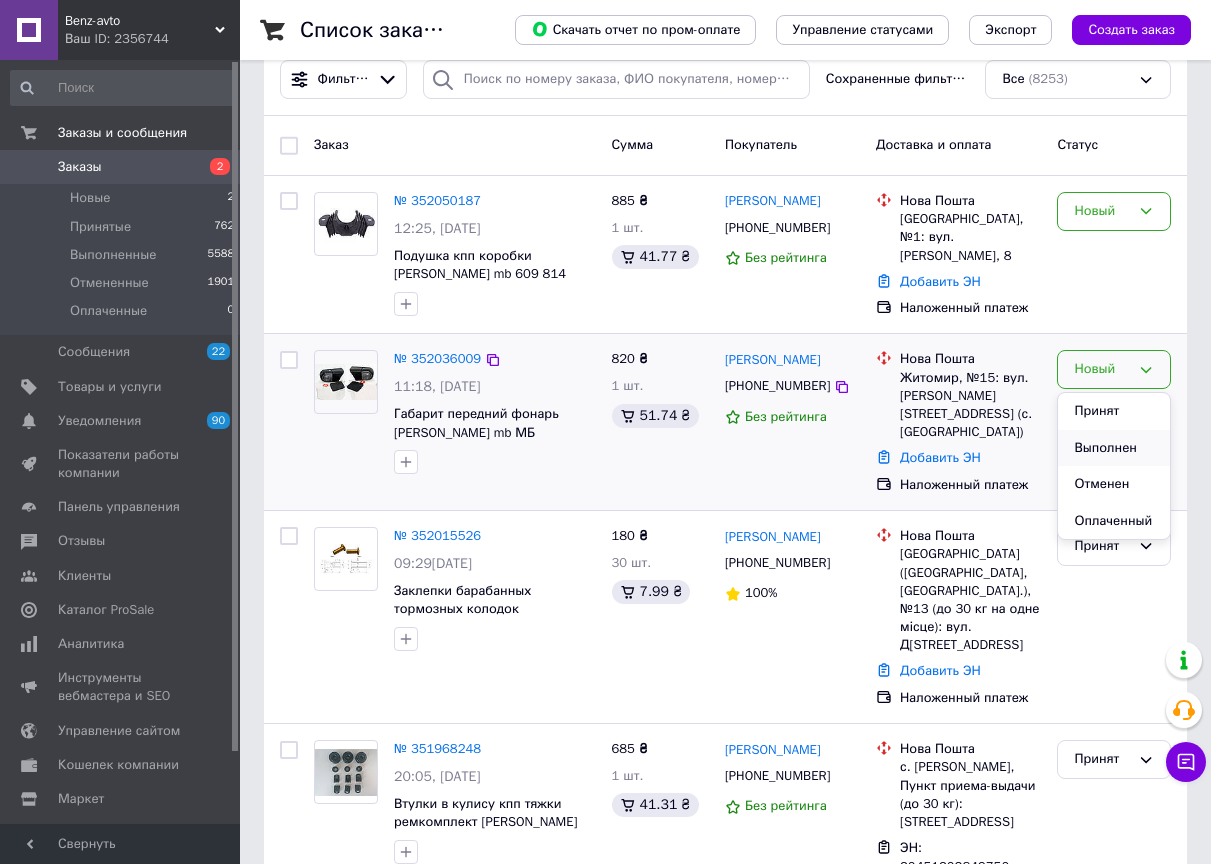 click on "Выполнен" at bounding box center (1114, 448) 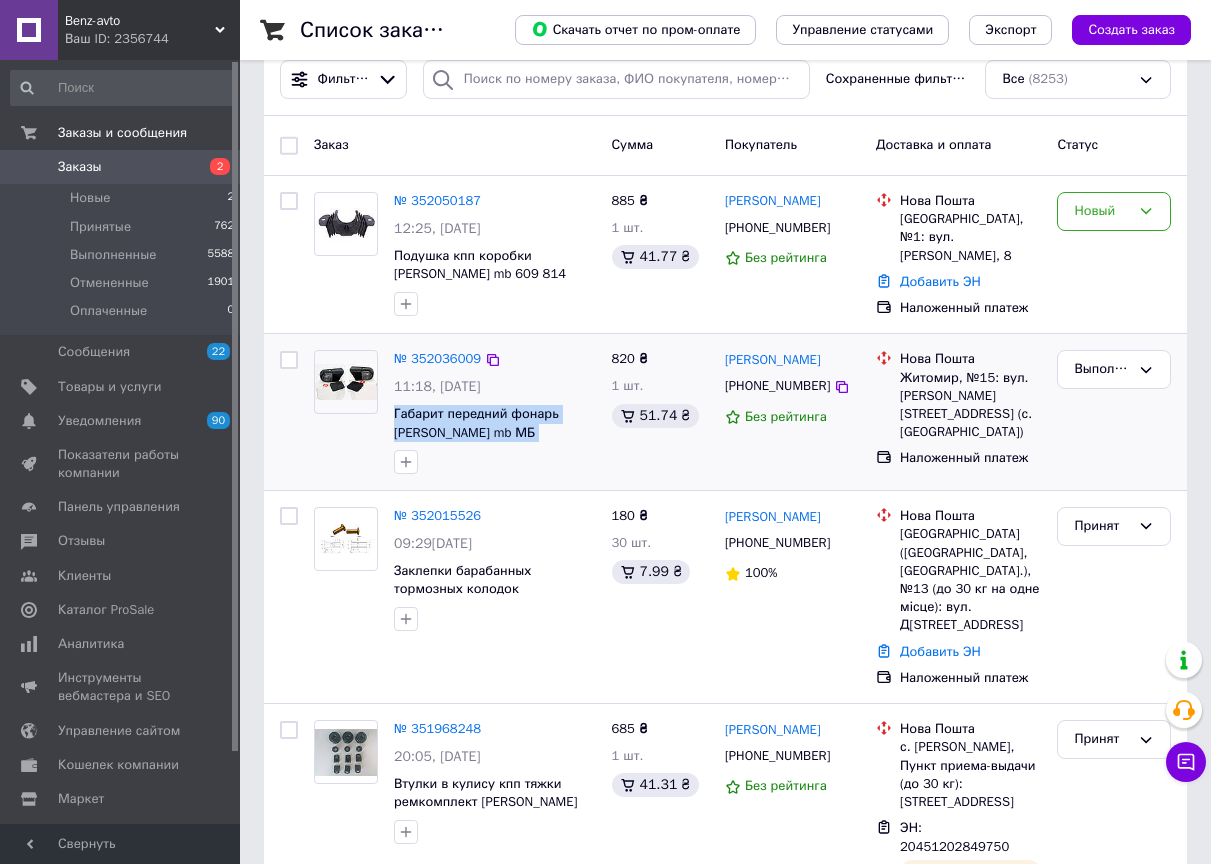 drag, startPoint x: 393, startPoint y: 411, endPoint x: 561, endPoint y: 430, distance: 169.07098 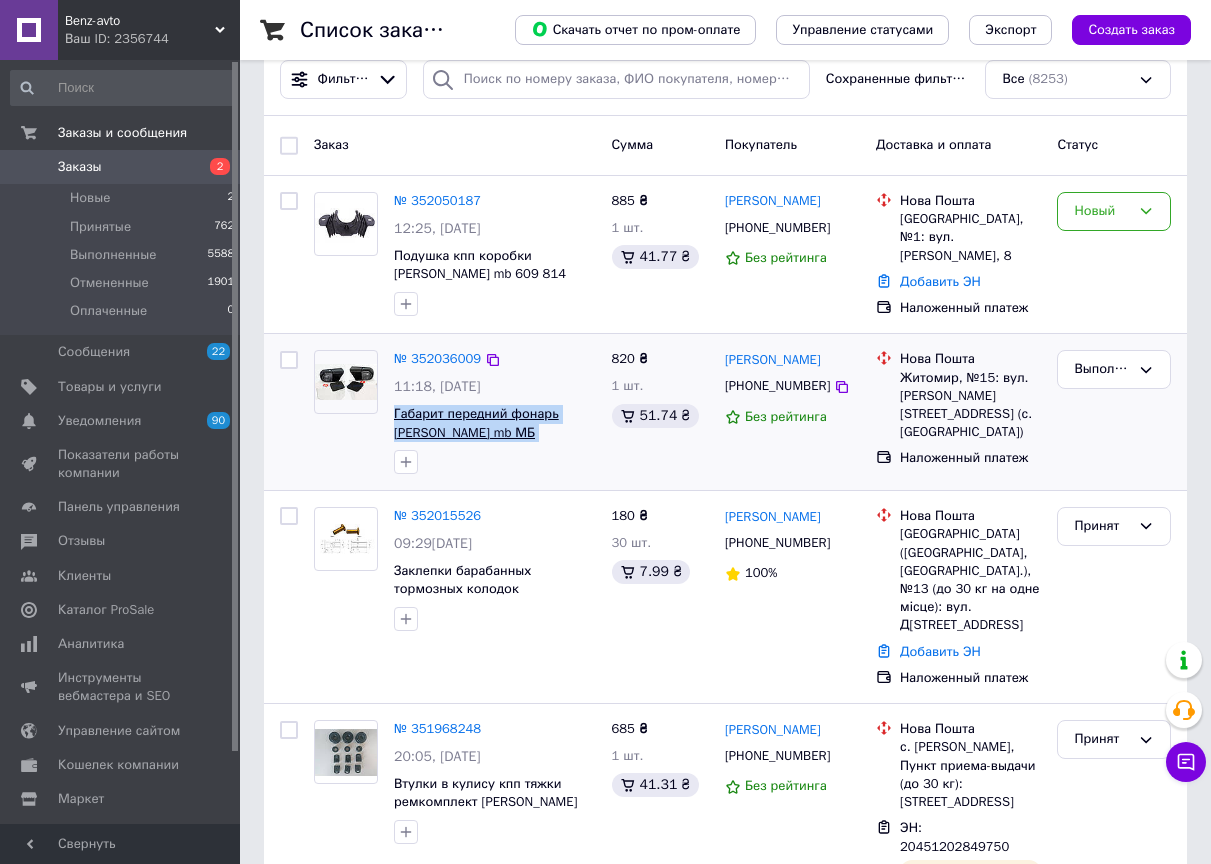 copy on "Габарит передний фонарь Mercedes Мерседес  mb МБ" 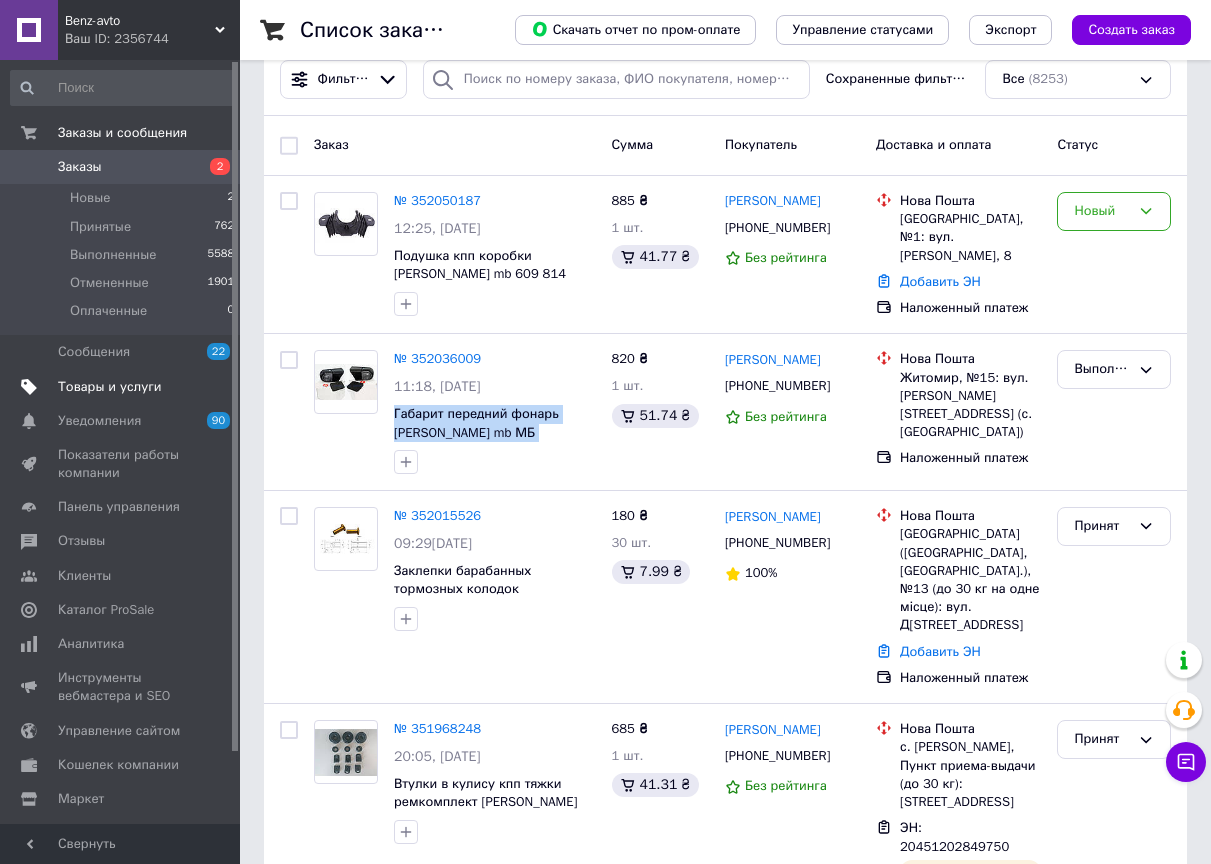 click on "Товары и услуги" at bounding box center [110, 387] 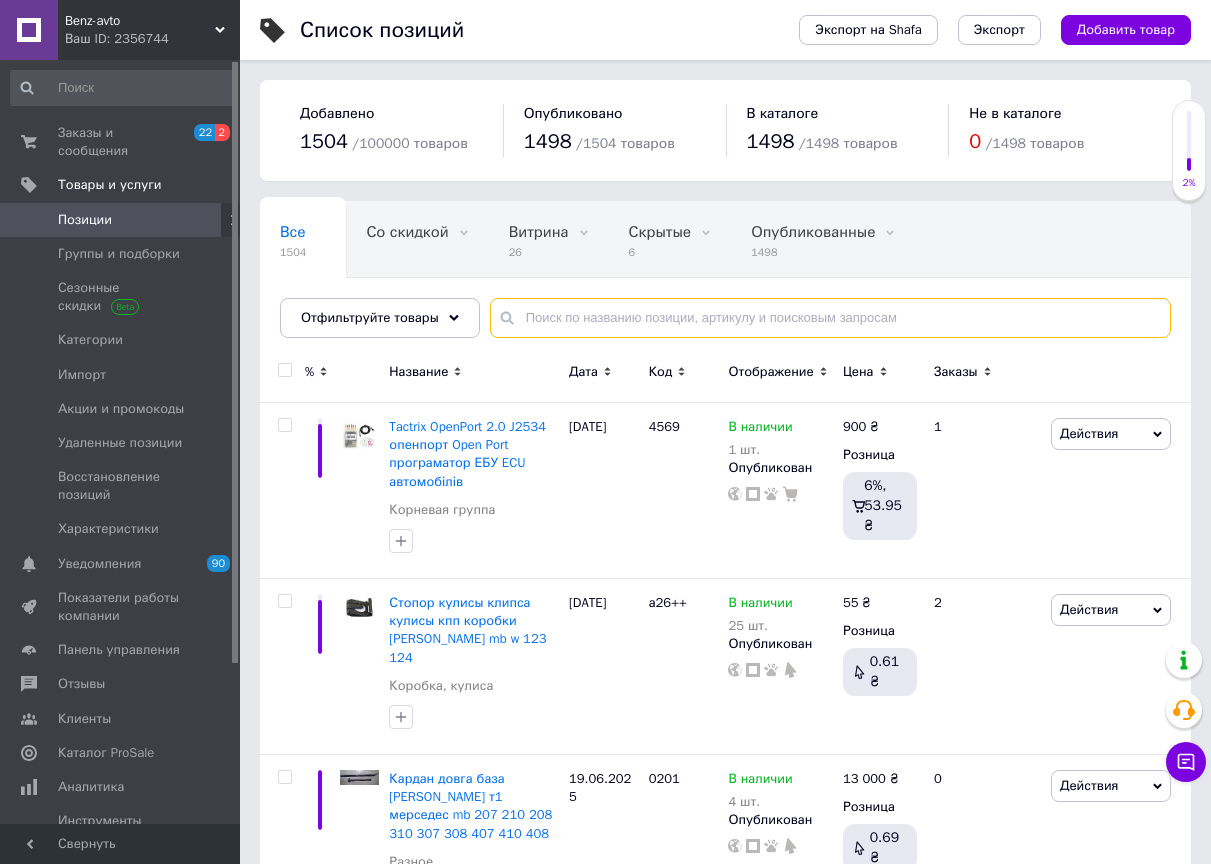 click at bounding box center [830, 318] 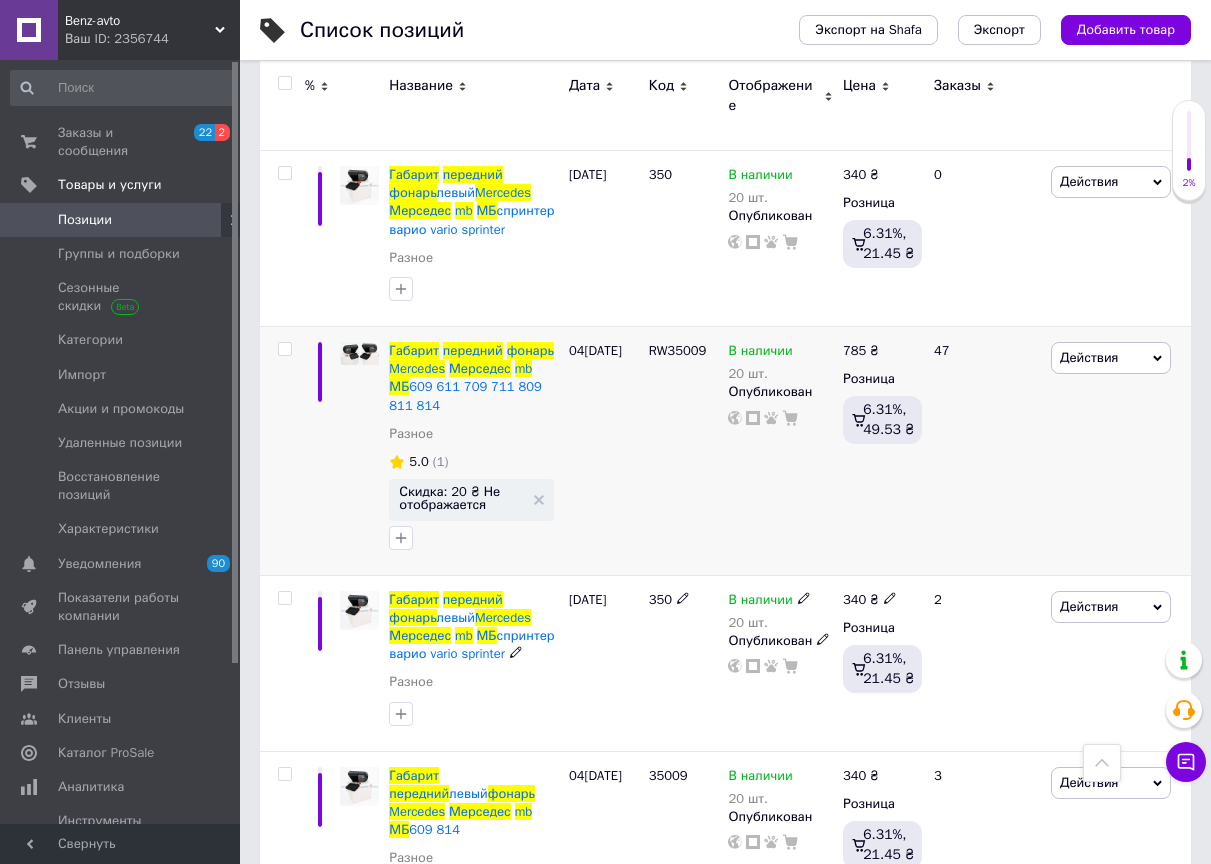 scroll, scrollTop: 300, scrollLeft: 0, axis: vertical 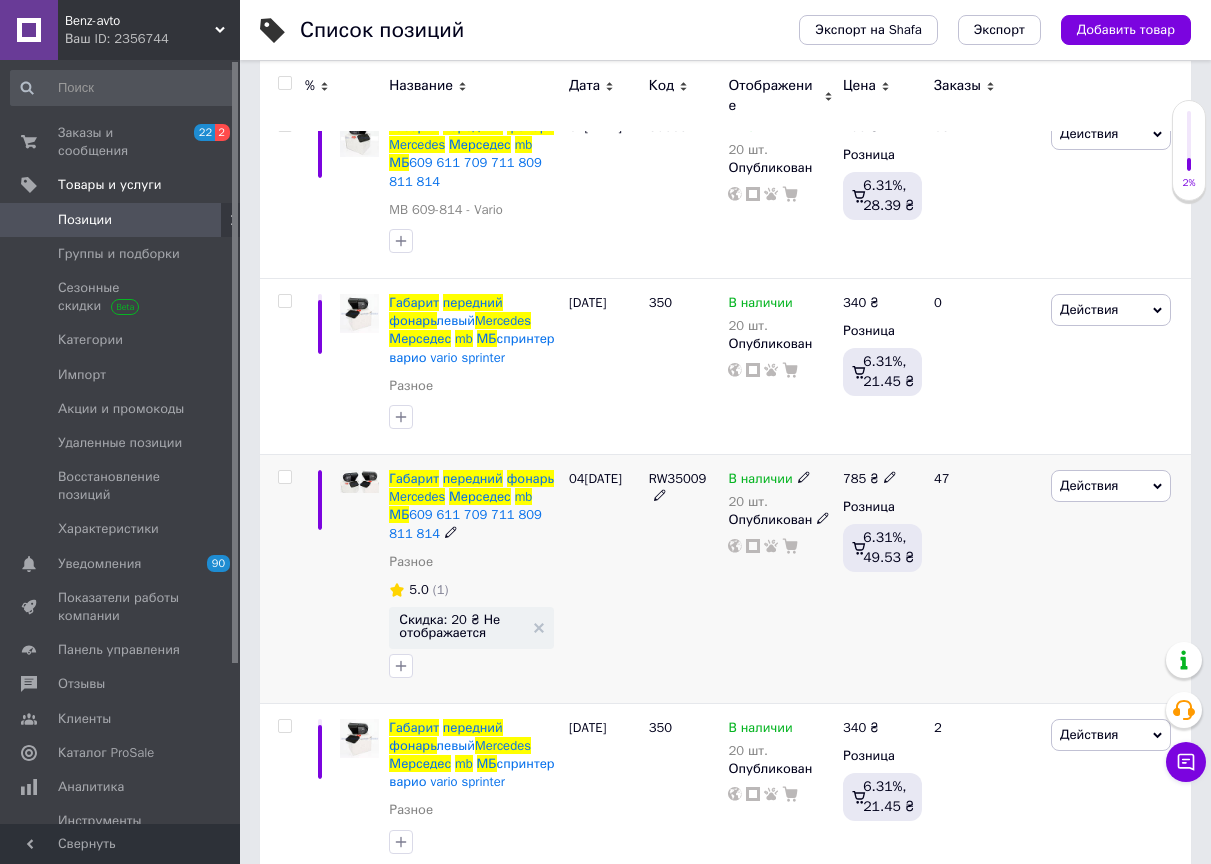 type on "Габарит передний фонарь Mercedes Мерседес mb МБ" 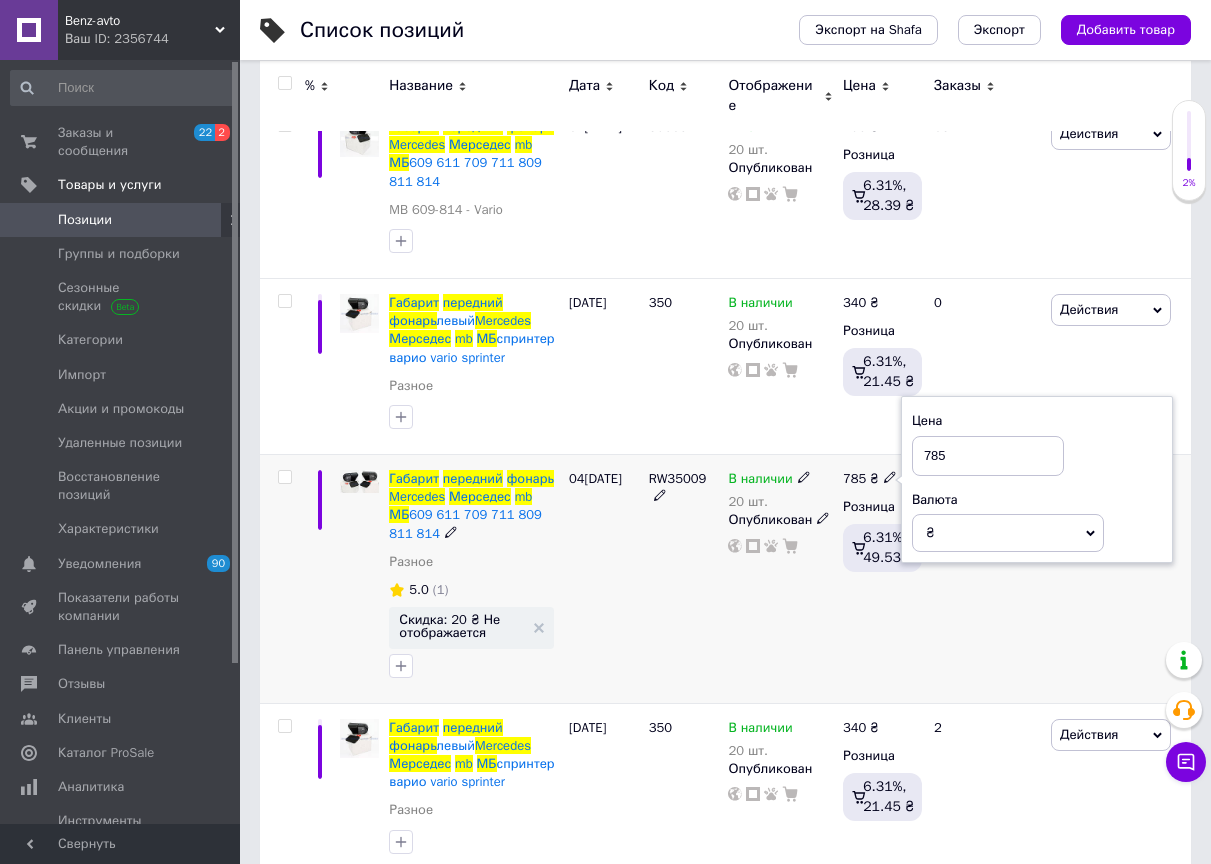 drag, startPoint x: 955, startPoint y: 434, endPoint x: 898, endPoint y: 437, distance: 57.07889 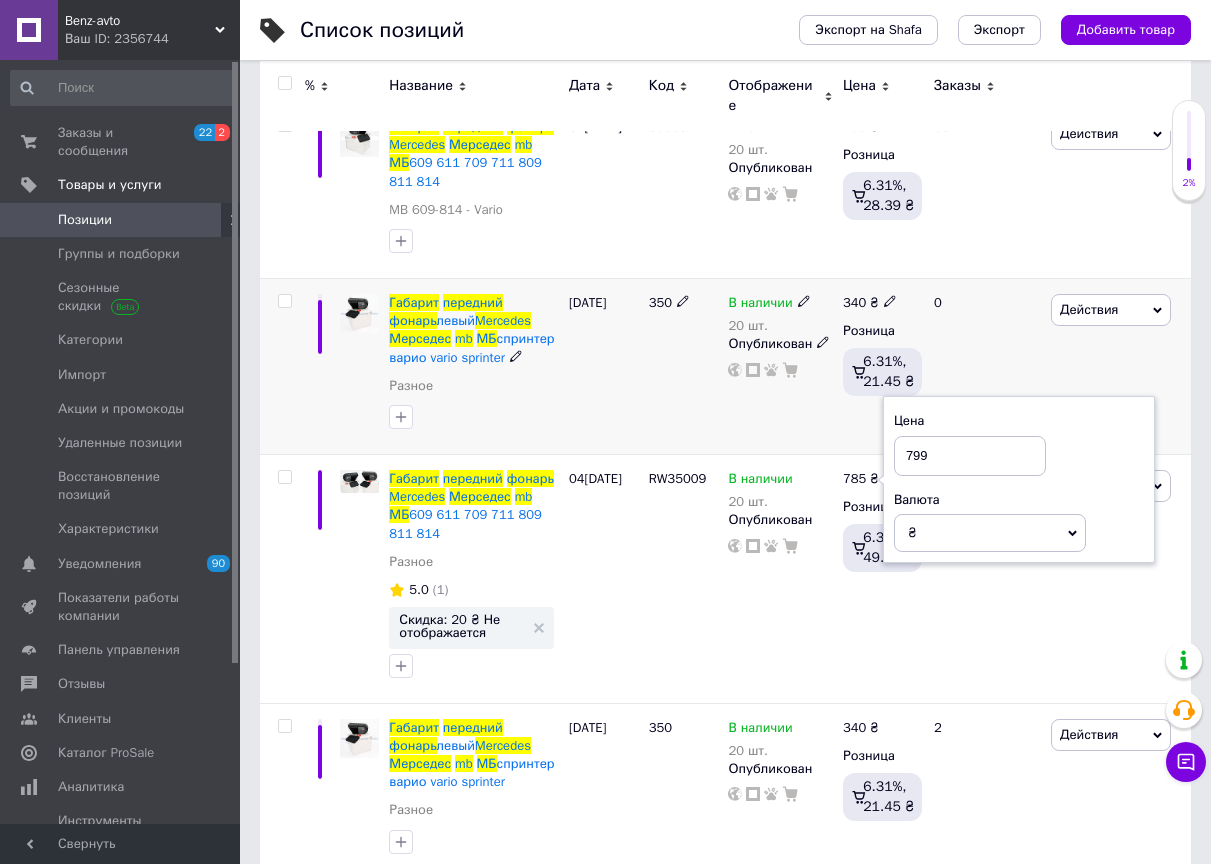 type on "799" 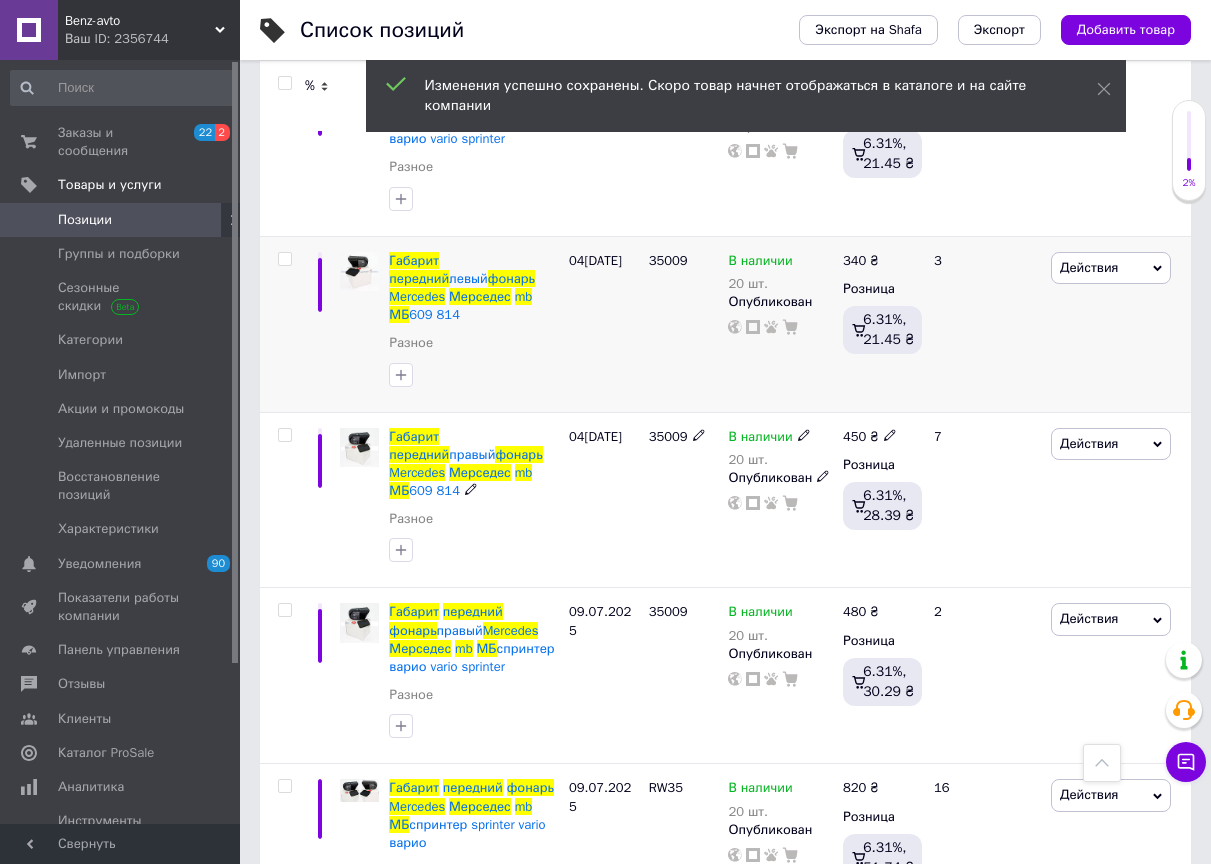 scroll, scrollTop: 966, scrollLeft: 0, axis: vertical 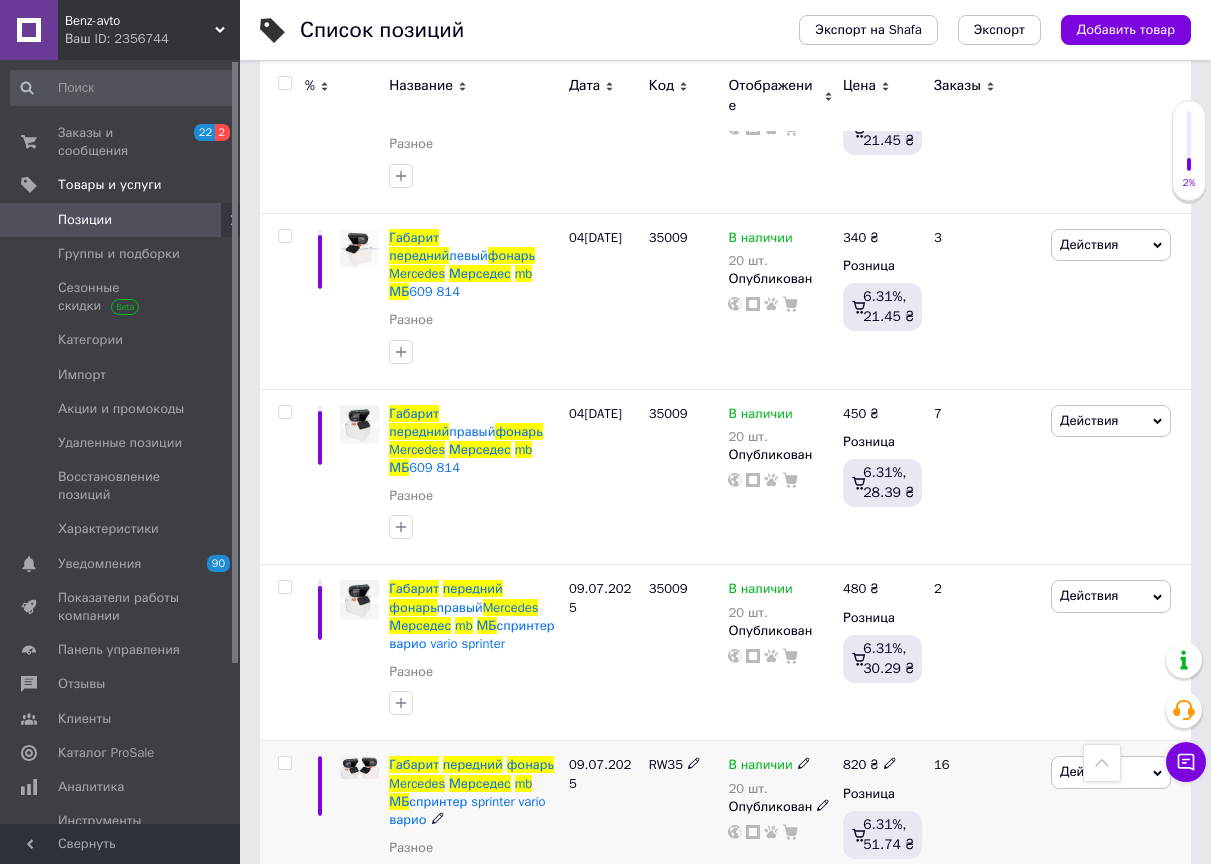 click 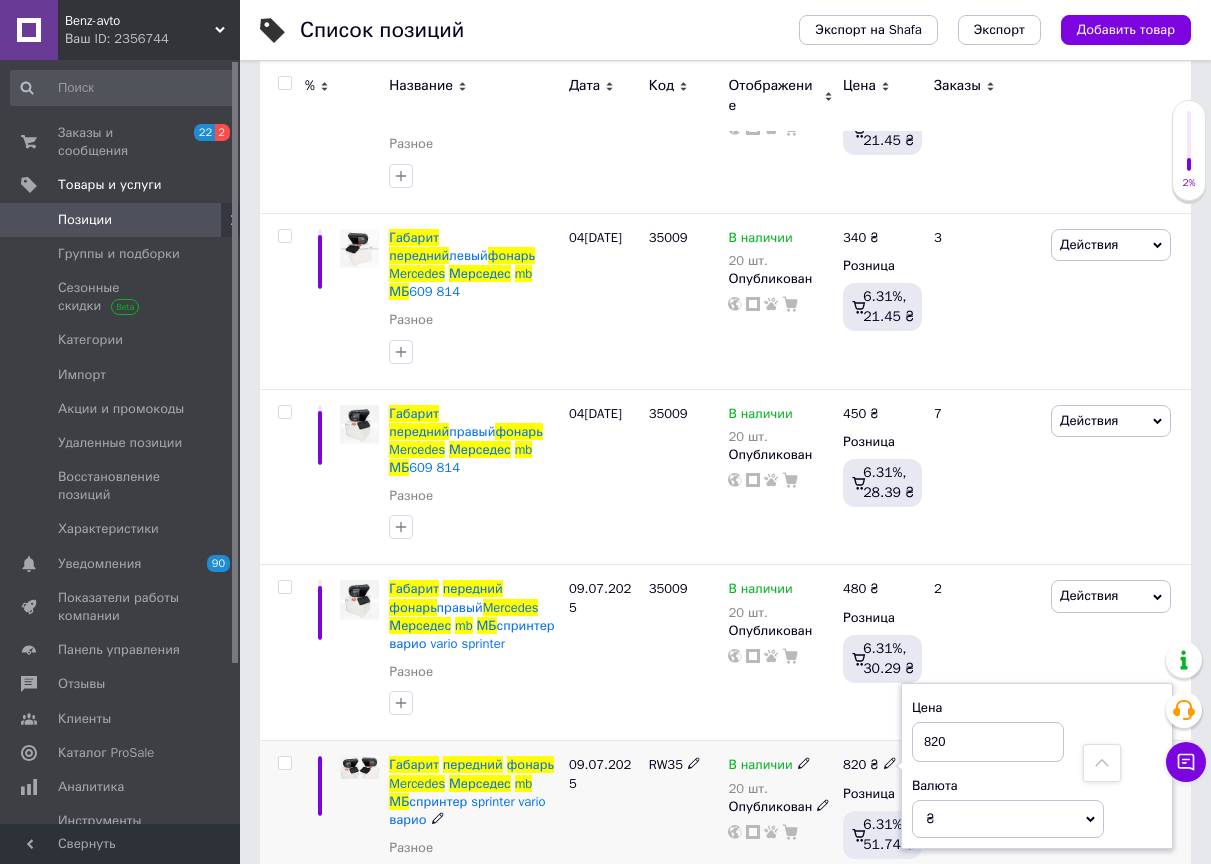 drag, startPoint x: 951, startPoint y: 669, endPoint x: 912, endPoint y: 673, distance: 39.20459 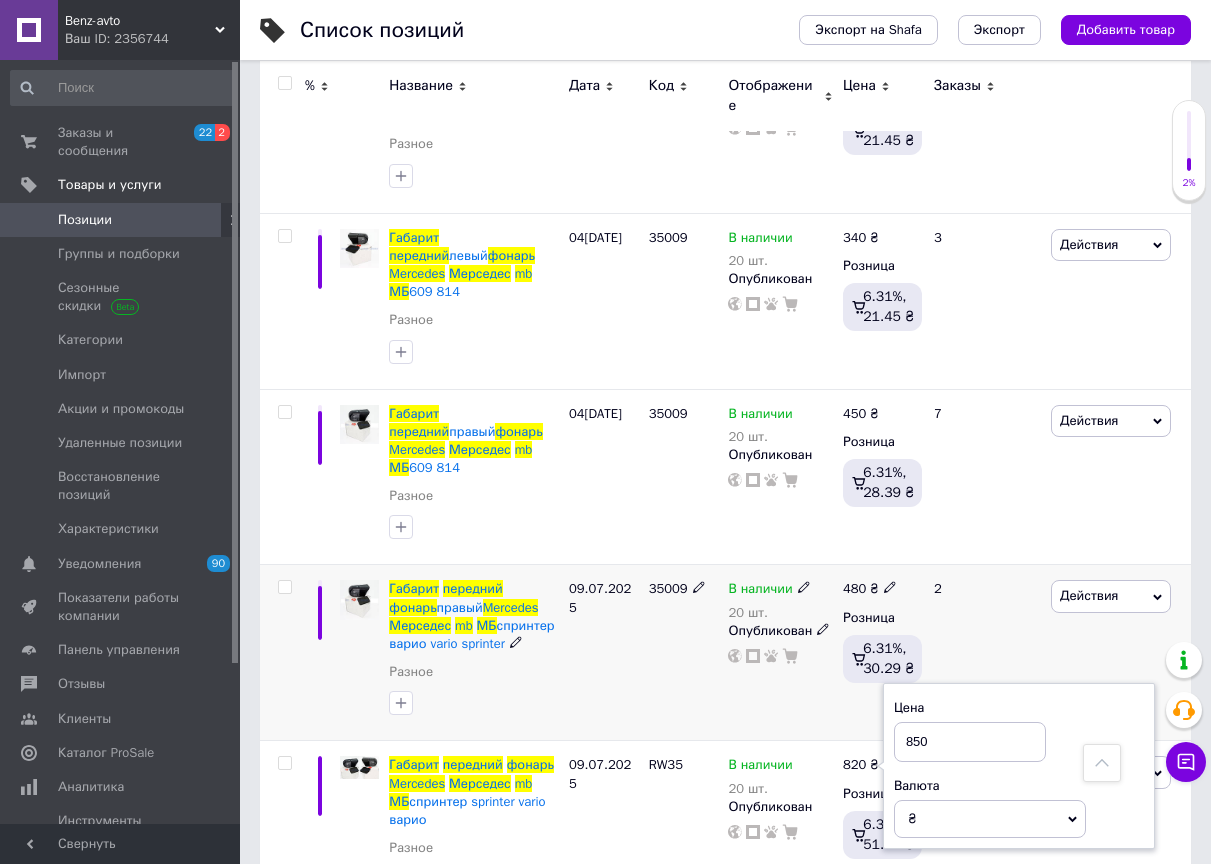 type on "850" 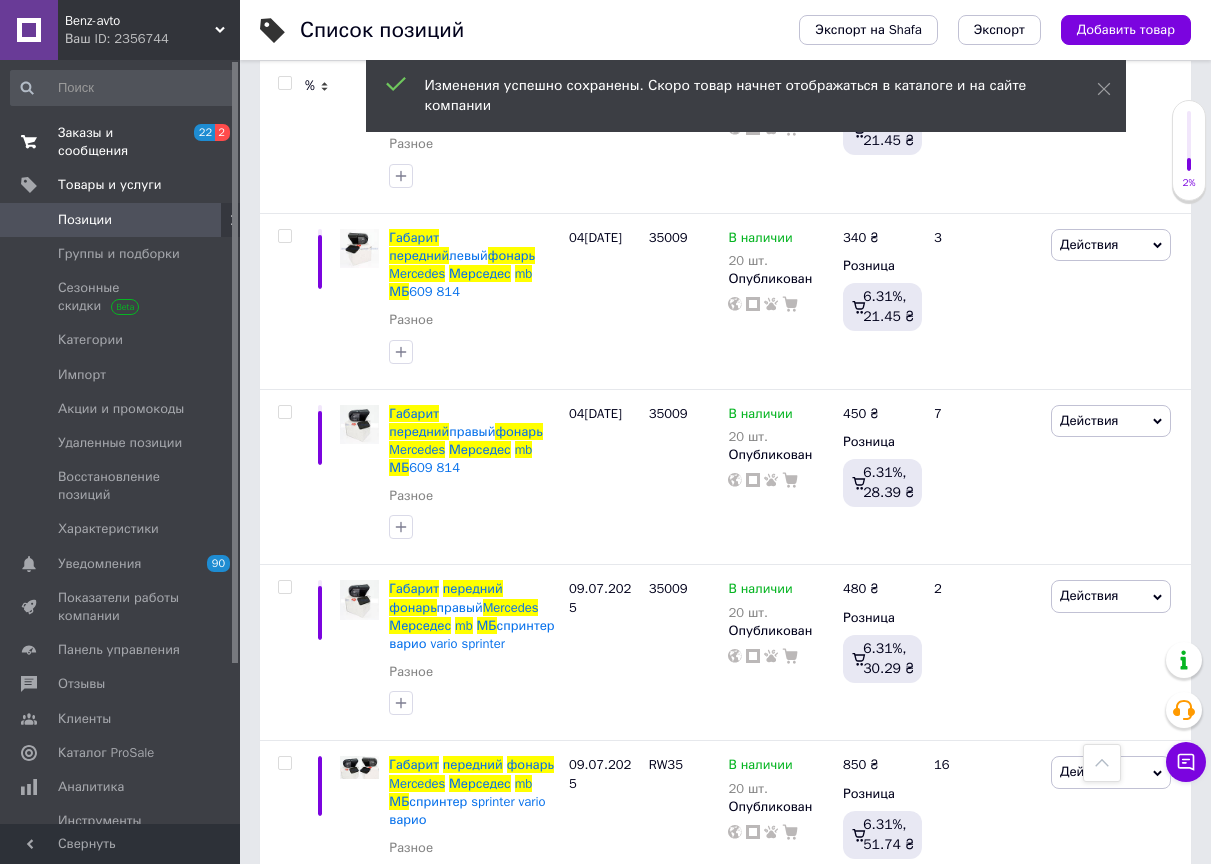 click on "22 2" at bounding box center [212, 142] 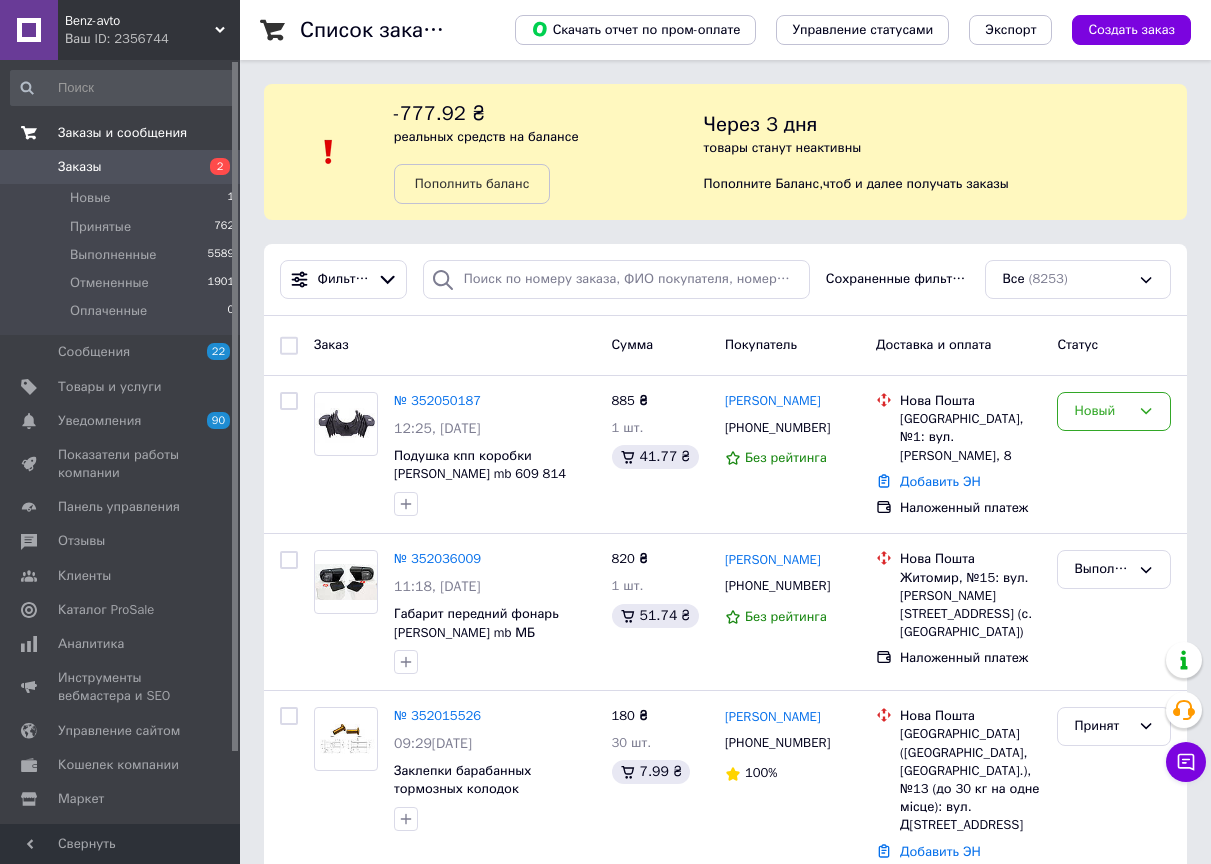 click on "Заказ" at bounding box center (455, 345) 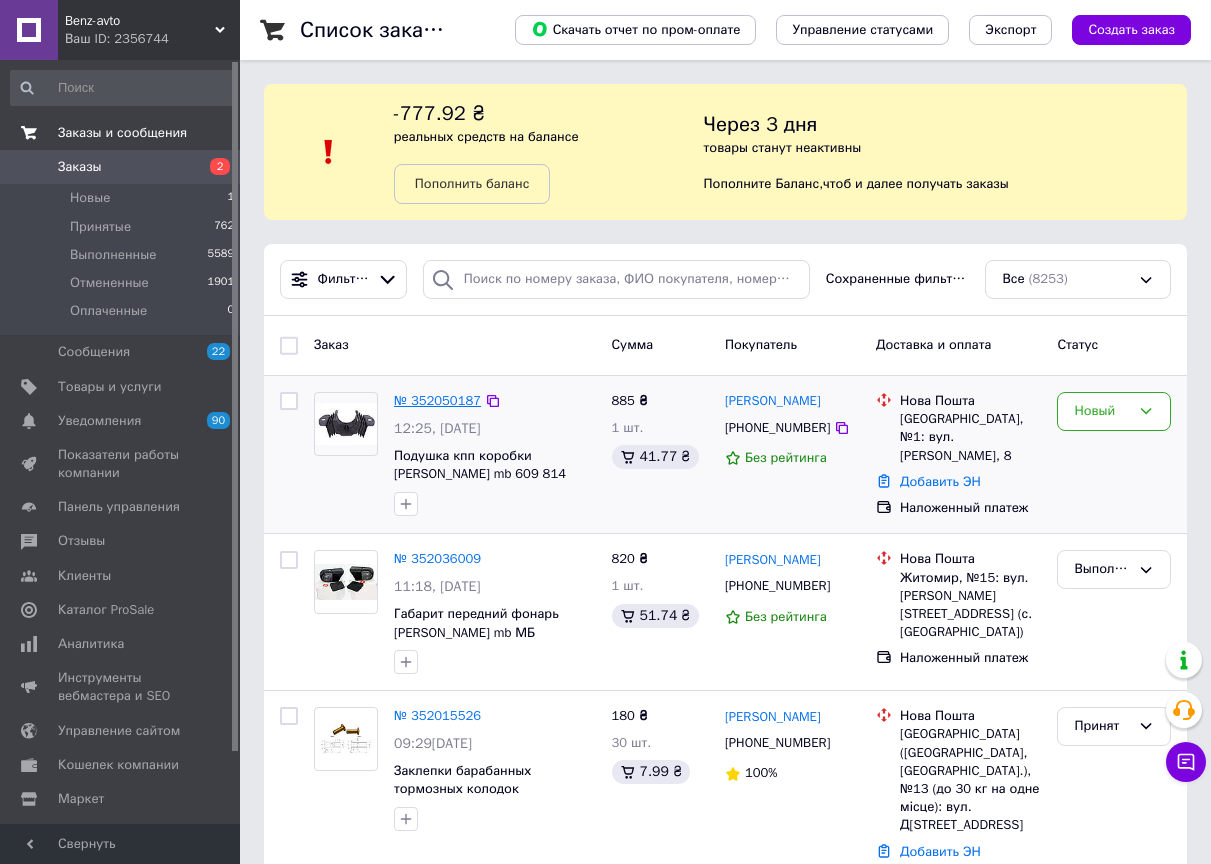 click on "№ 352050187" at bounding box center (437, 400) 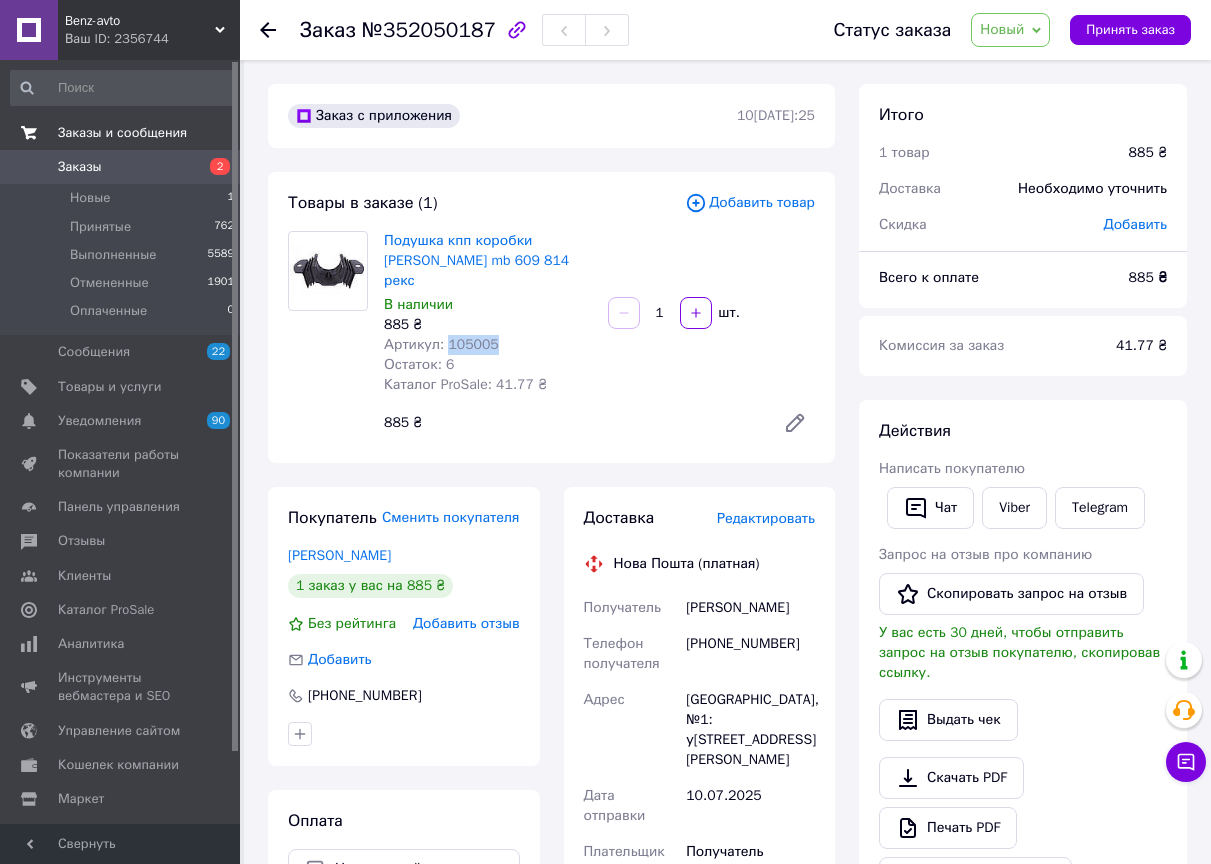 drag, startPoint x: 446, startPoint y: 323, endPoint x: 495, endPoint y: 324, distance: 49.010204 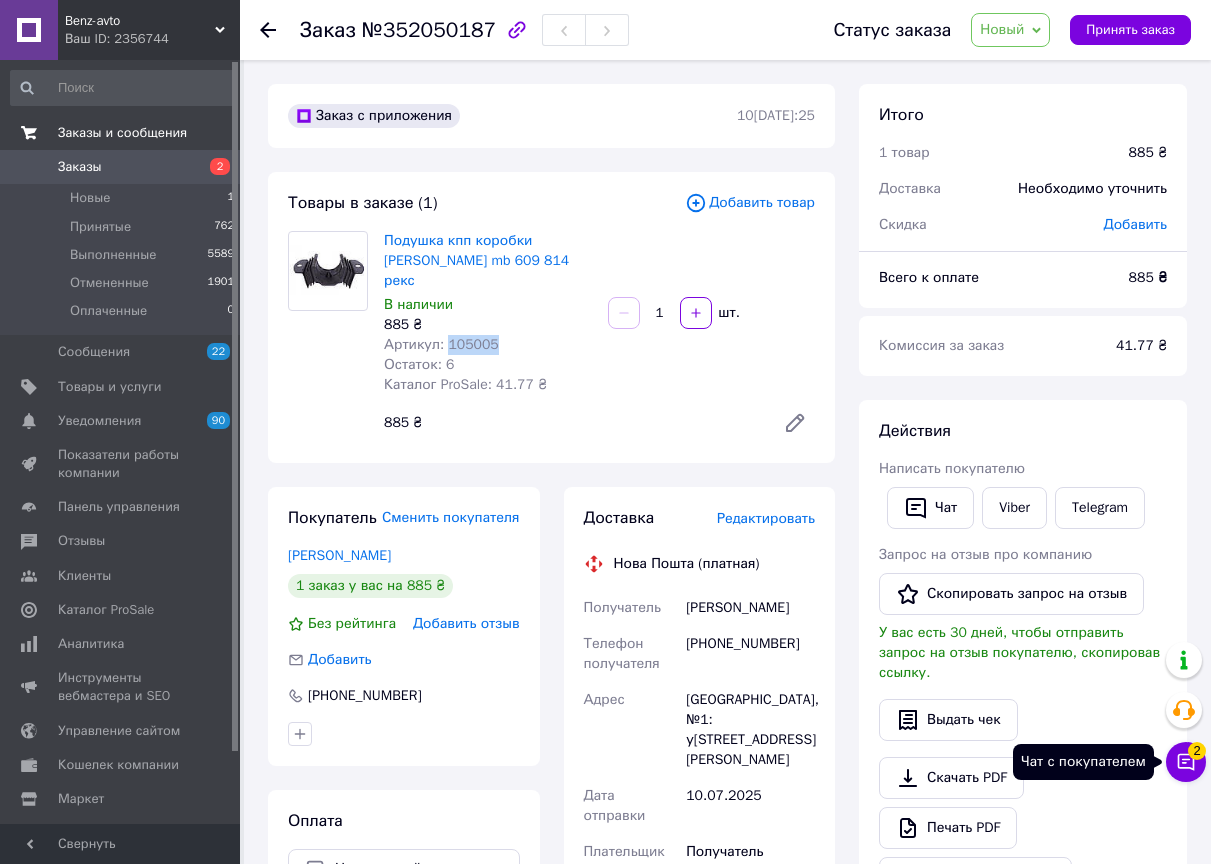 click 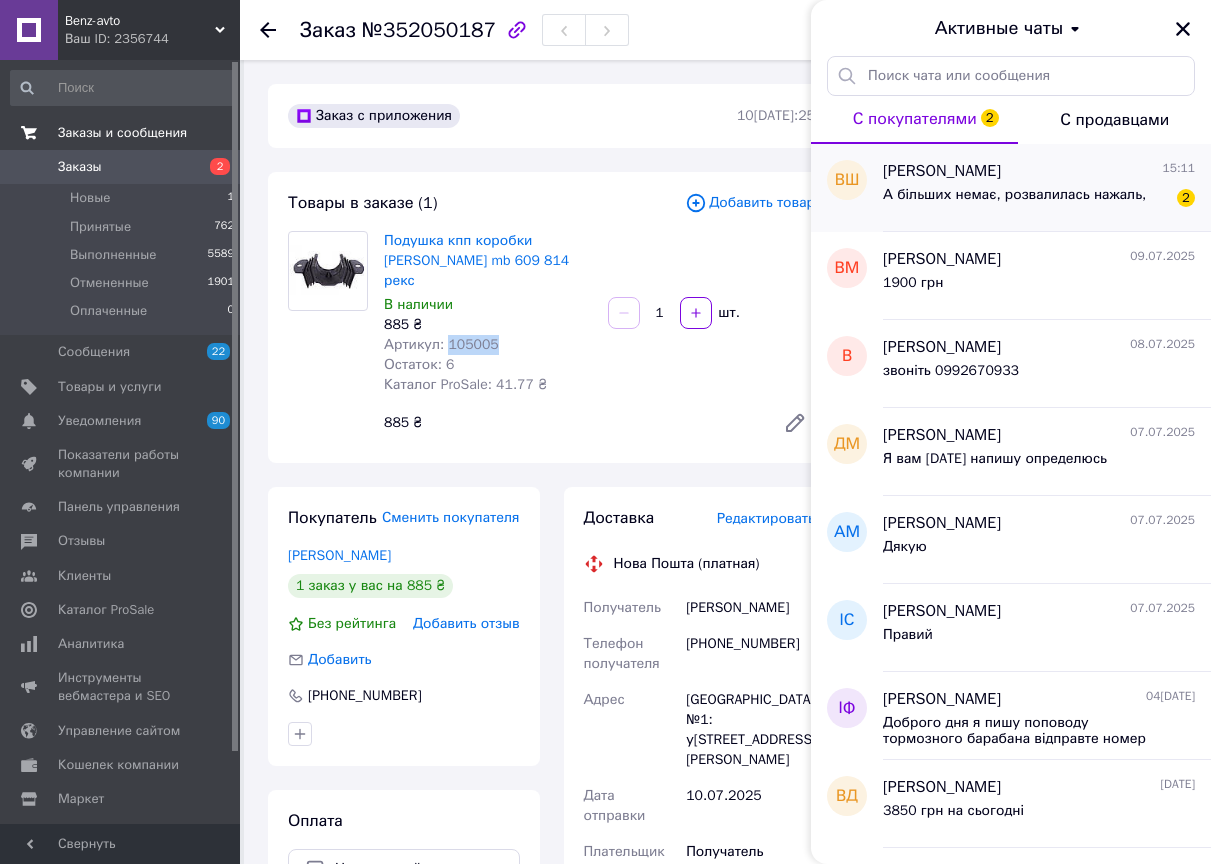 click on "А більших немає, розвалилась нажаль," at bounding box center (1014, 201) 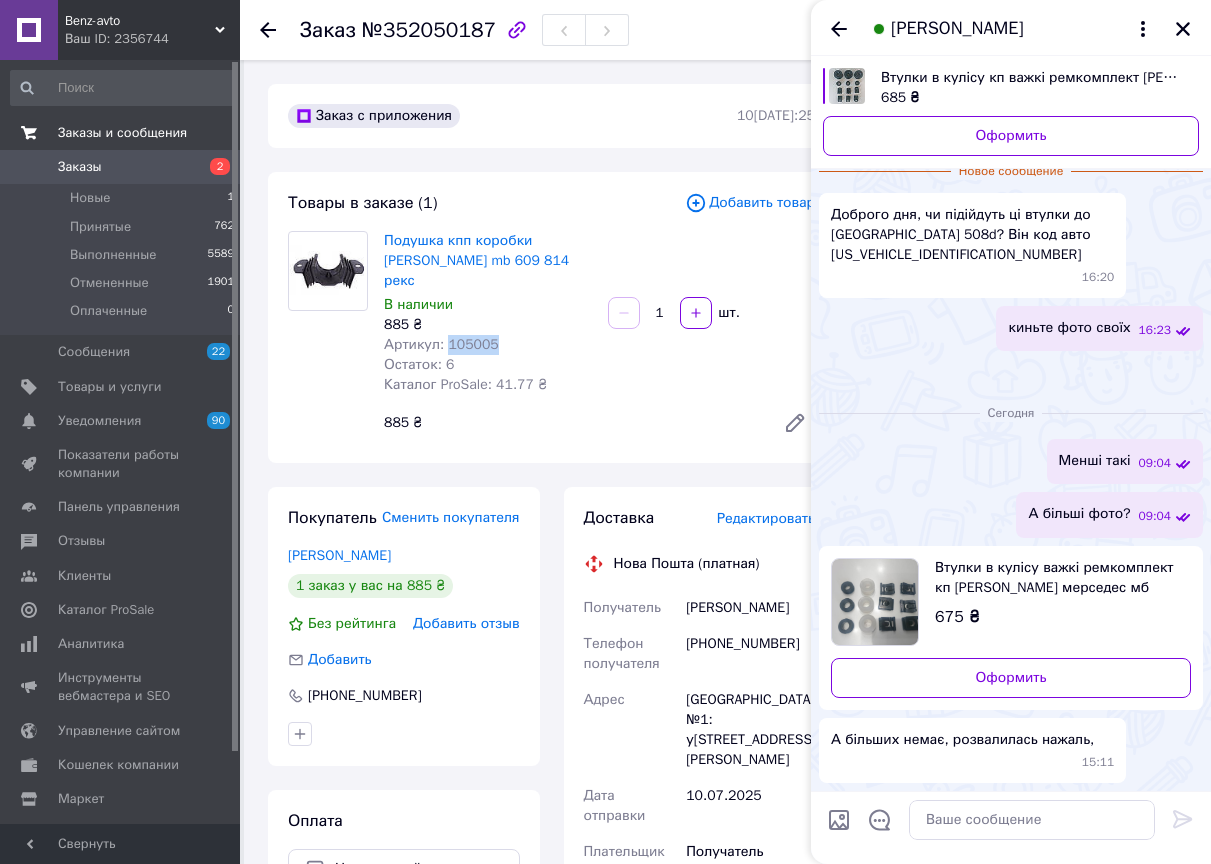scroll, scrollTop: 252, scrollLeft: 0, axis: vertical 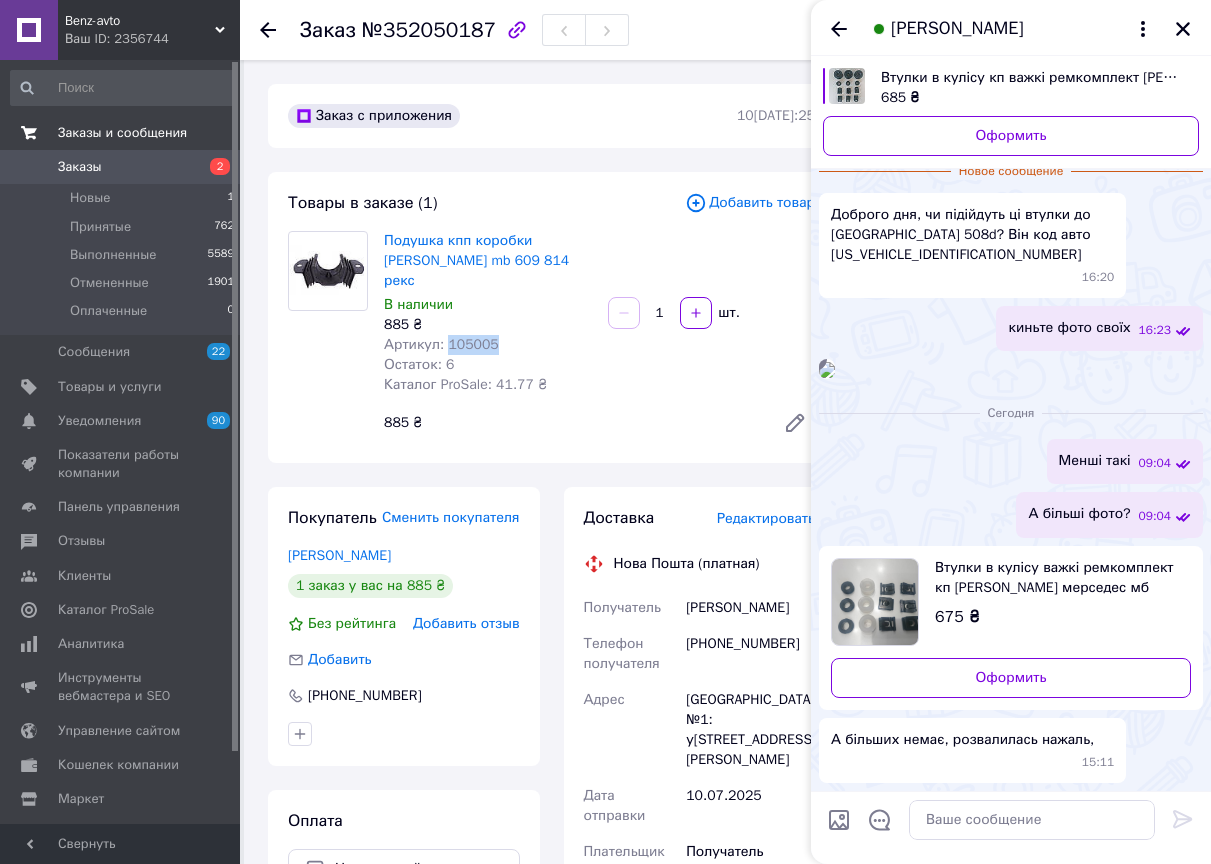 click at bounding box center (827, 370) 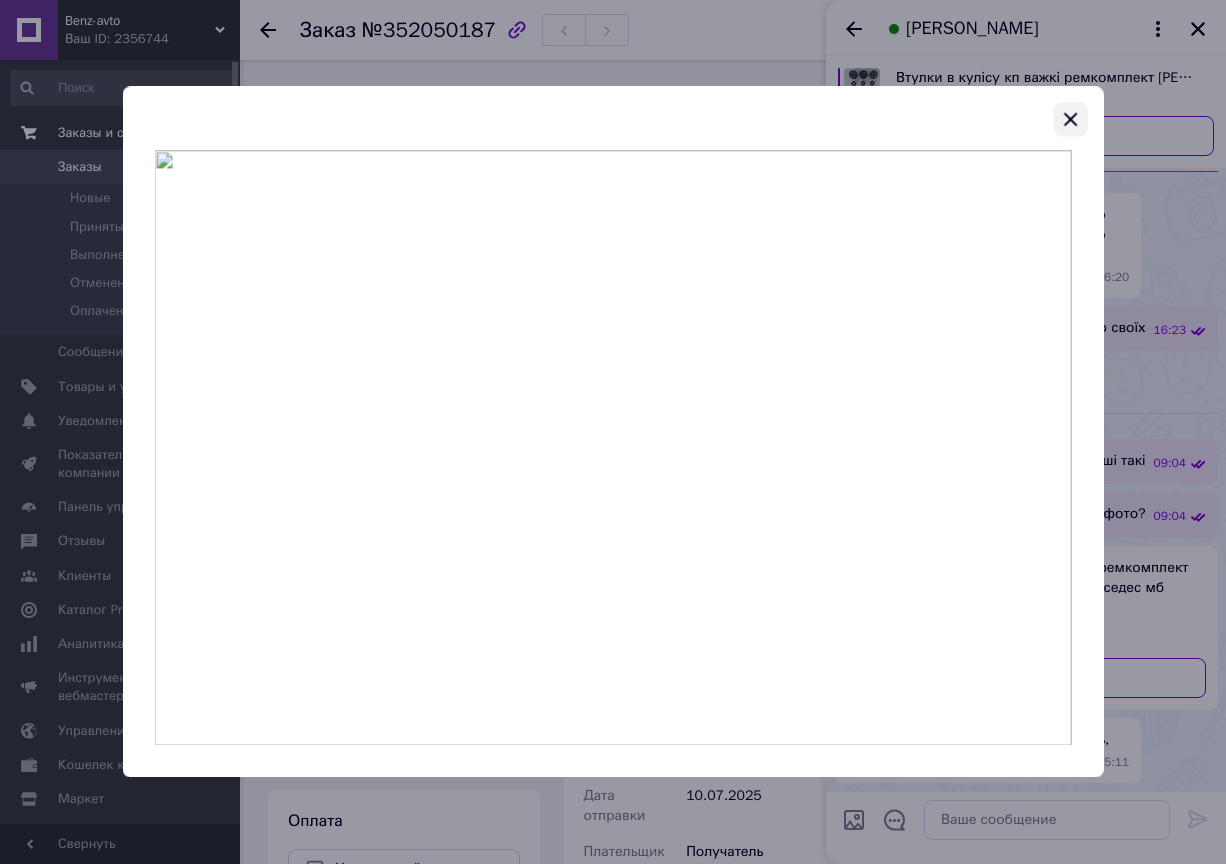 click 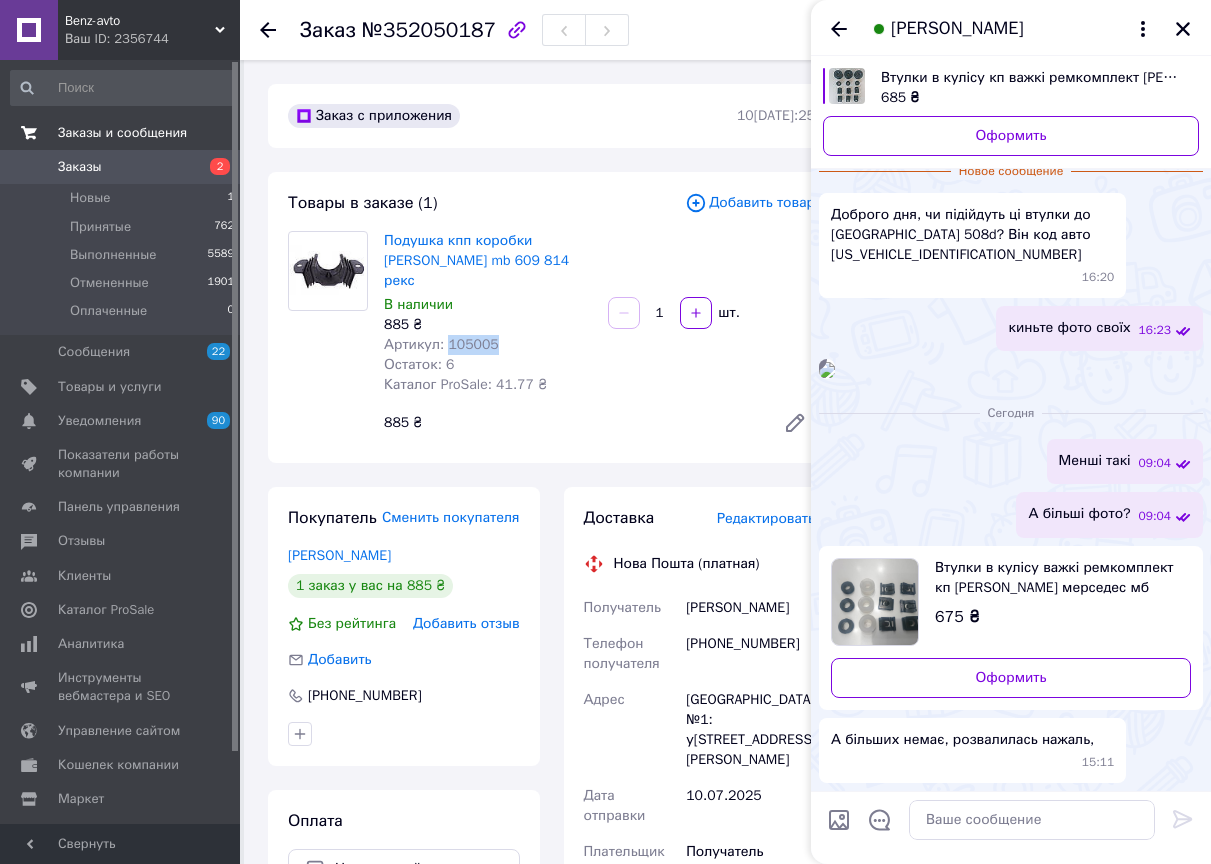 scroll, scrollTop: 352, scrollLeft: 0, axis: vertical 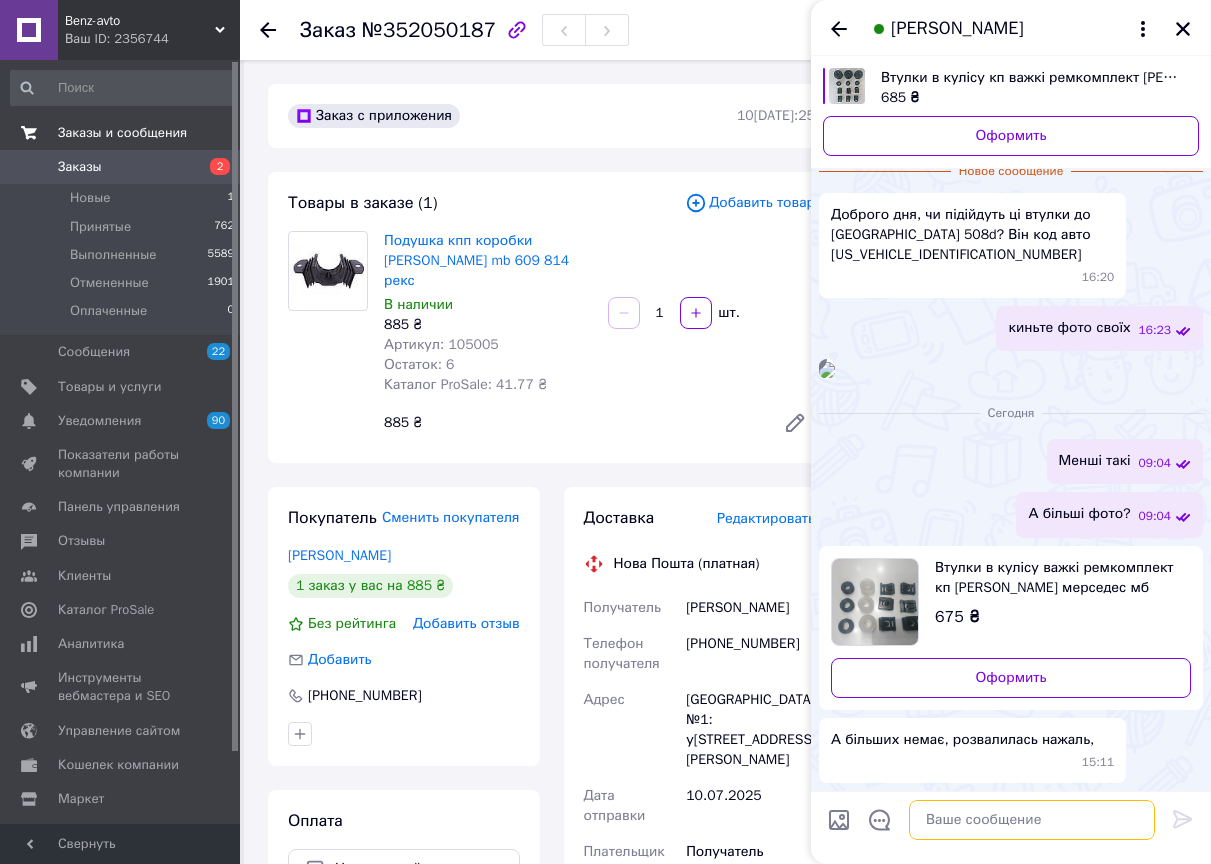 click at bounding box center (1032, 820) 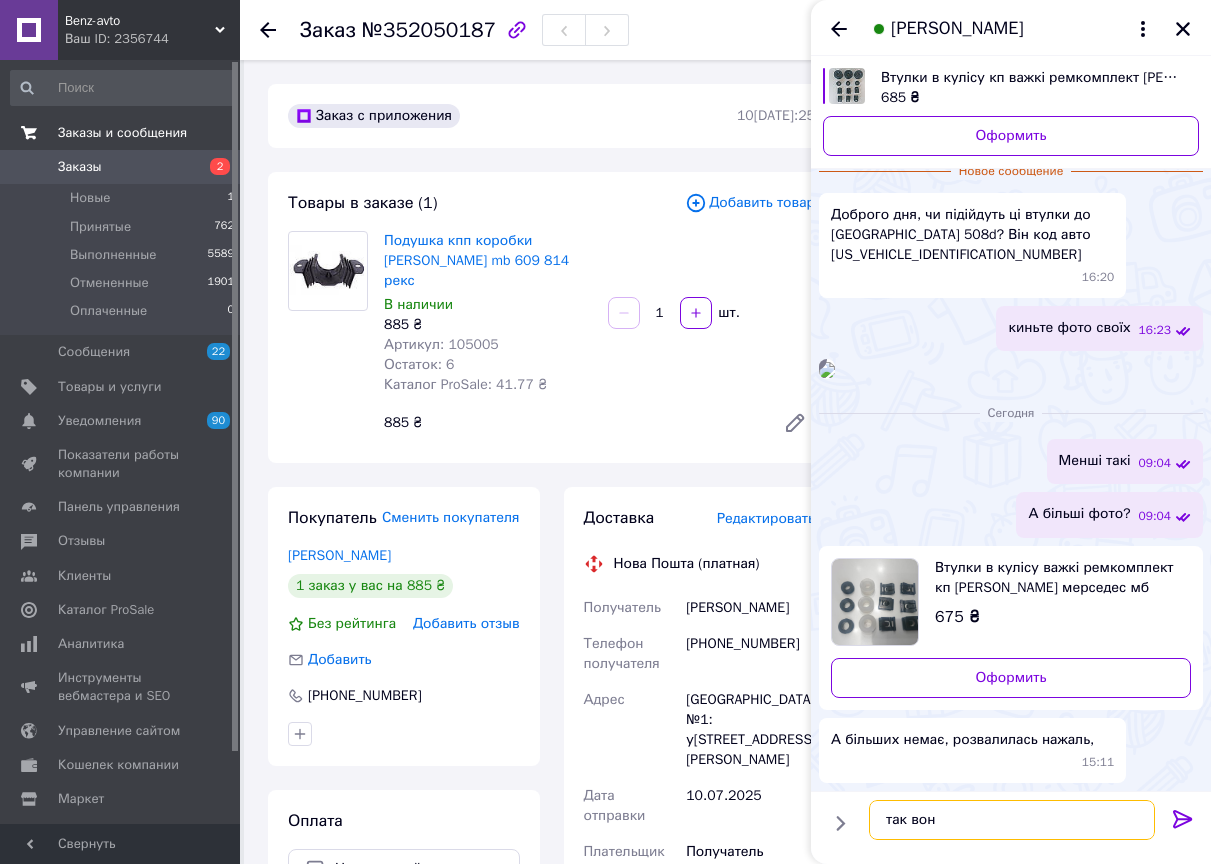 type on "так вони" 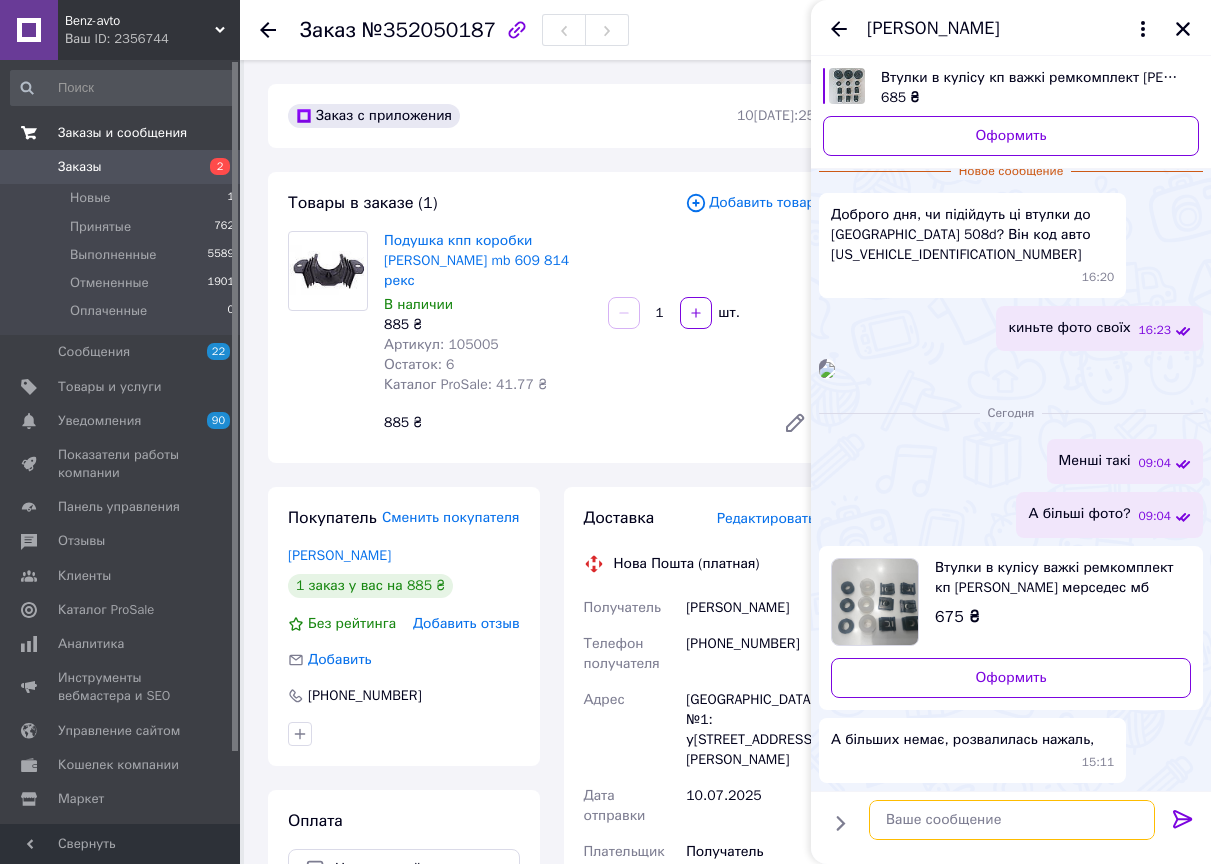 scroll, scrollTop: 369, scrollLeft: 0, axis: vertical 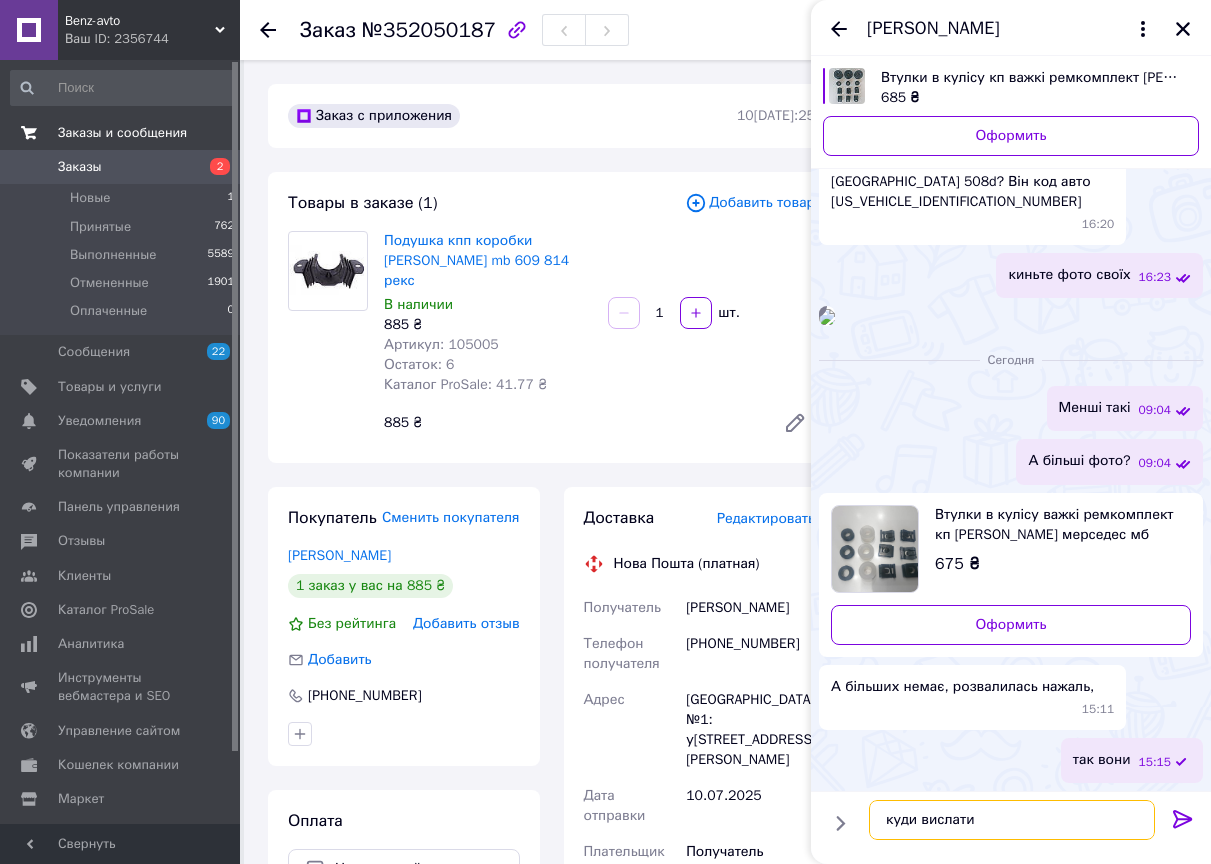 type on "куди вислати?" 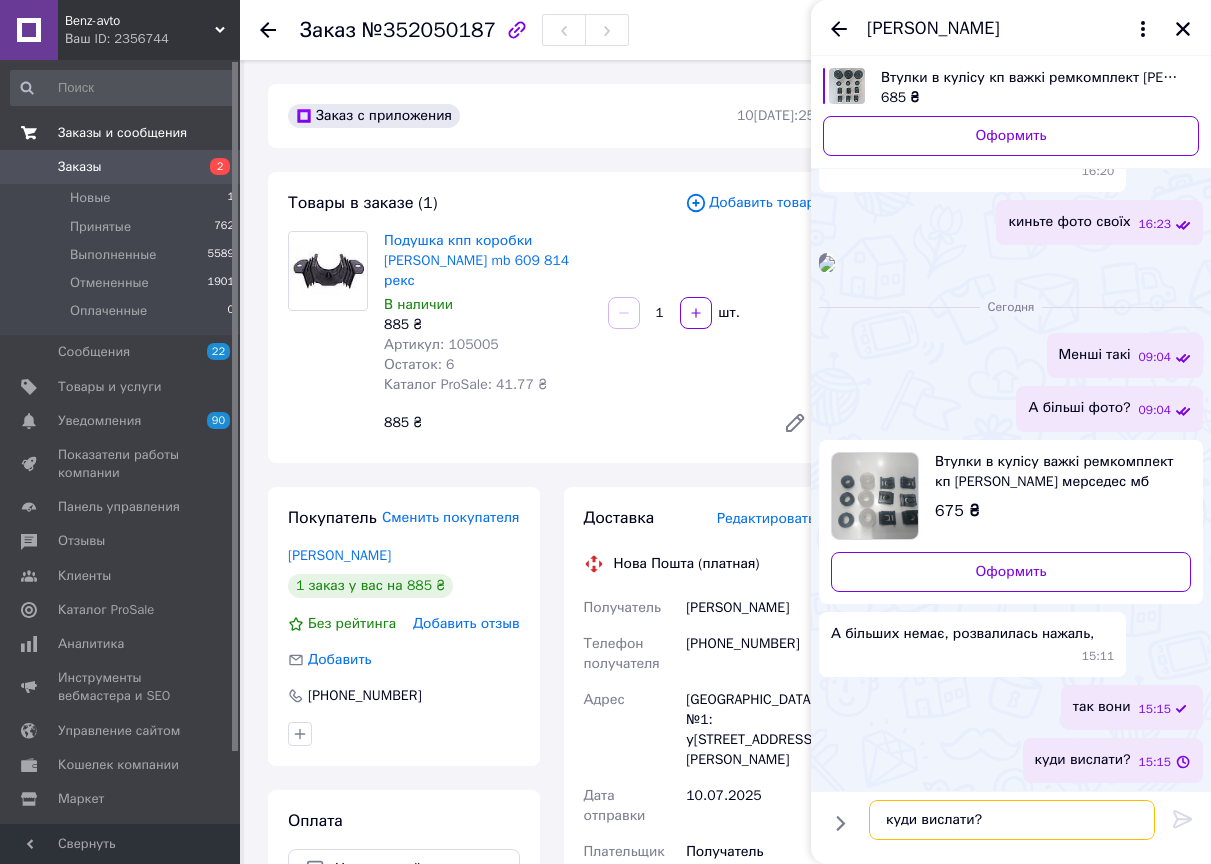 type 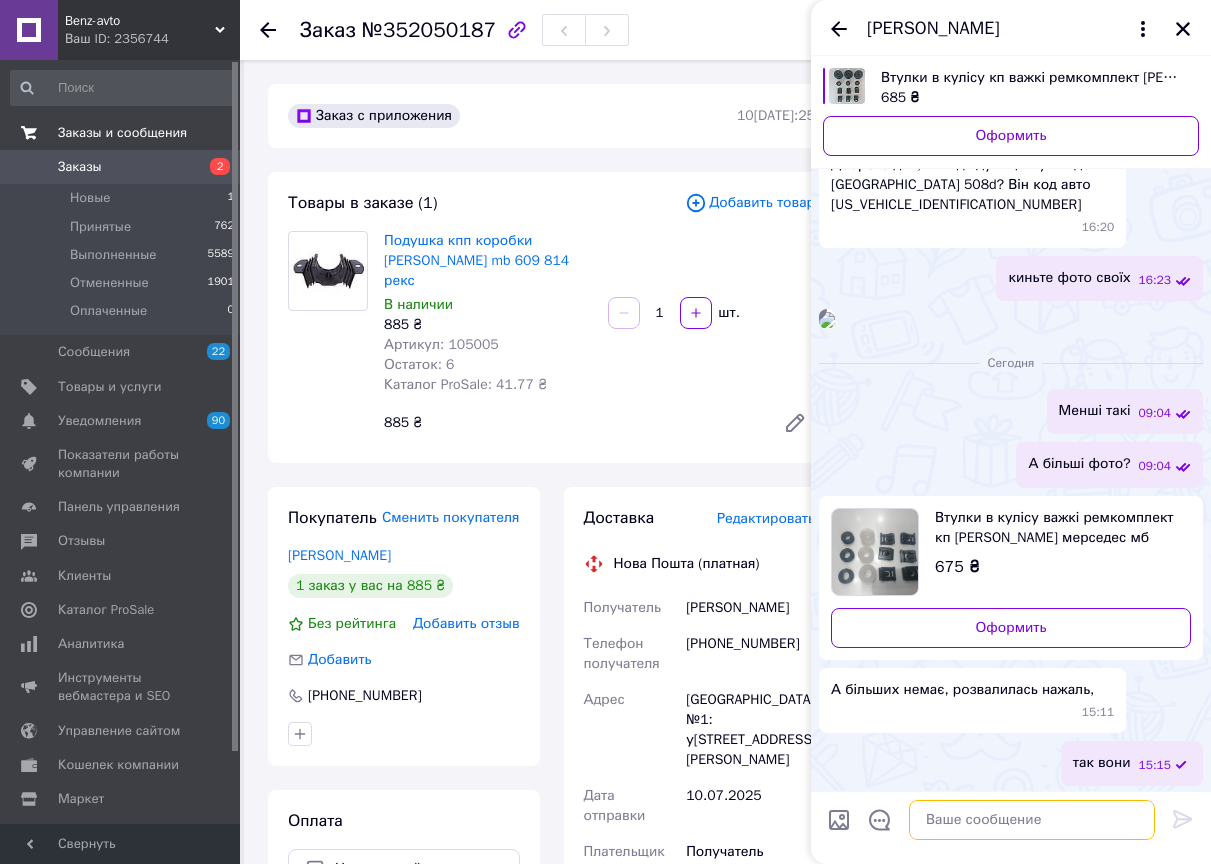 scroll, scrollTop: 422, scrollLeft: 0, axis: vertical 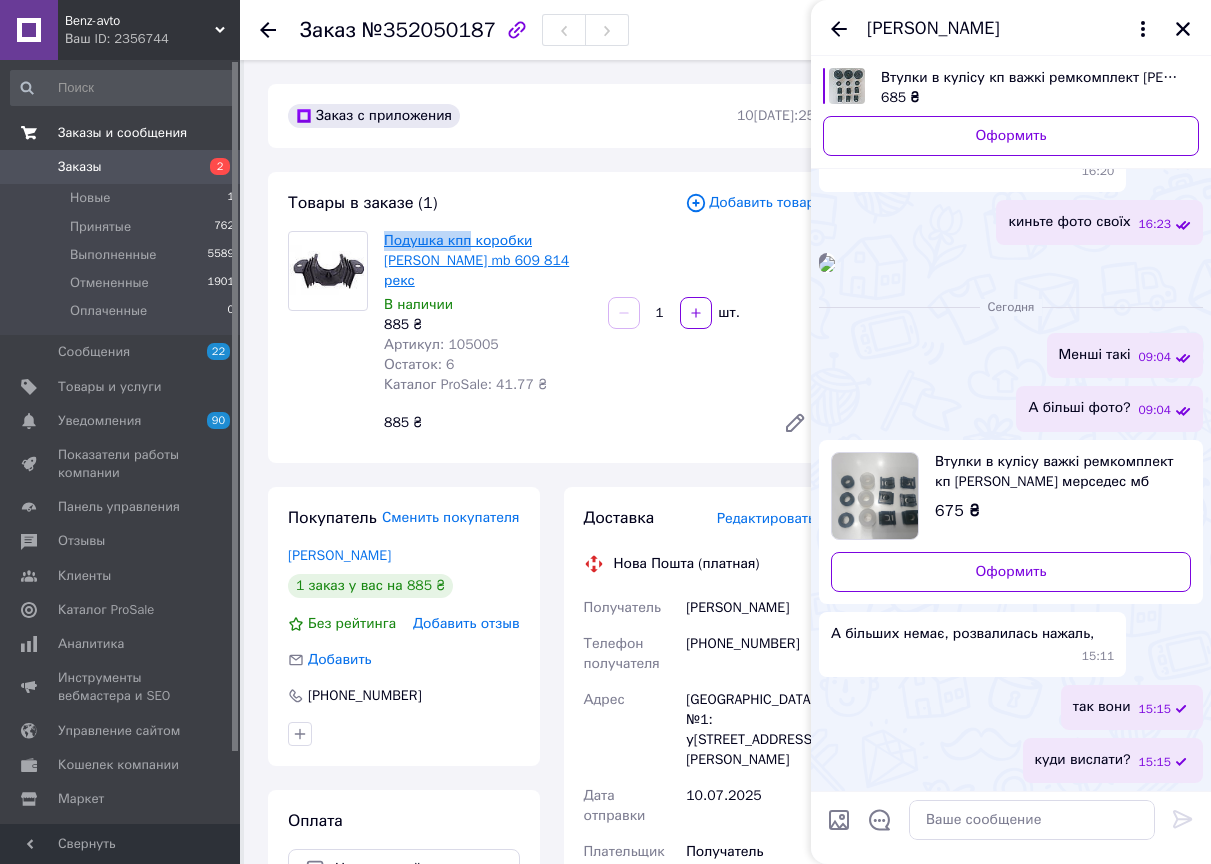 drag, startPoint x: 384, startPoint y: 243, endPoint x: 466, endPoint y: 242, distance: 82.006096 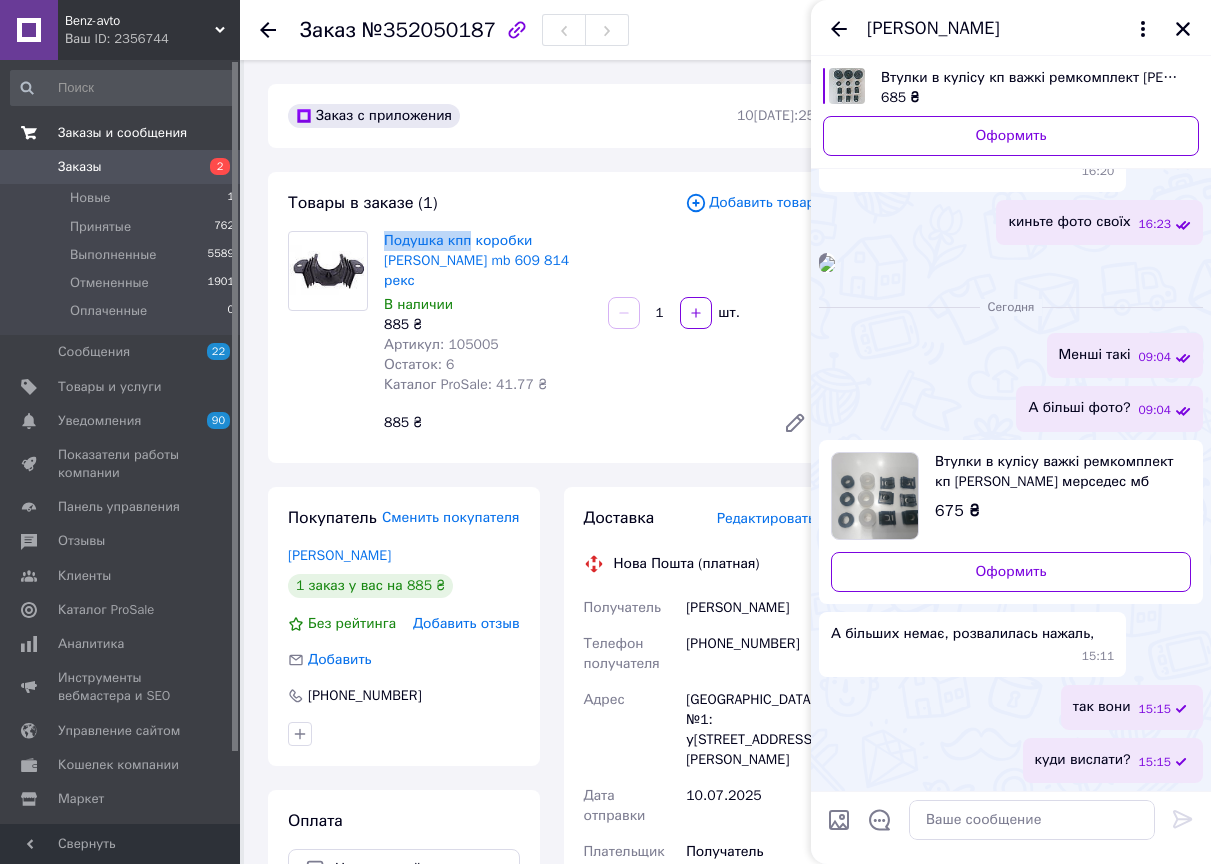 copy on "Подушка кпп" 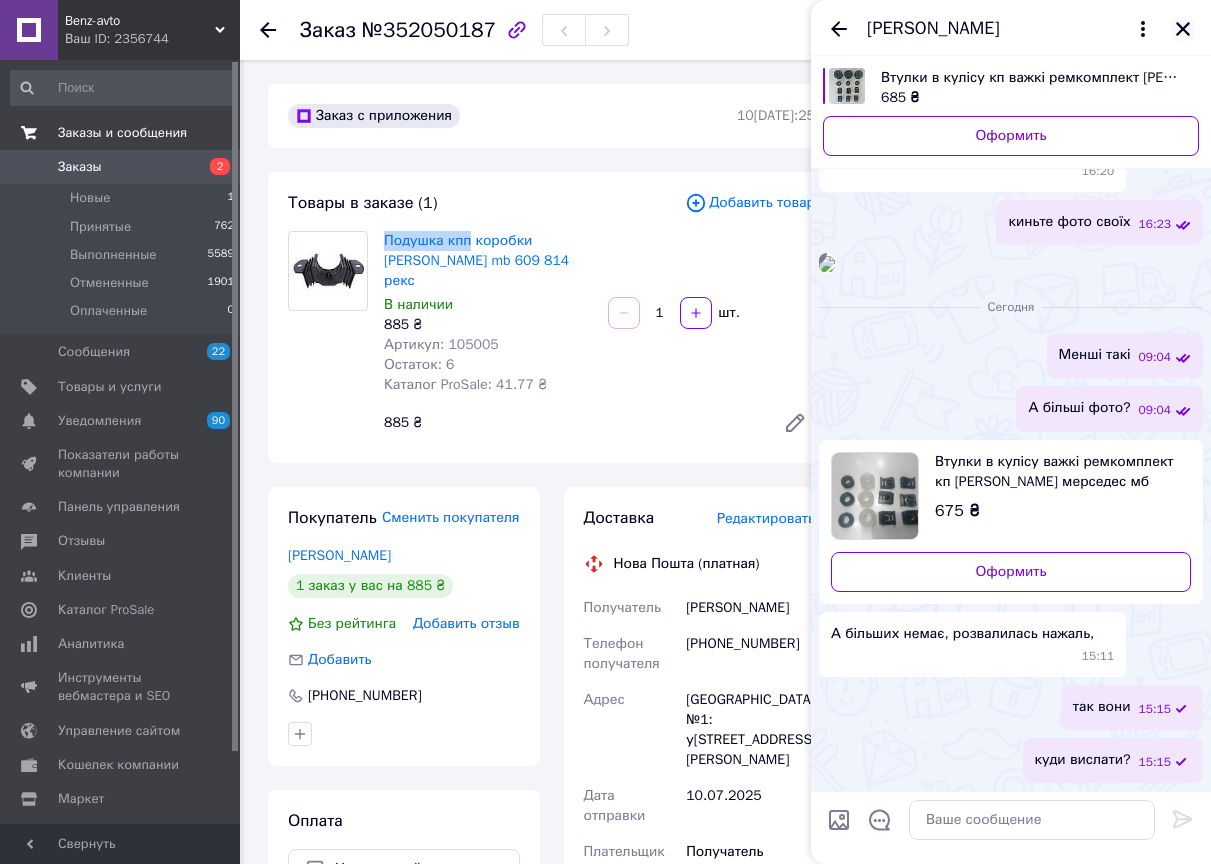 click 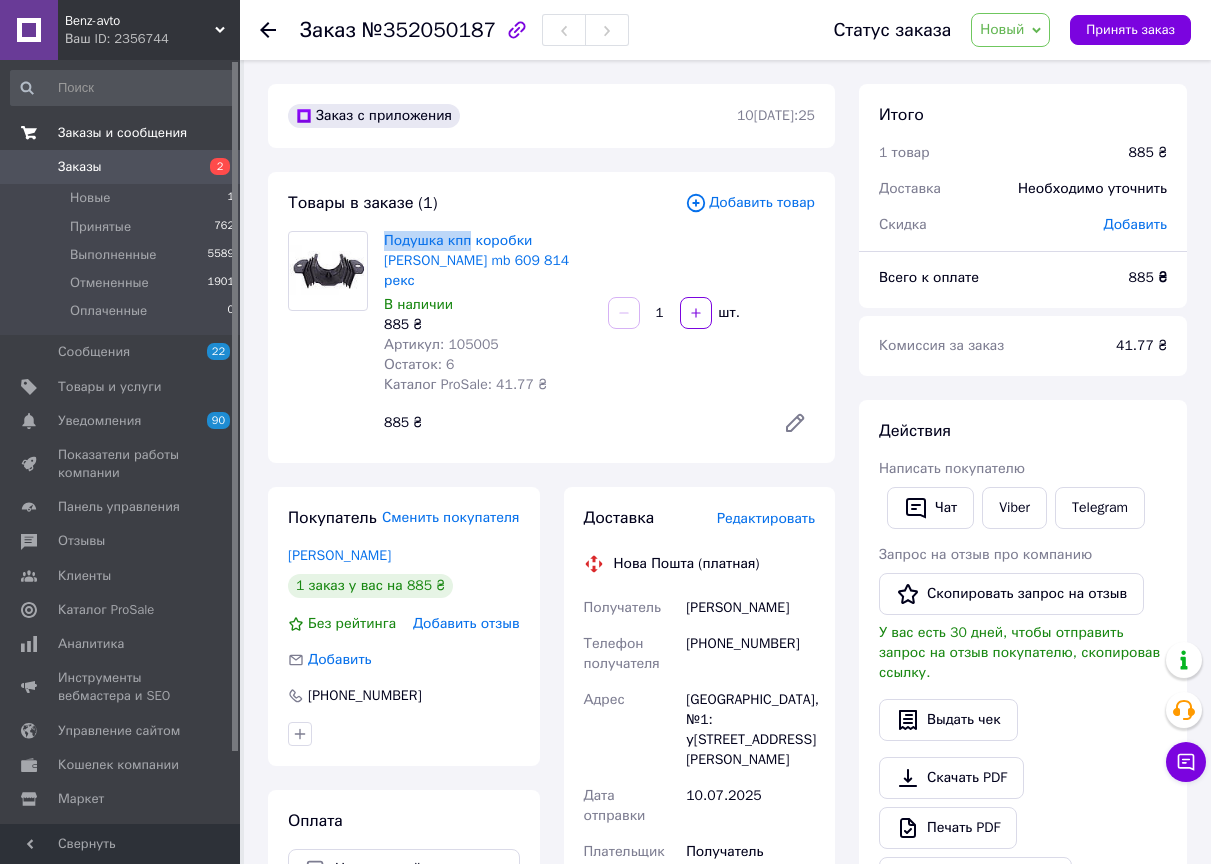 click on "Заказы" at bounding box center (121, 167) 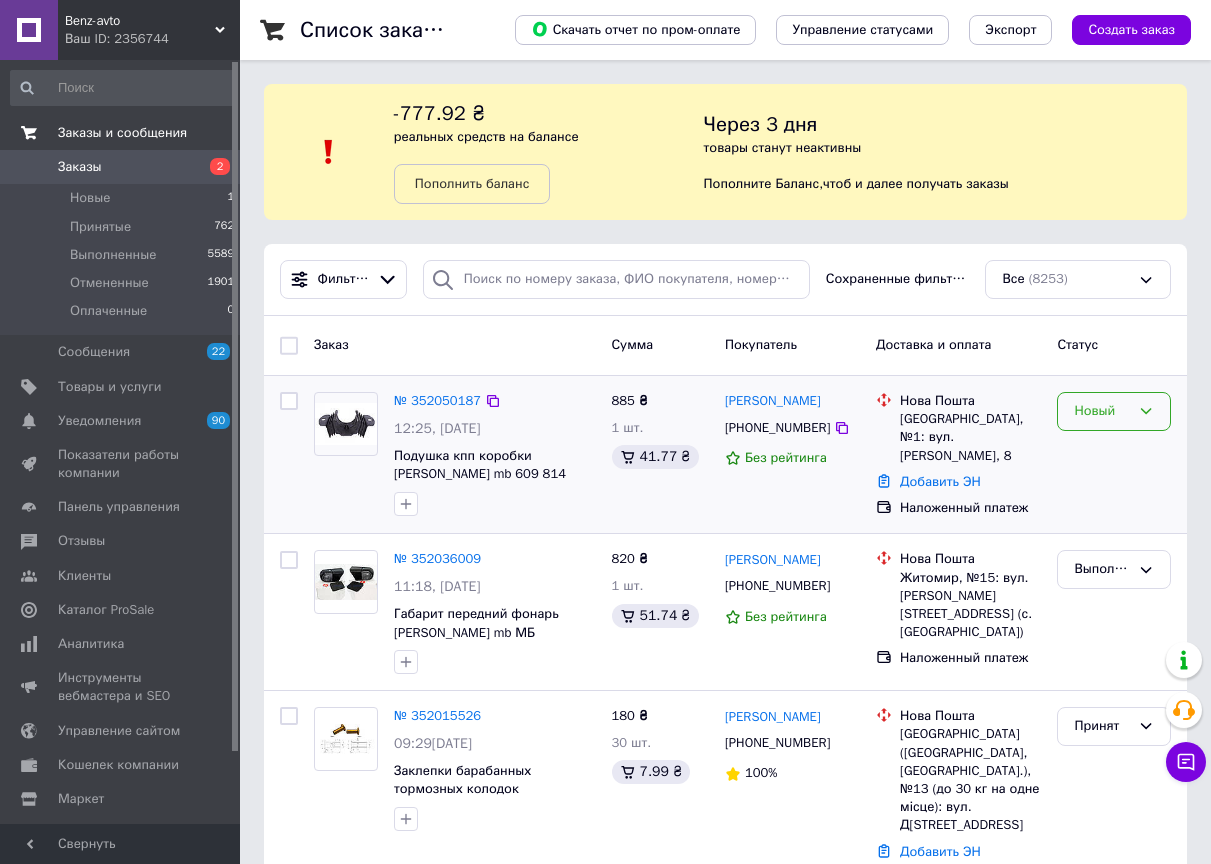 click on "Новый" at bounding box center (1114, 411) 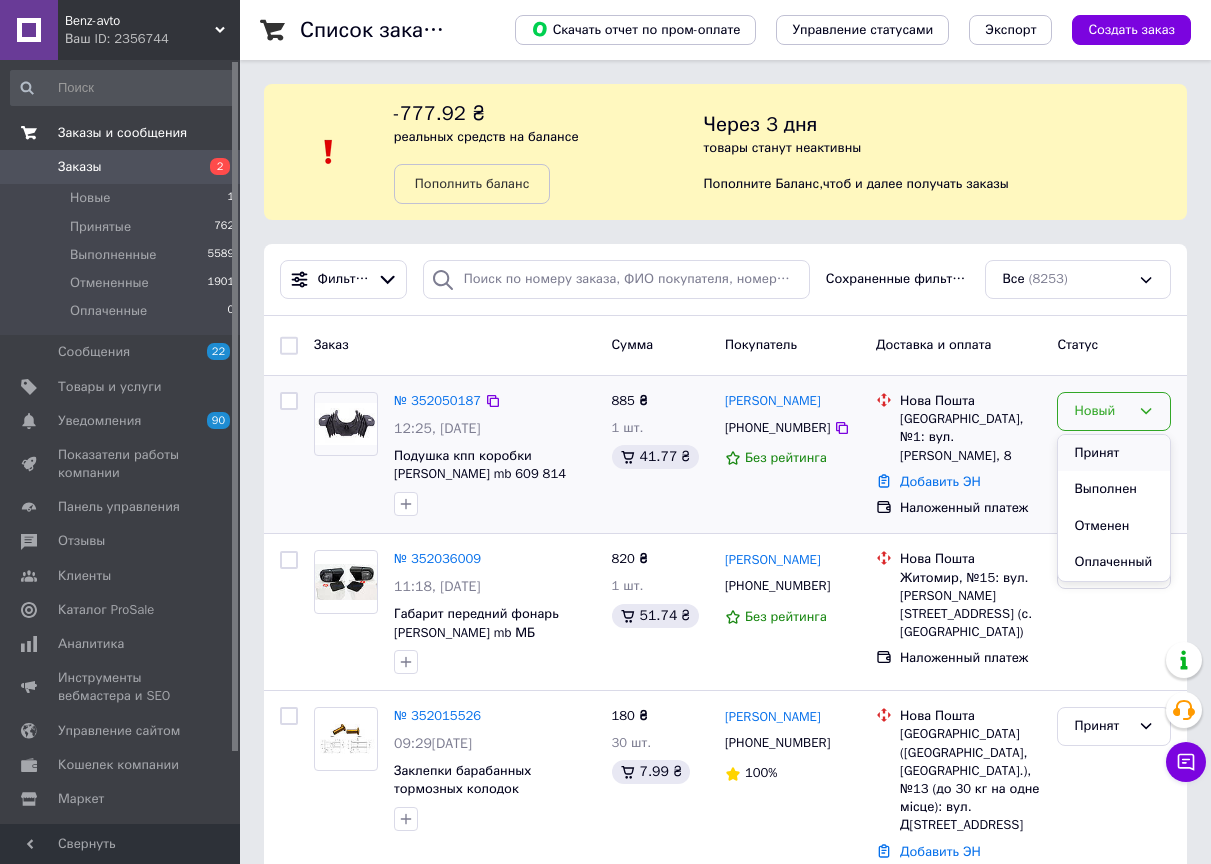 click on "Принят" at bounding box center [1114, 453] 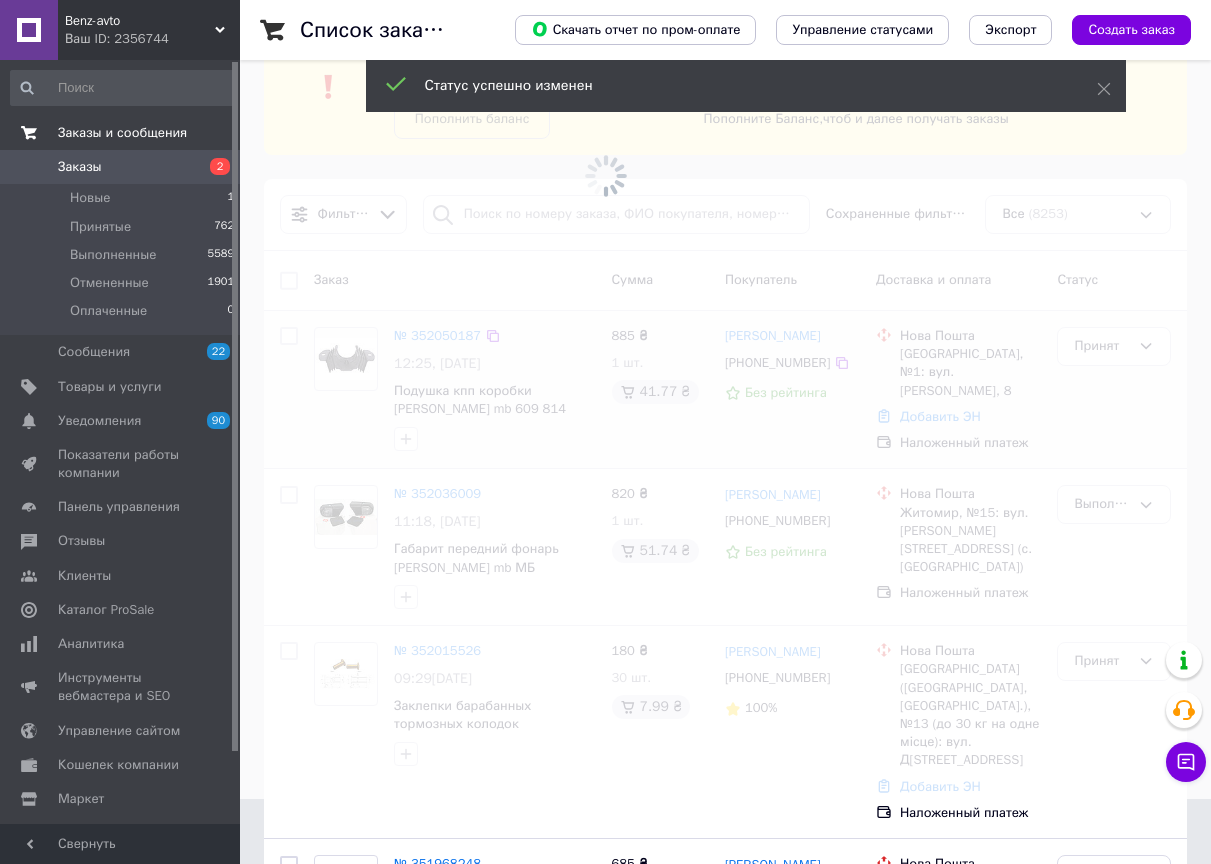 scroll, scrollTop: 100, scrollLeft: 0, axis: vertical 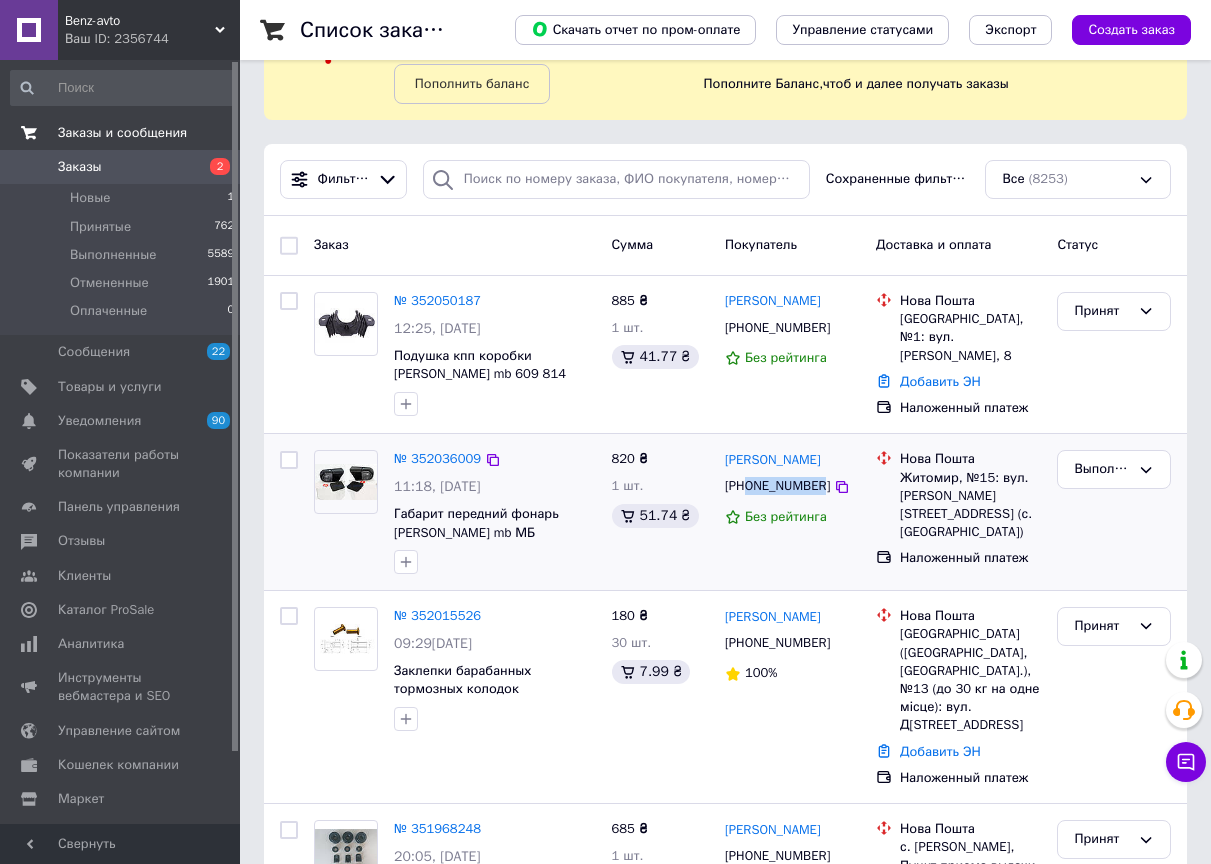 drag, startPoint x: 747, startPoint y: 482, endPoint x: 815, endPoint y: 486, distance: 68.117546 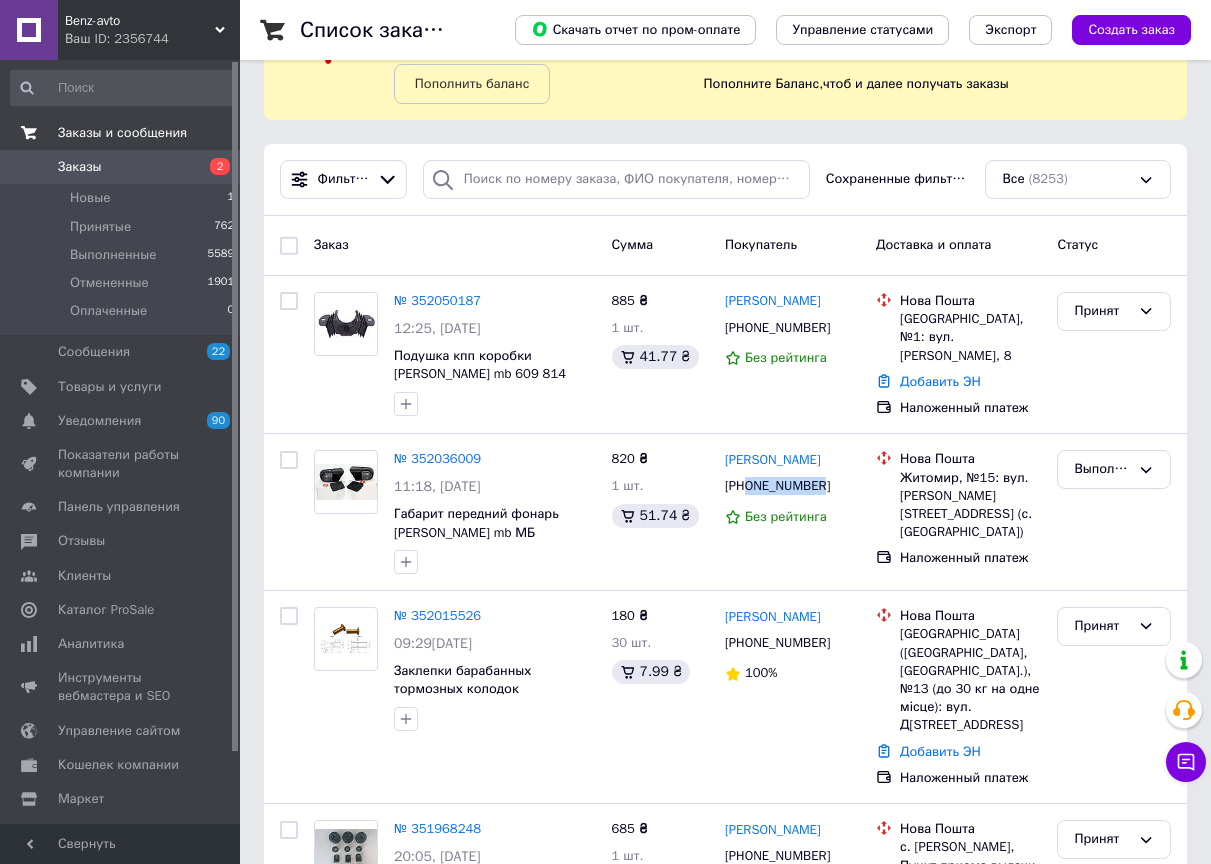 copy on "0994110705" 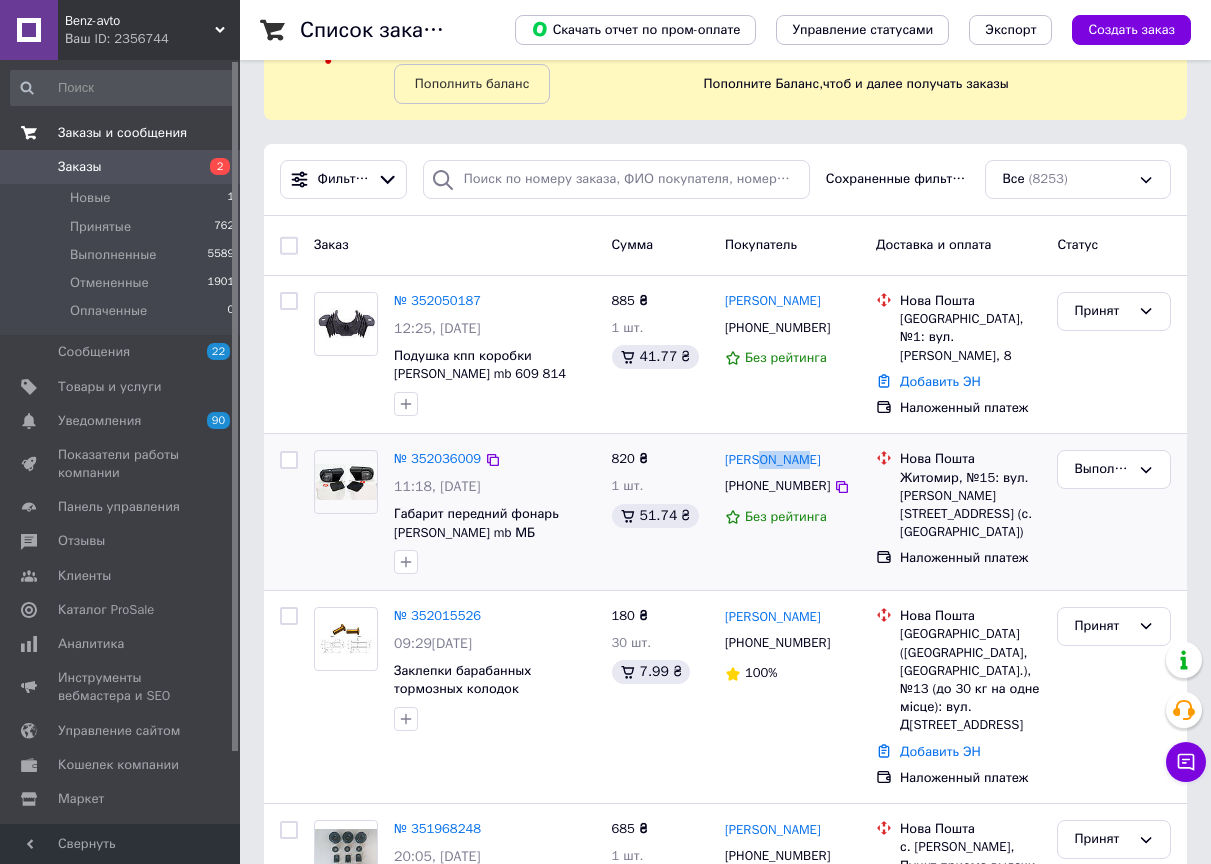 drag, startPoint x: 760, startPoint y: 462, endPoint x: 815, endPoint y: 460, distance: 55.03635 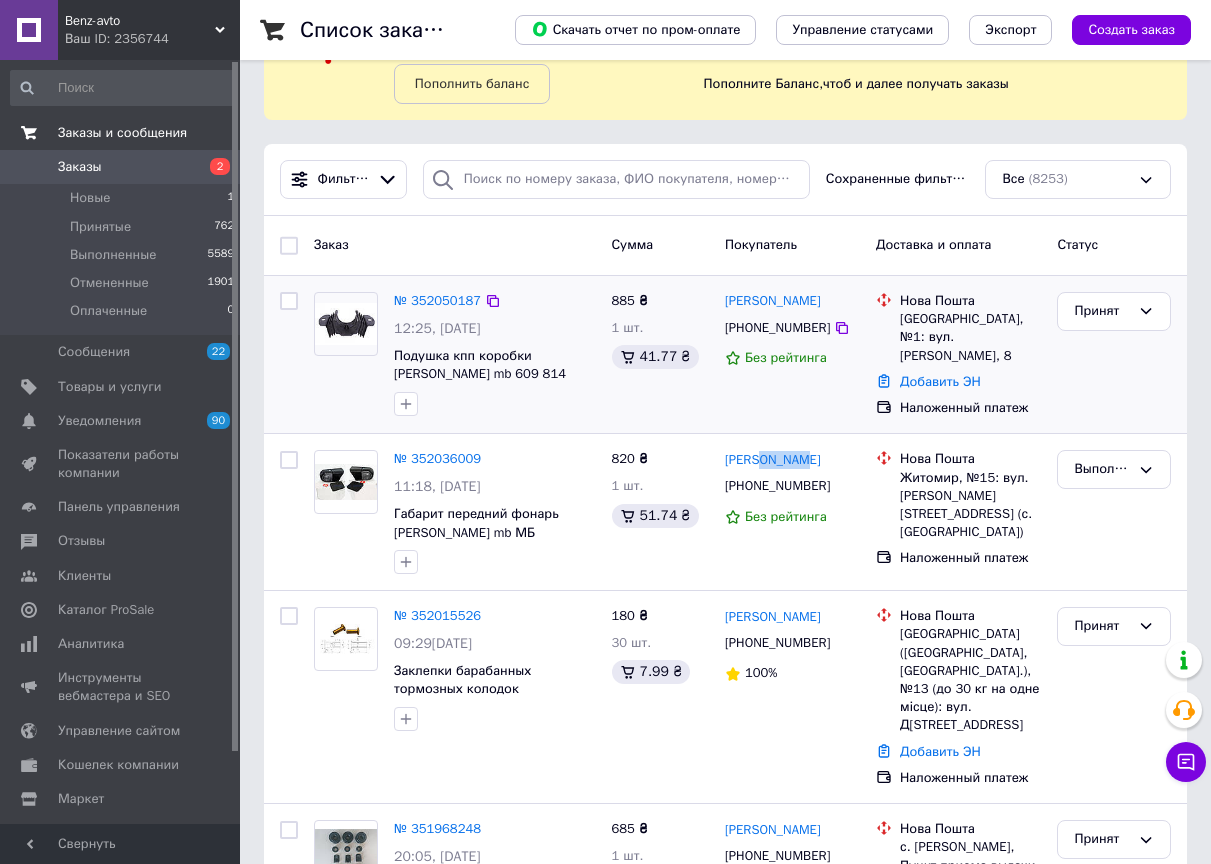 copy on "Кришта" 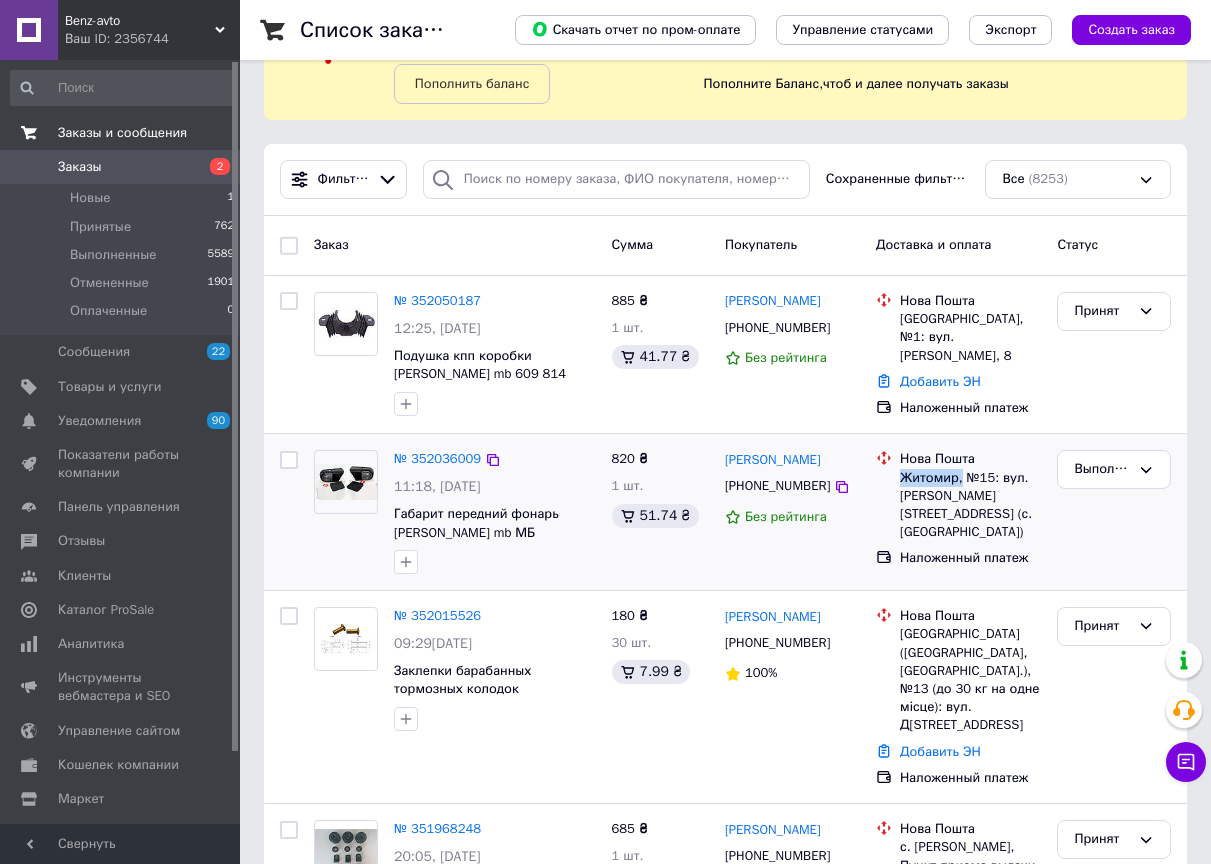 drag, startPoint x: 900, startPoint y: 473, endPoint x: 958, endPoint y: 473, distance: 58 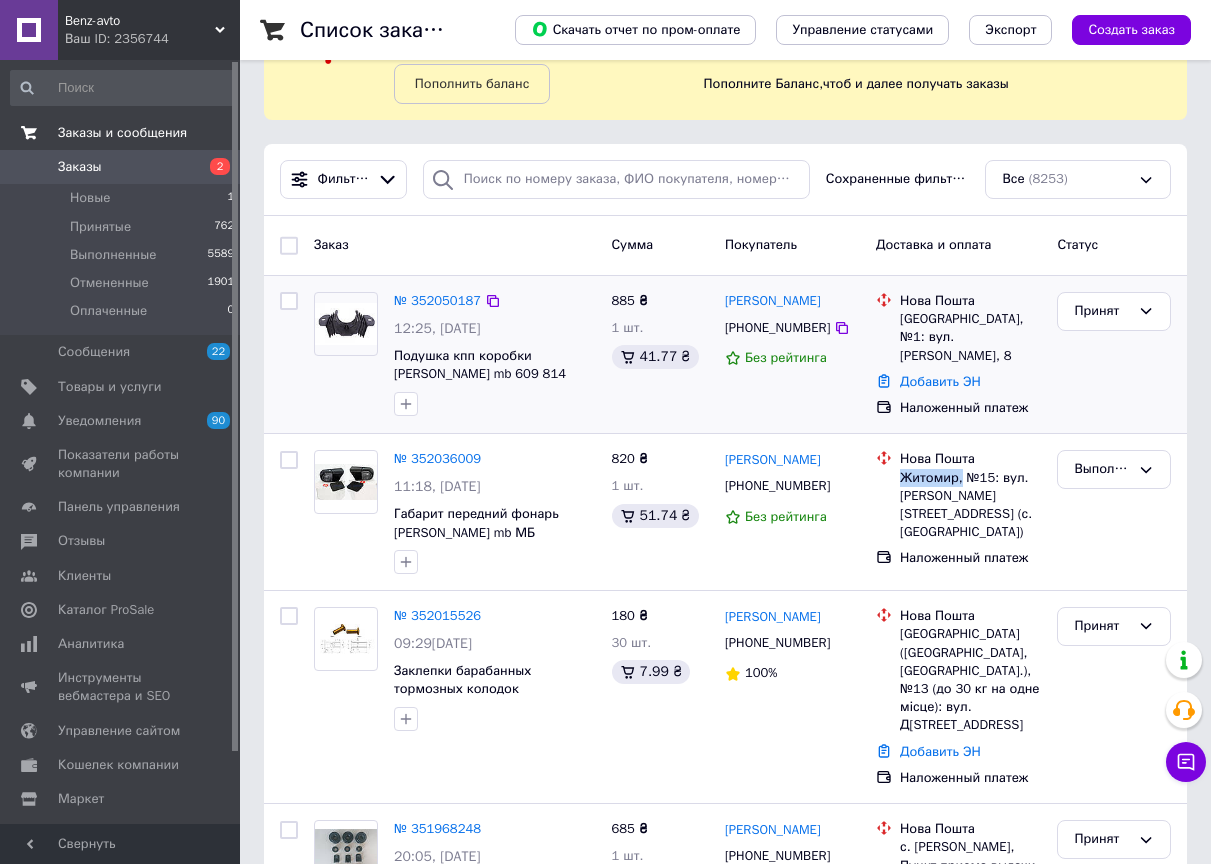 copy on "Житомир," 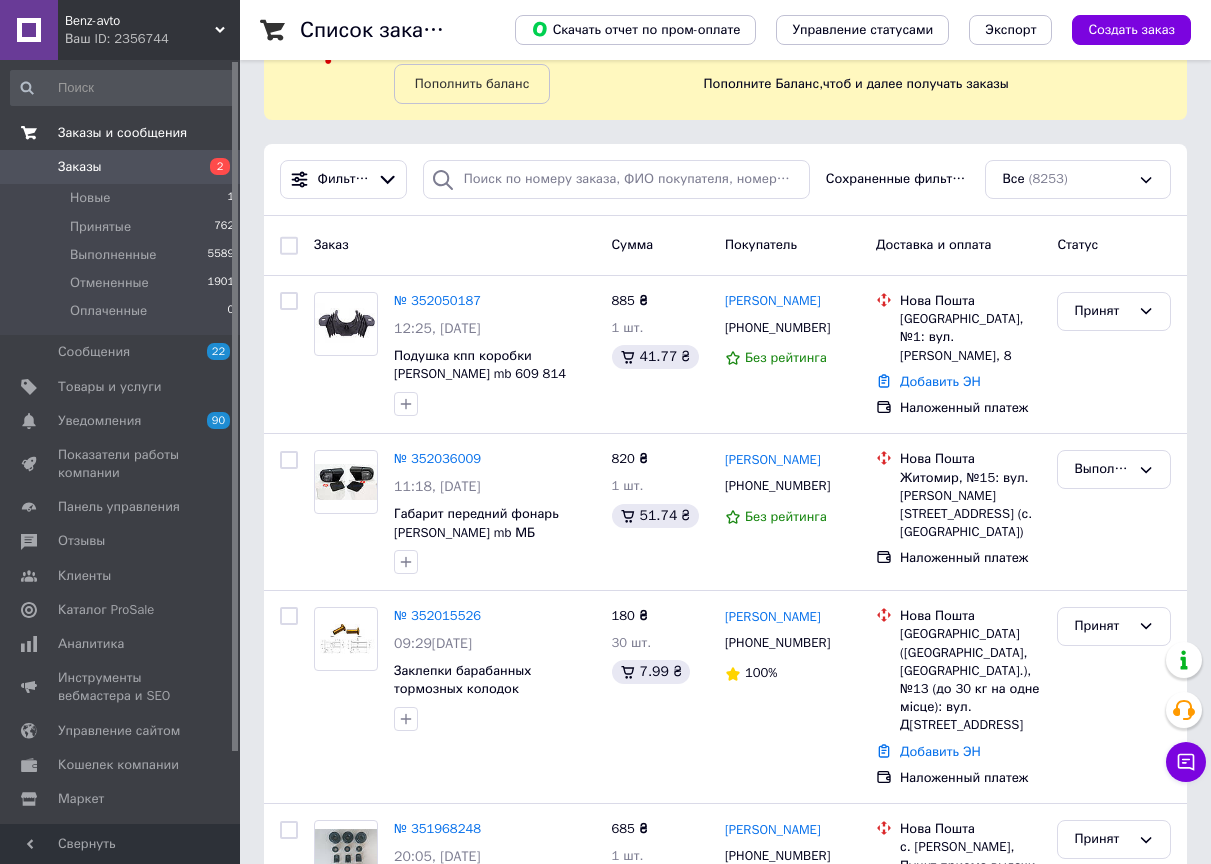click on "Заказ" at bounding box center (455, 245) 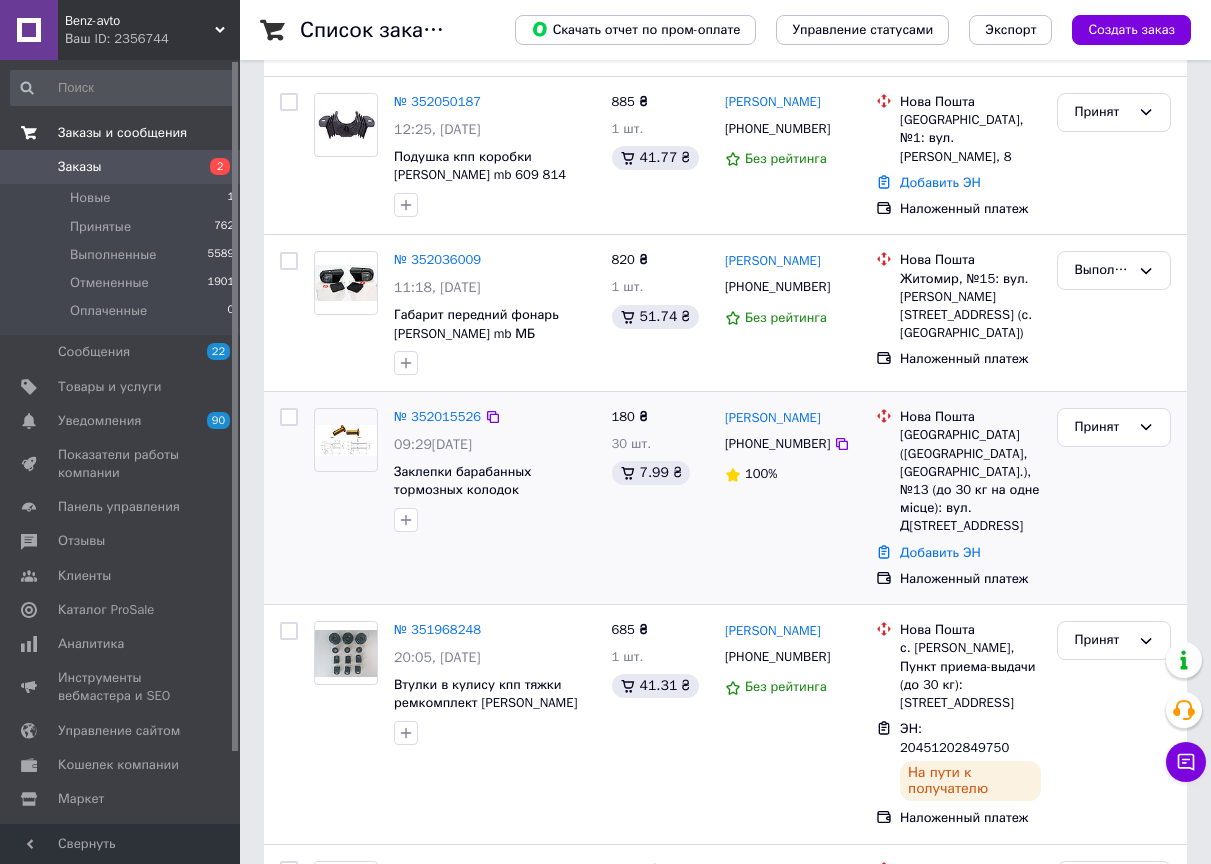 scroll, scrollTop: 300, scrollLeft: 0, axis: vertical 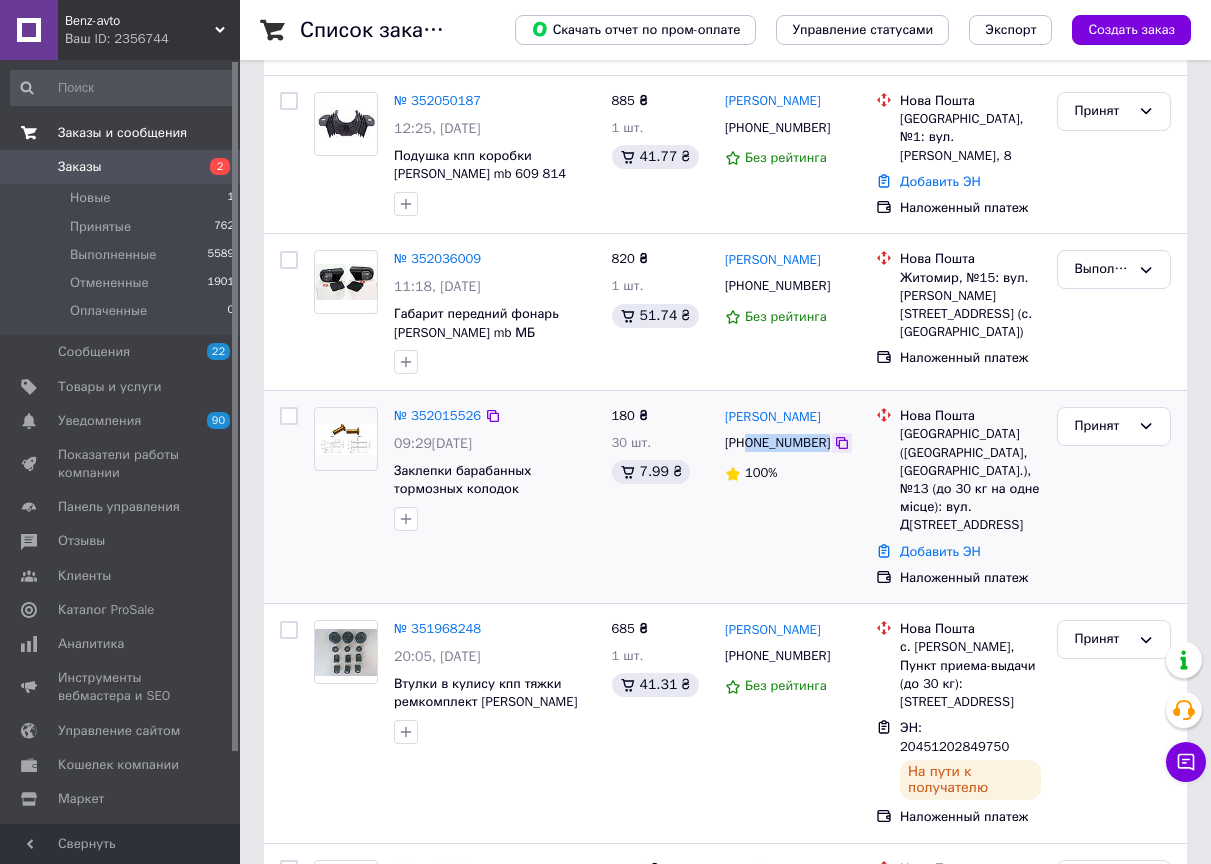 drag, startPoint x: 747, startPoint y: 445, endPoint x: 820, endPoint y: 442, distance: 73.061615 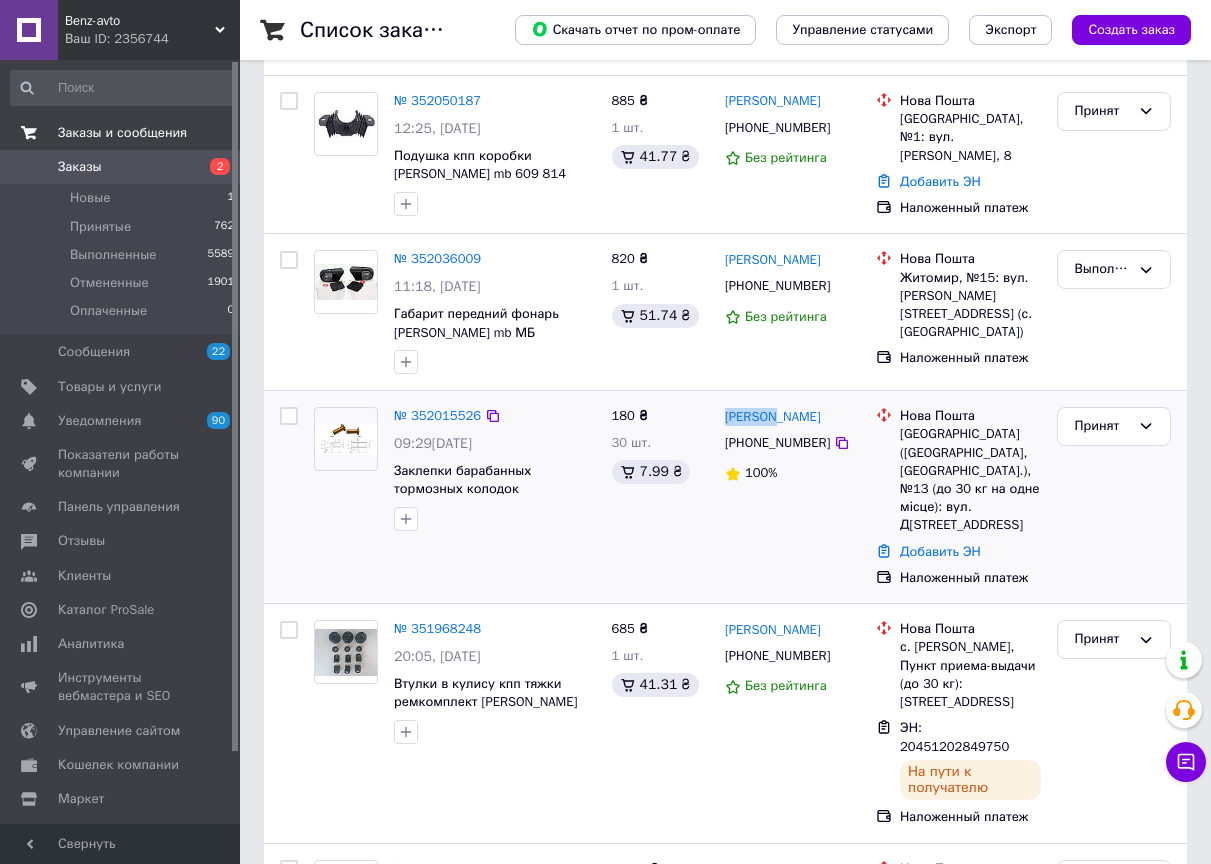 drag, startPoint x: 778, startPoint y: 418, endPoint x: 717, endPoint y: 419, distance: 61.008198 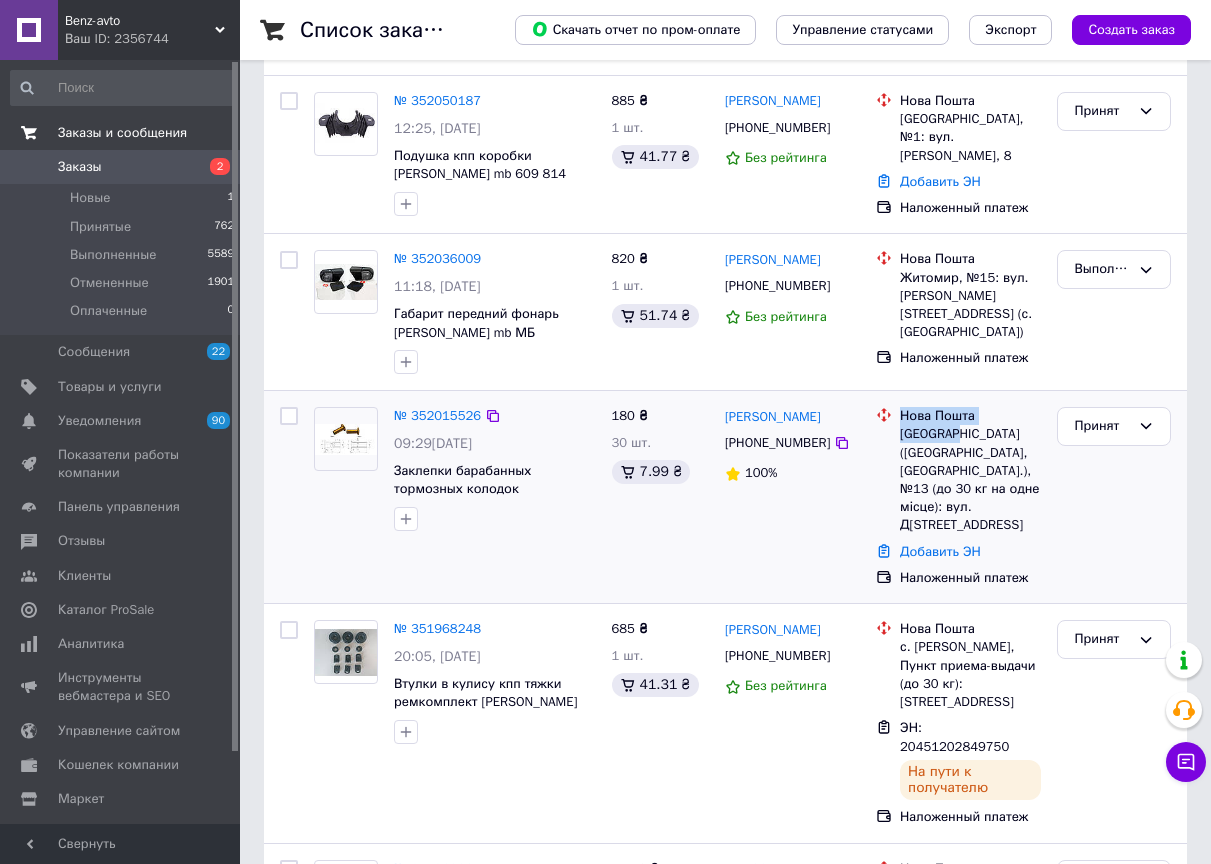 drag, startPoint x: 915, startPoint y: 433, endPoint x: 962, endPoint y: 431, distance: 47.042534 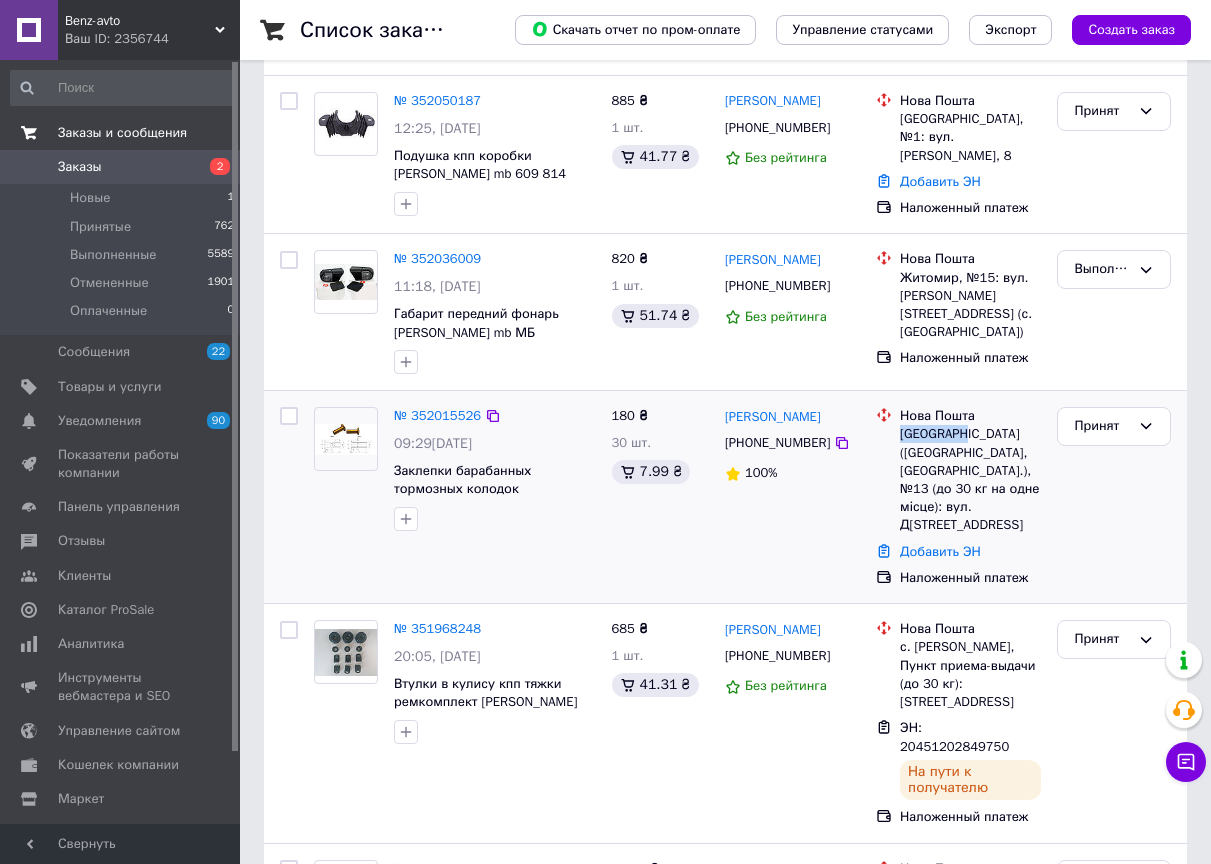 drag, startPoint x: 965, startPoint y: 431, endPoint x: 900, endPoint y: 429, distance: 65.03076 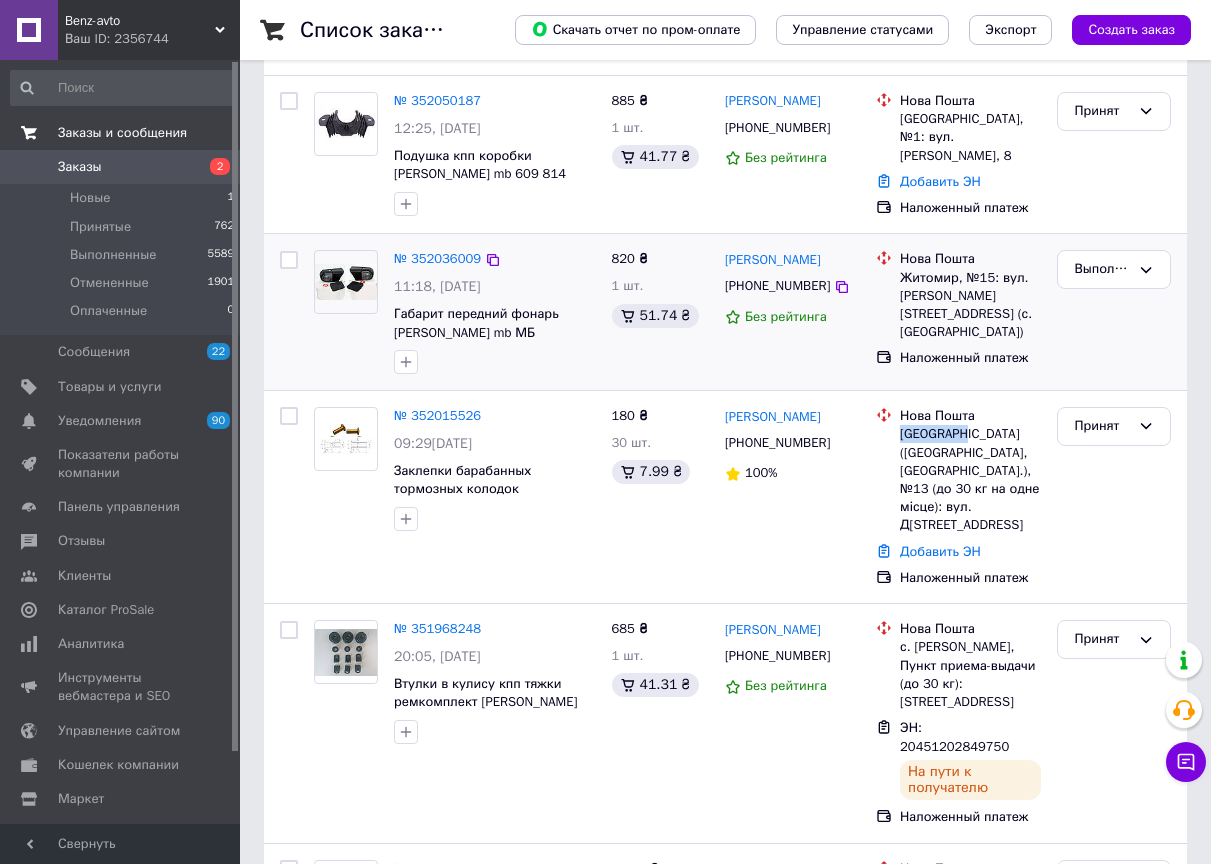 copy on "Запоріжжя" 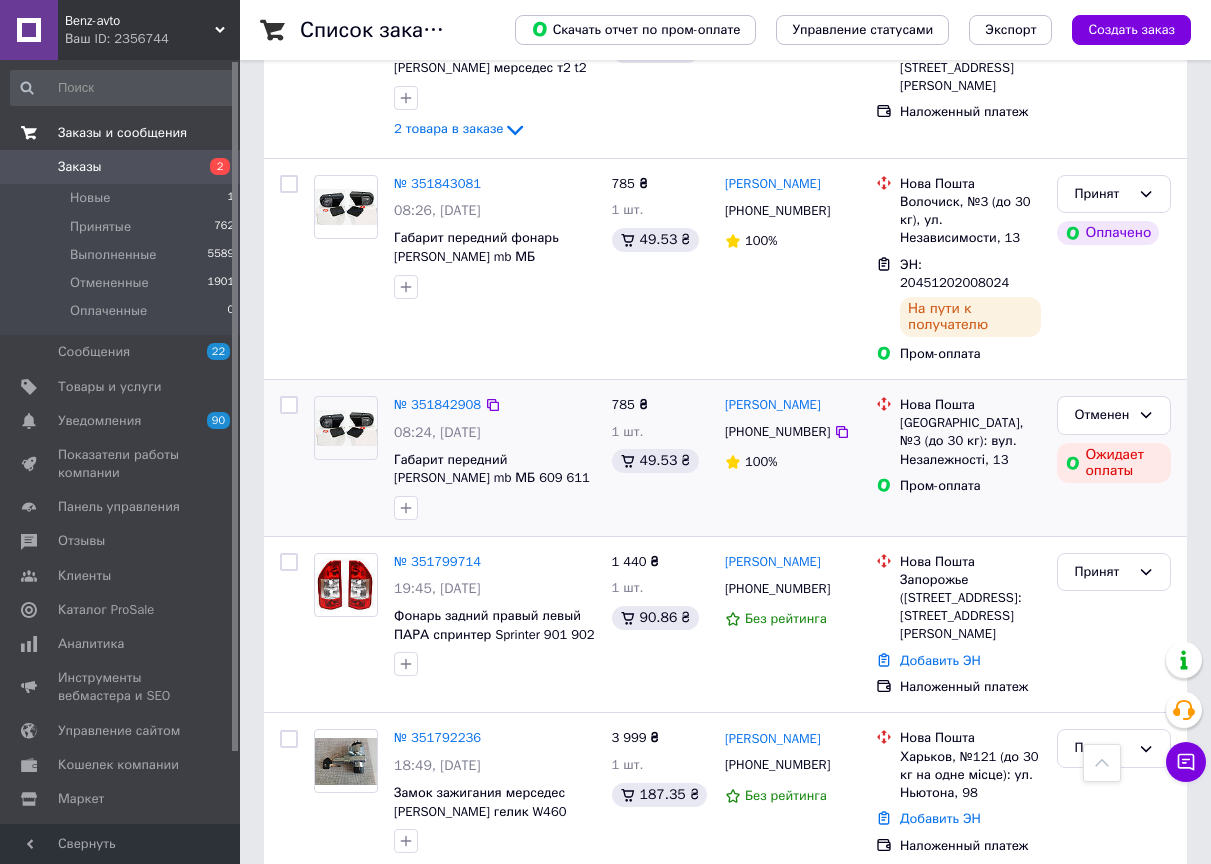 scroll, scrollTop: 2000, scrollLeft: 0, axis: vertical 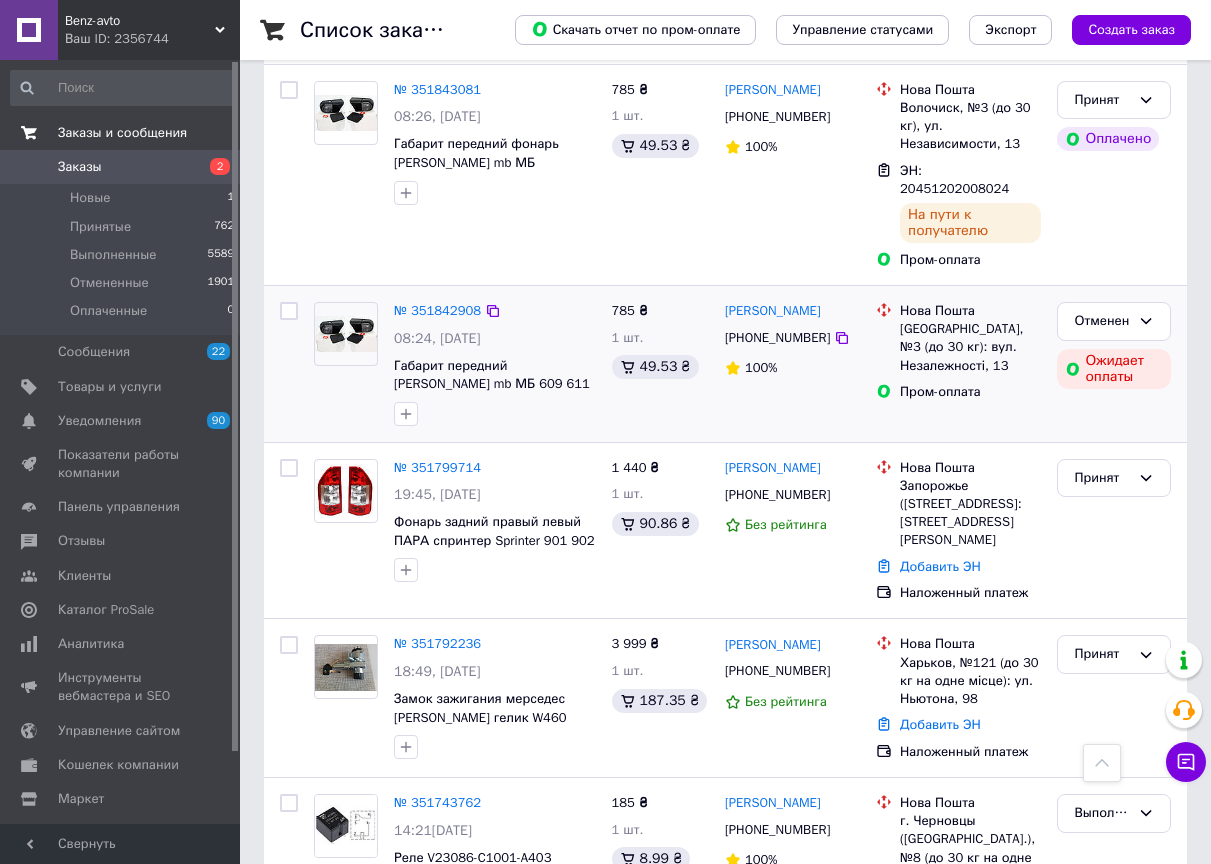 click on "№ 351842908 08:24, 09.07.2025 Габарит передний фонарь Mercedes Мерседес  mb МБ 609 611 709 711 809 811 814 785 ₴ 1 шт. 49.53 ₴ Іван Зінькевич +380973411954 100% Нова Пошта Волочиськ, №3 (до 30 кг): вул. Незалежності, 13 Пром-оплата Отменен Ожидает оплаты" at bounding box center (725, 364) 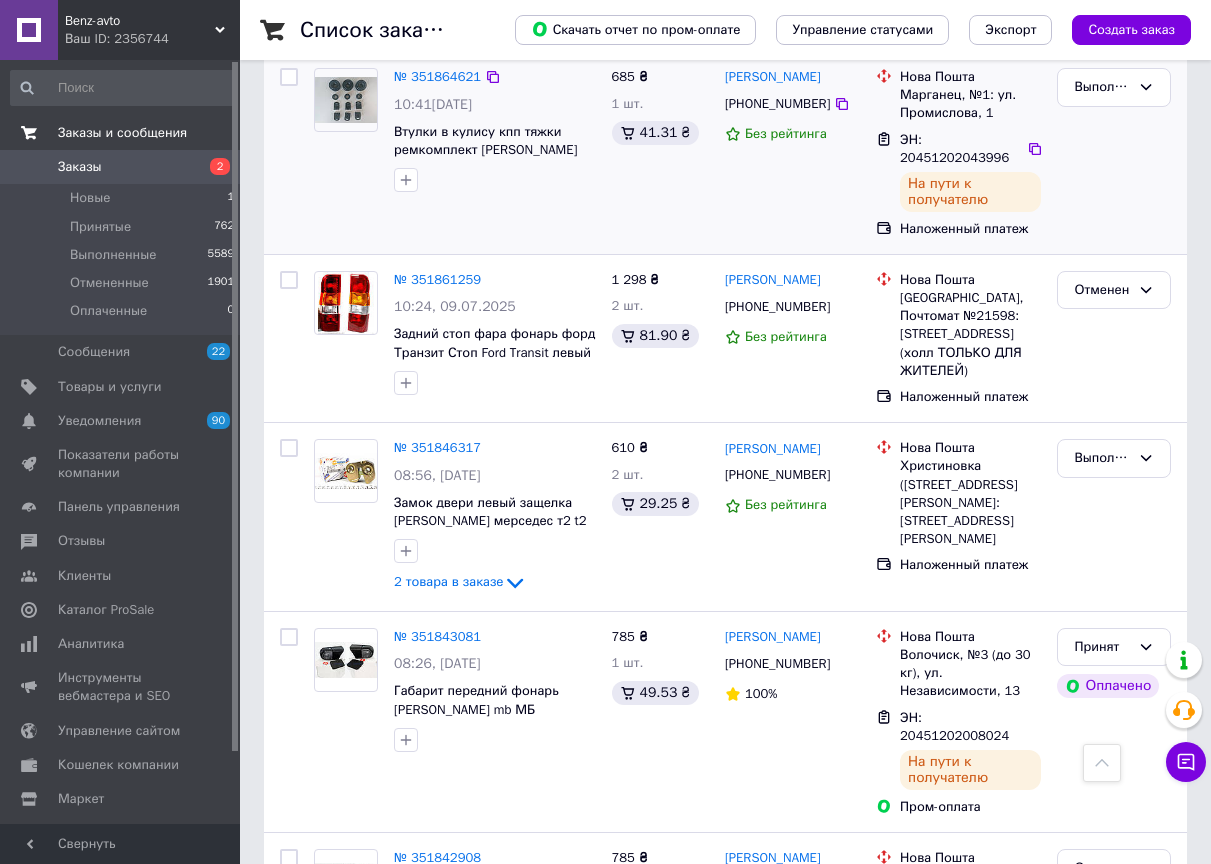 scroll, scrollTop: 1500, scrollLeft: 0, axis: vertical 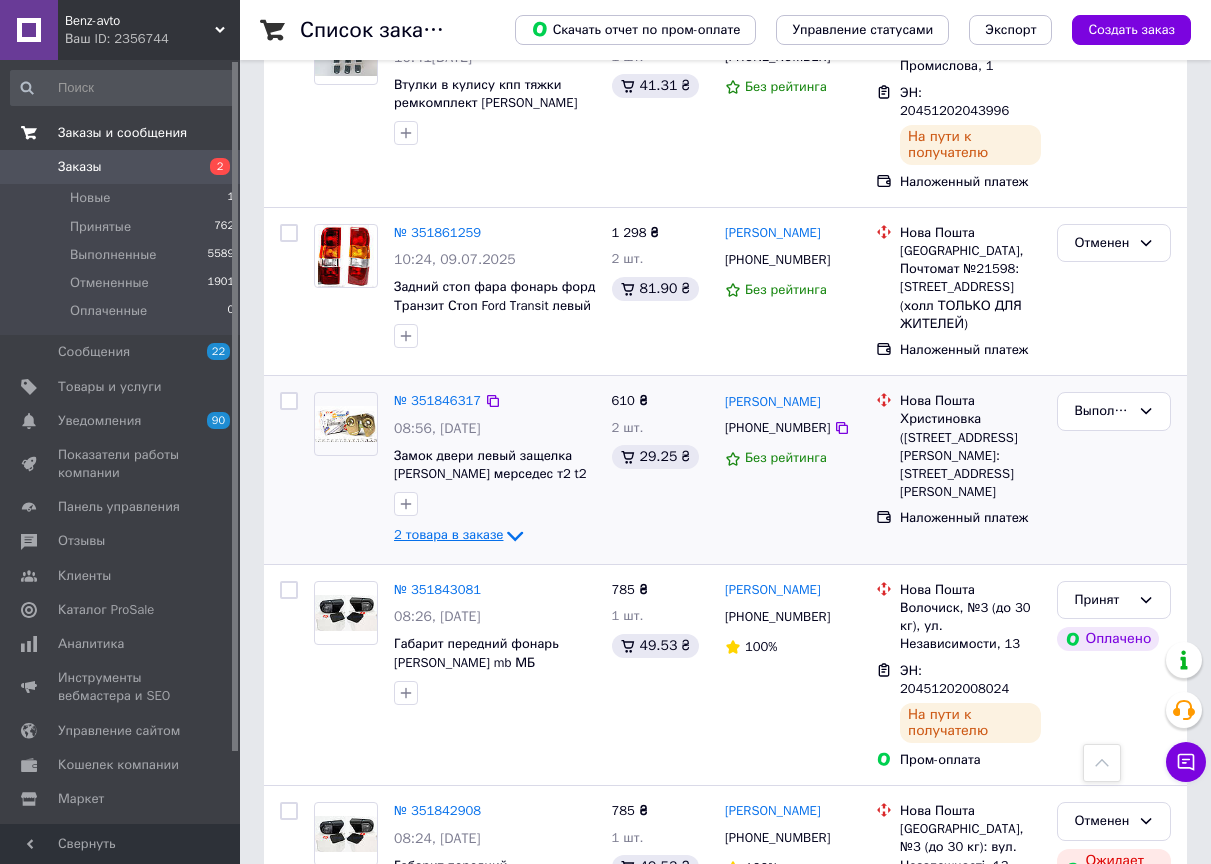 click on "2 товара в заказе" at bounding box center [448, 535] 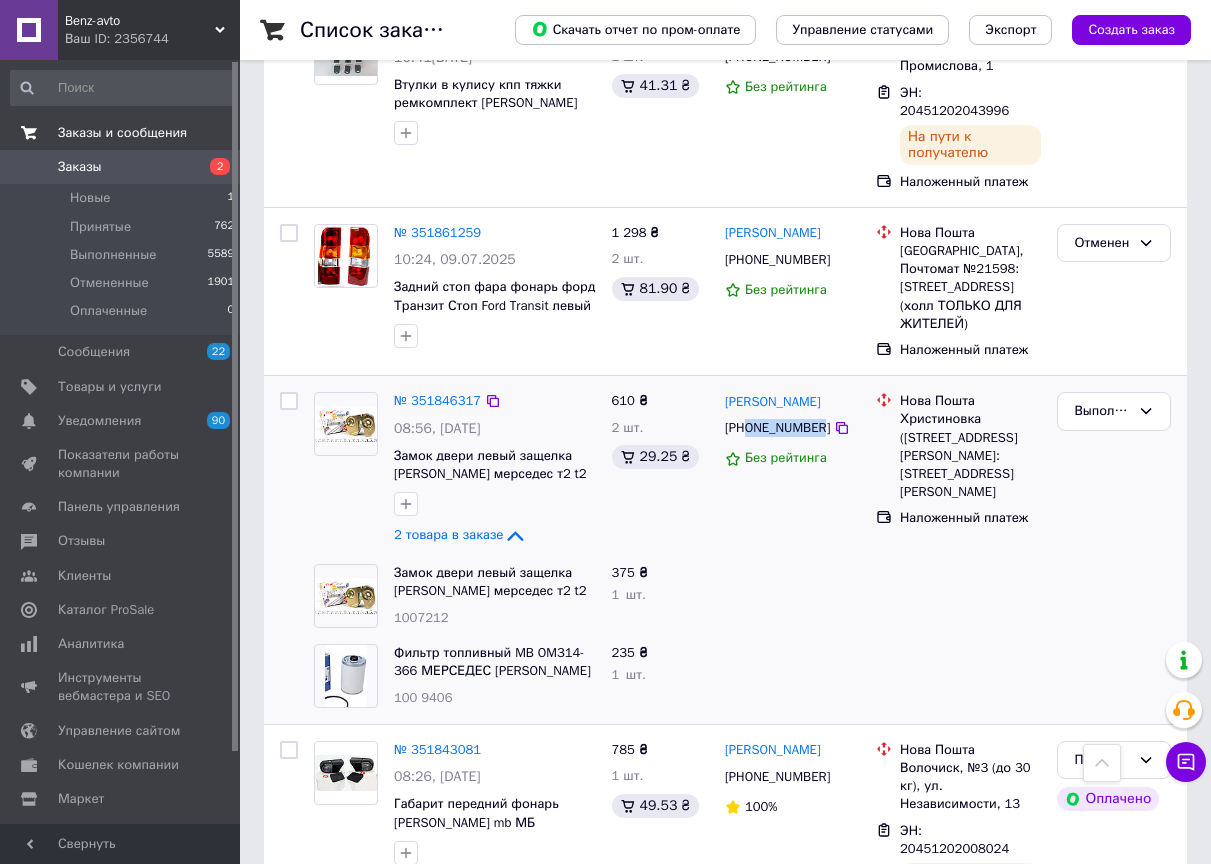 drag, startPoint x: 747, startPoint y: 410, endPoint x: 815, endPoint y: 417, distance: 68.359344 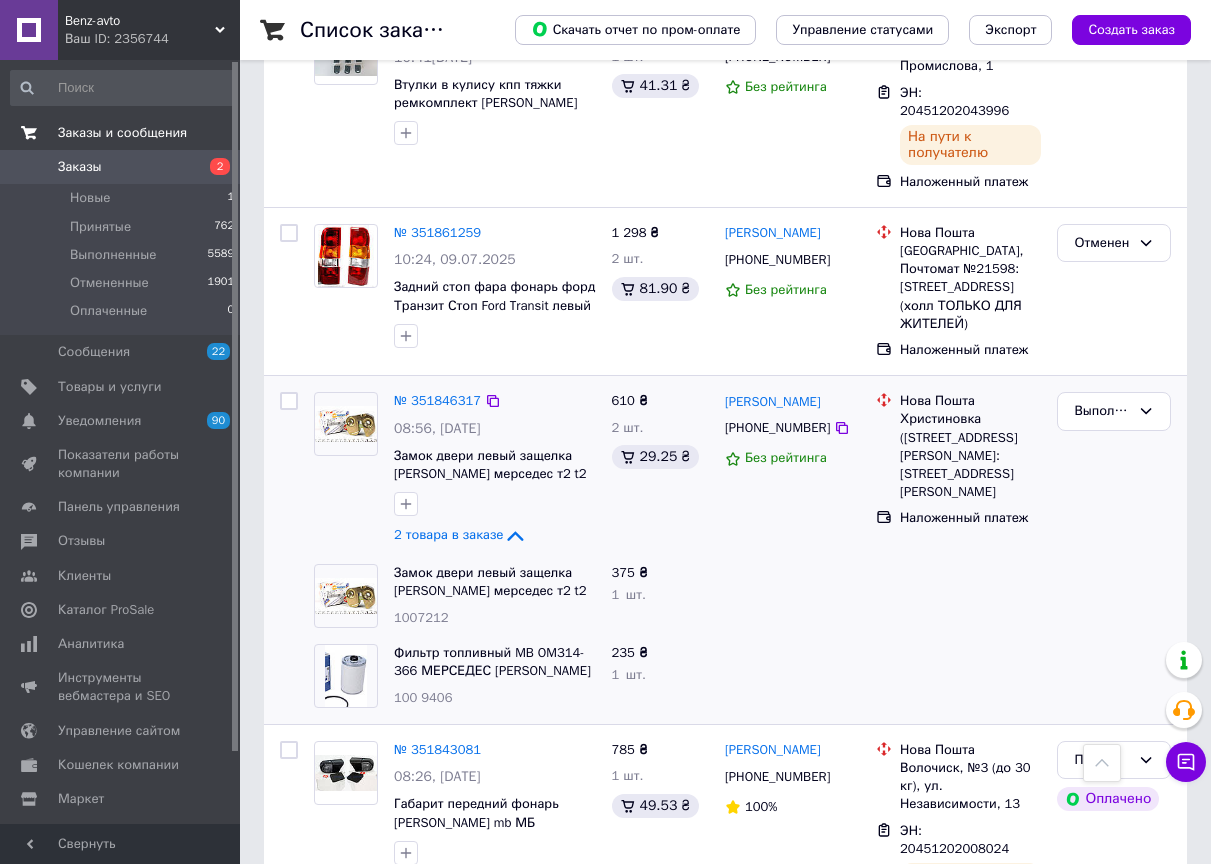 click on "№ 351846317 08:56, 09.07.2025 Замок двери левый защелка mercedes мерседес т2 t2 mb 609 611 709 711 809 811 814 рекс варио vario 2 товара в заказе" at bounding box center (495, 470) 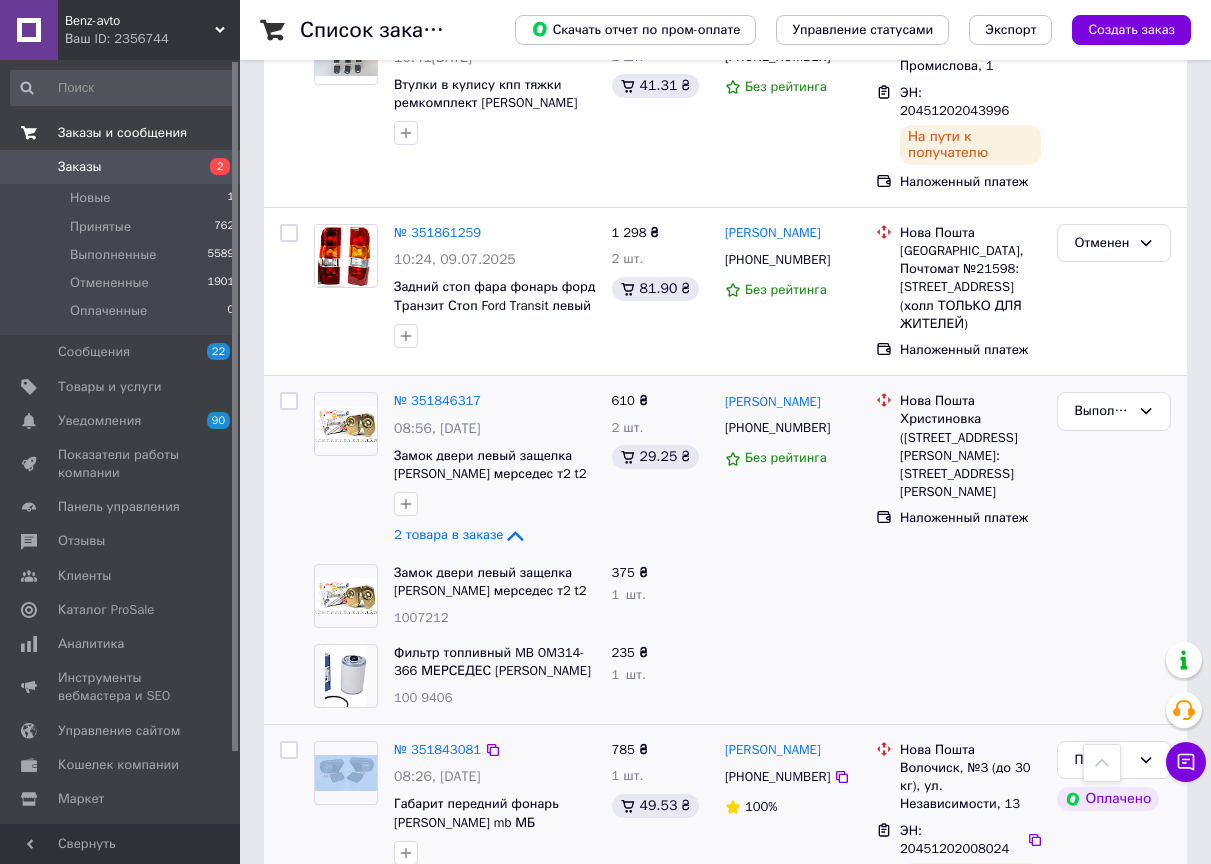 drag, startPoint x: 325, startPoint y: 796, endPoint x: 268, endPoint y: 843, distance: 73.87828 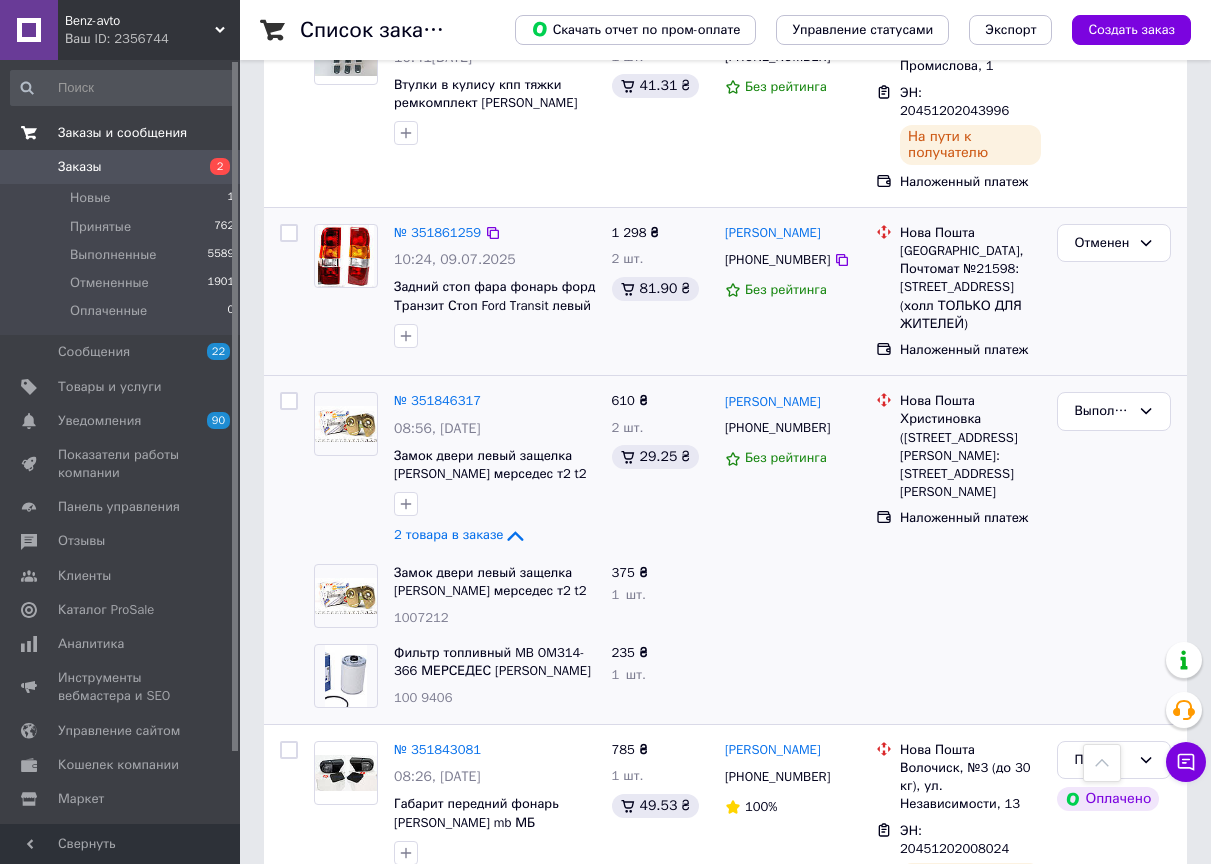 click on "№ 351861259" at bounding box center [495, 233] 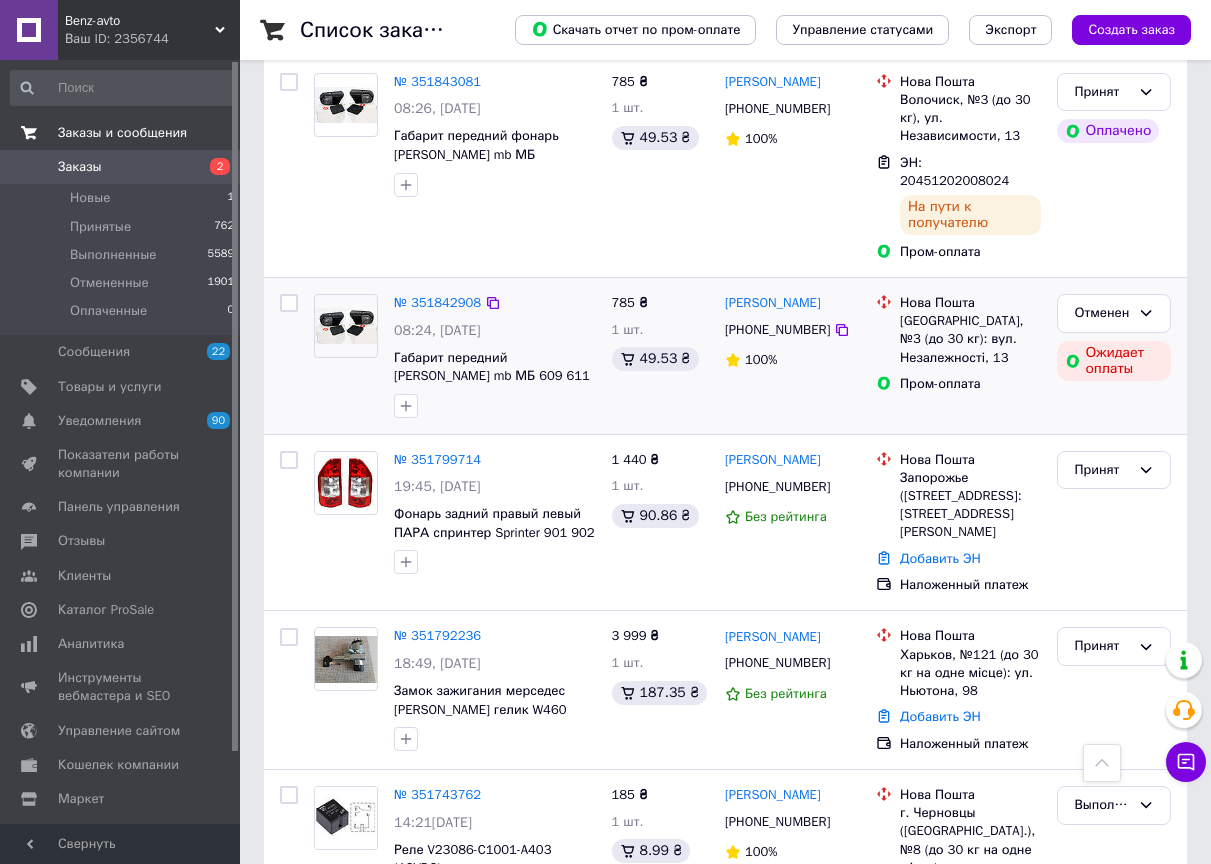 scroll, scrollTop: 2200, scrollLeft: 0, axis: vertical 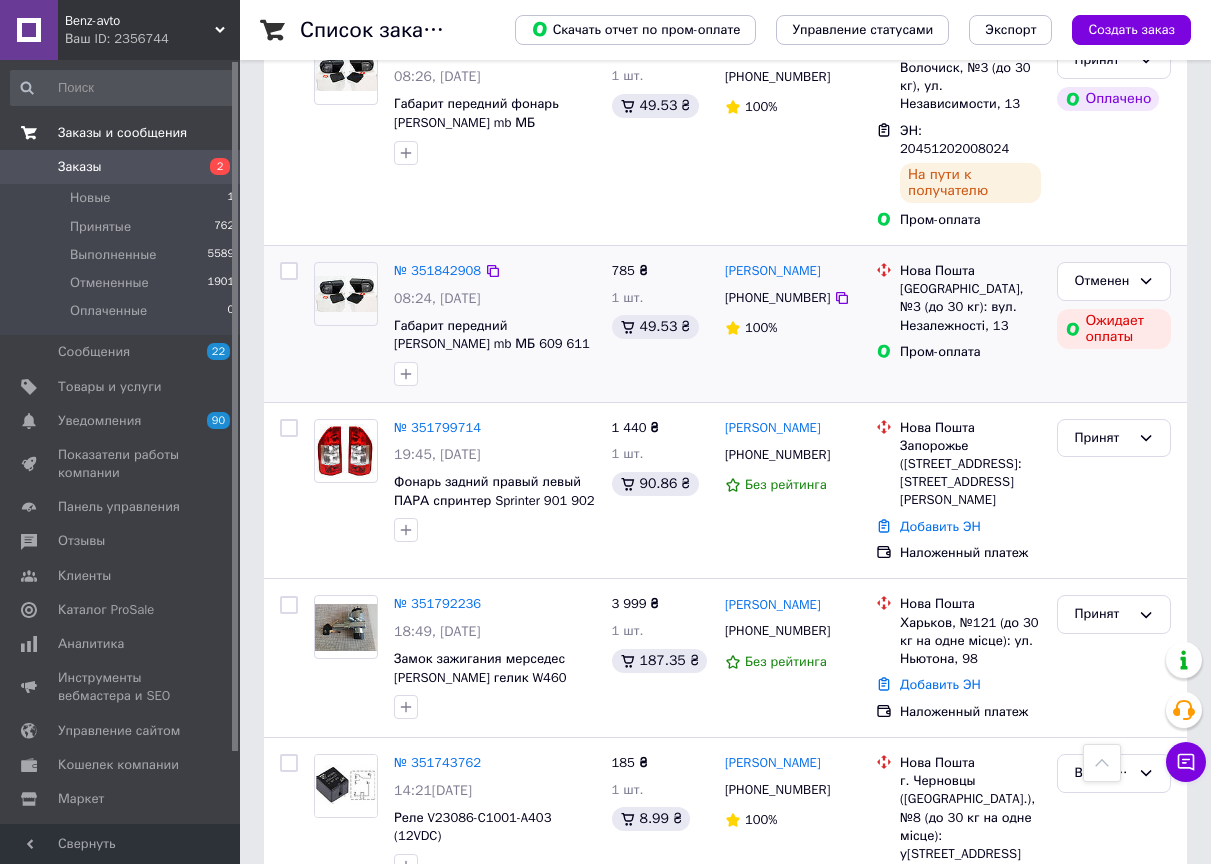 click on "№ 351842908 08:24, 09.07.2025 Габарит передний фонарь Mercedes Мерседес  mb МБ 609 611 709 711 809 811 814 785 ₴ 1 шт. 49.53 ₴ Іван Зінькевич +380973411954 100% Нова Пошта Волочиськ, №3 (до 30 кг): вул. Незалежності, 13 Пром-оплата Отменен Ожидает оплаты" at bounding box center (725, 324) 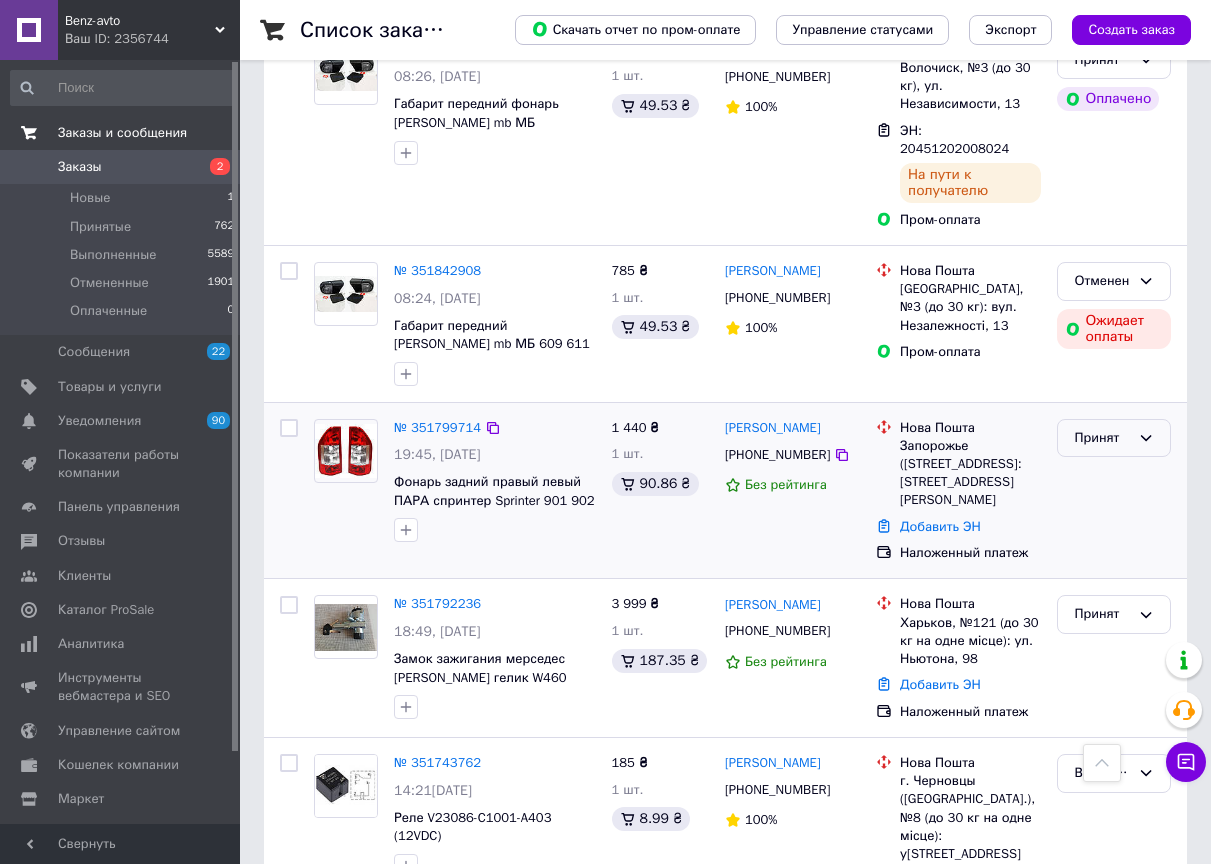 click on "Принят" at bounding box center (1102, 438) 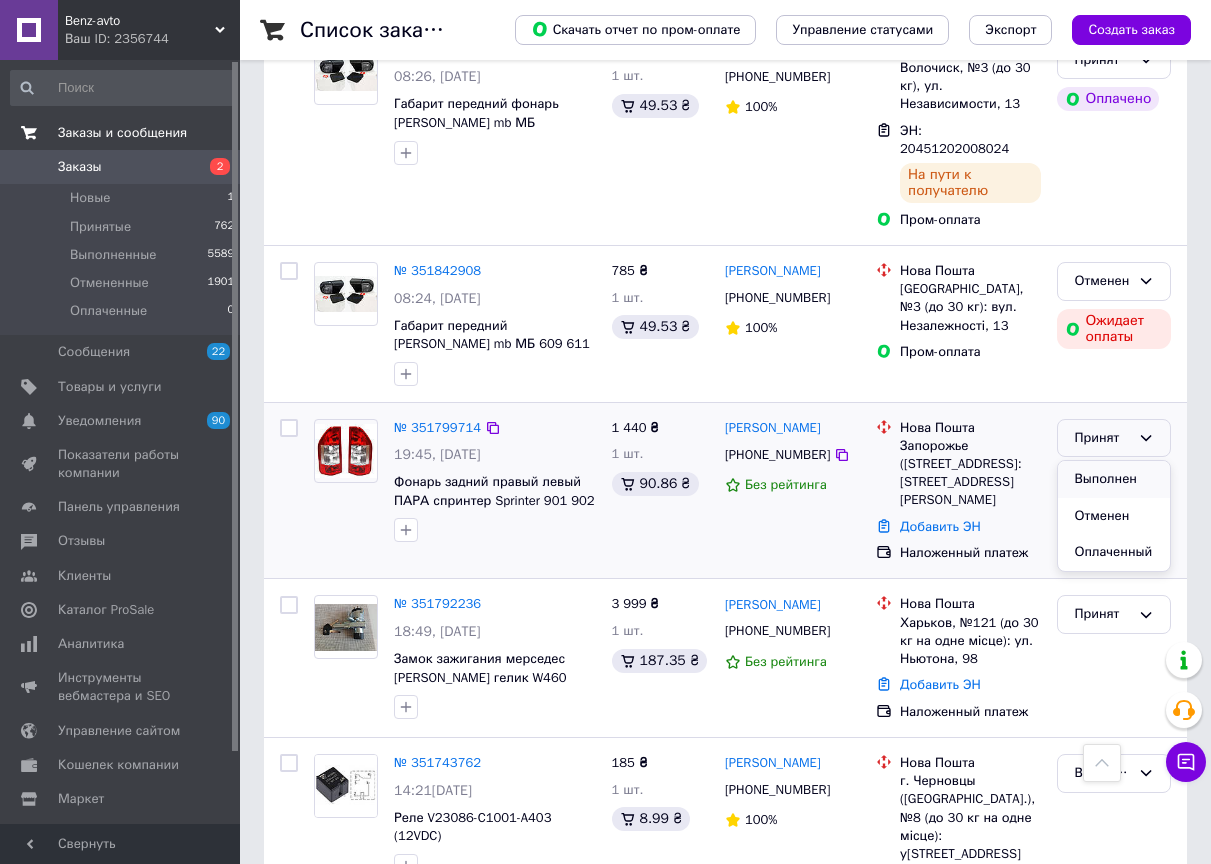 click on "Выполнен" at bounding box center (1114, 479) 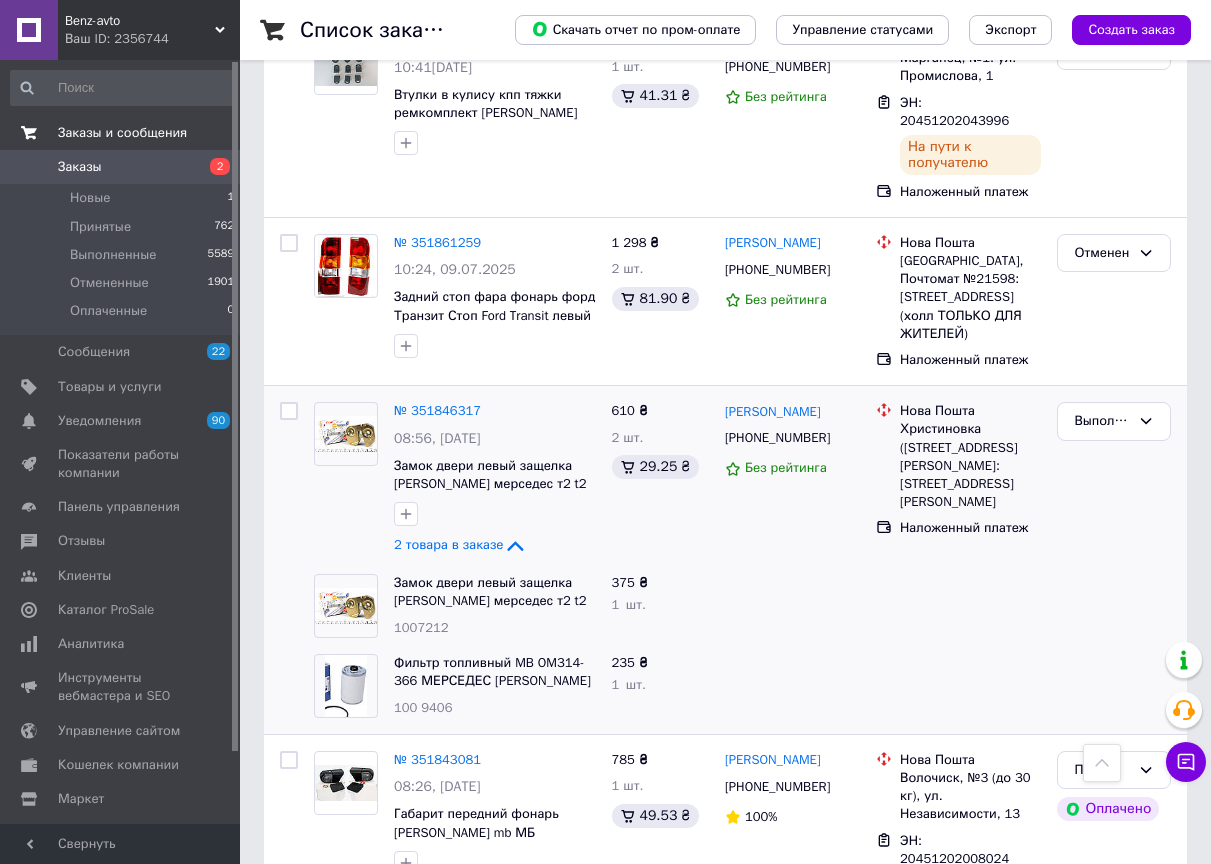 scroll, scrollTop: 1600, scrollLeft: 0, axis: vertical 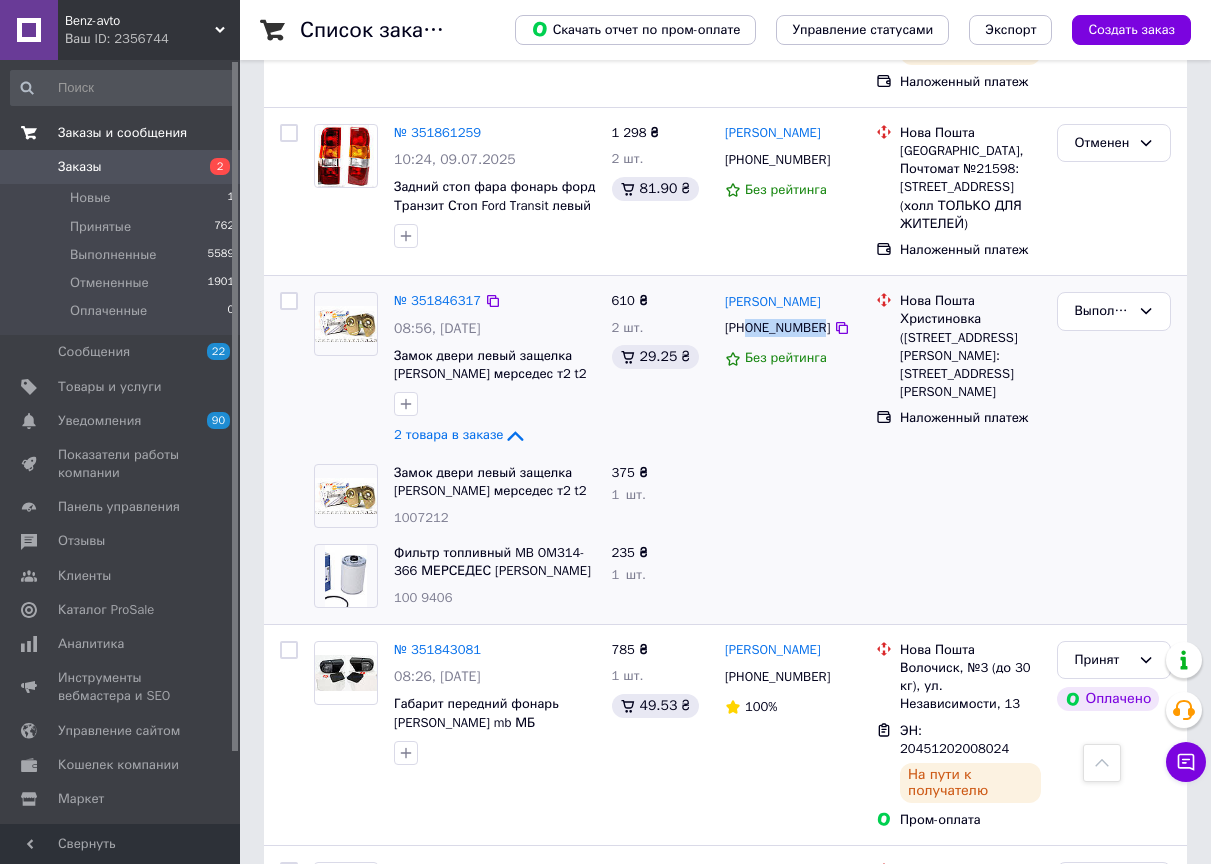drag, startPoint x: 748, startPoint y: 303, endPoint x: 817, endPoint y: 310, distance: 69.354164 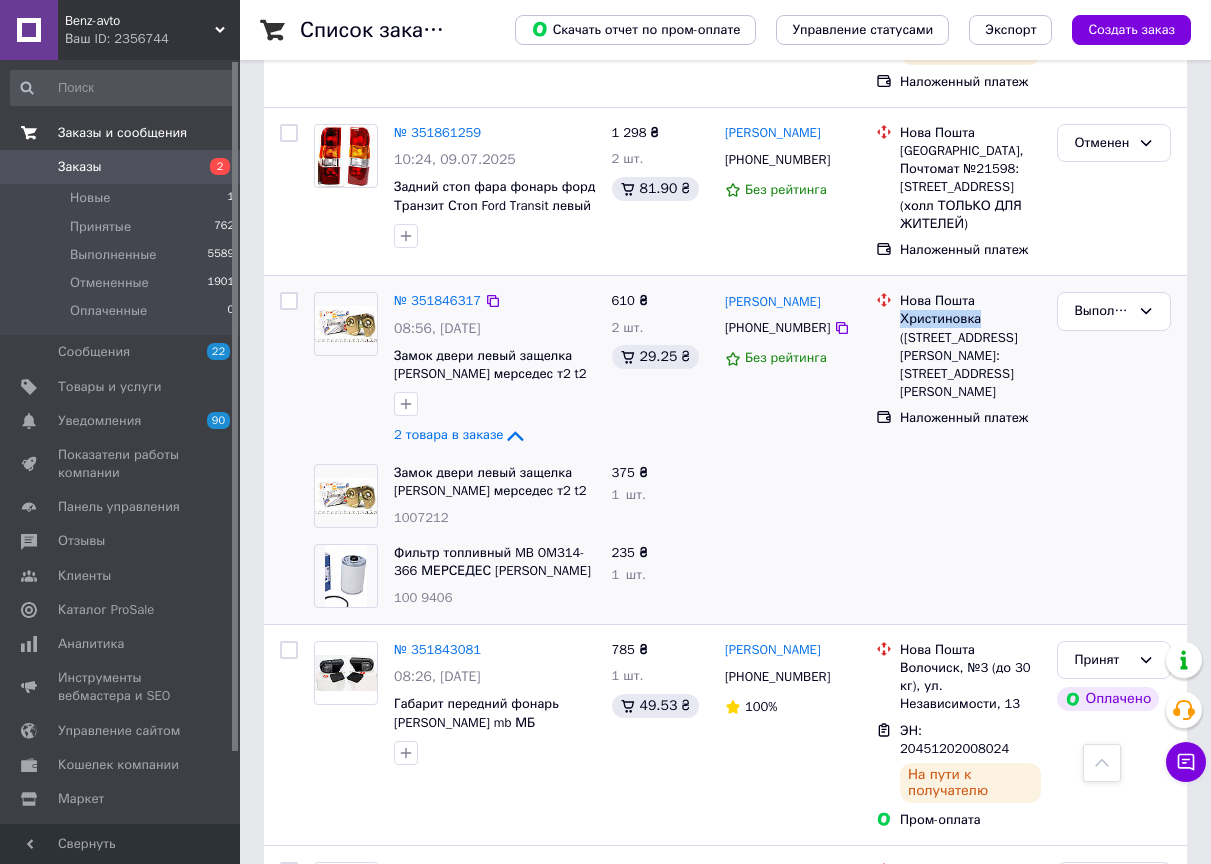 drag, startPoint x: 902, startPoint y: 302, endPoint x: 976, endPoint y: 301, distance: 74.00676 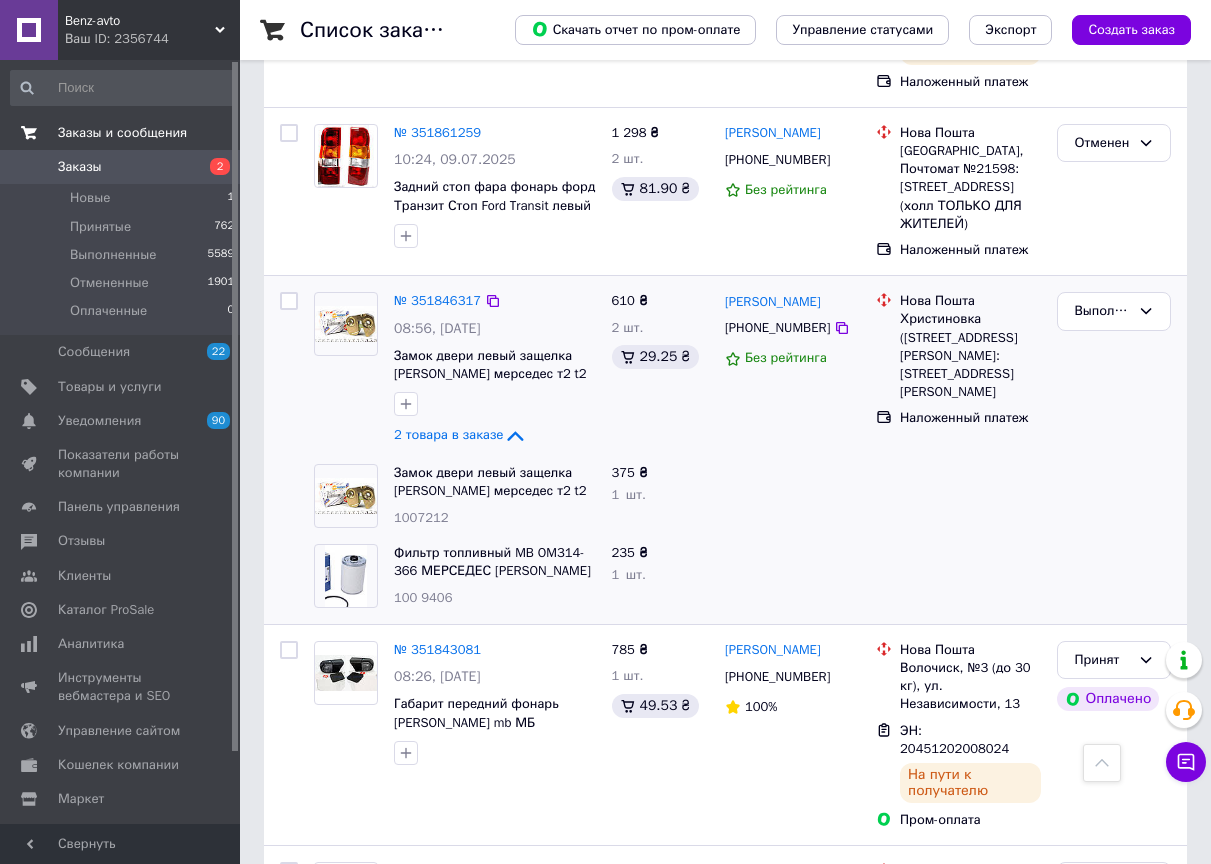 click on "№ 351846317 08:56, 09.07.2025 Замок двери левый защелка mercedes мерседес т2 t2 mb 609 611 709 711 809 811 814 рекс варио vario 2 товара в заказе" at bounding box center (495, 370) 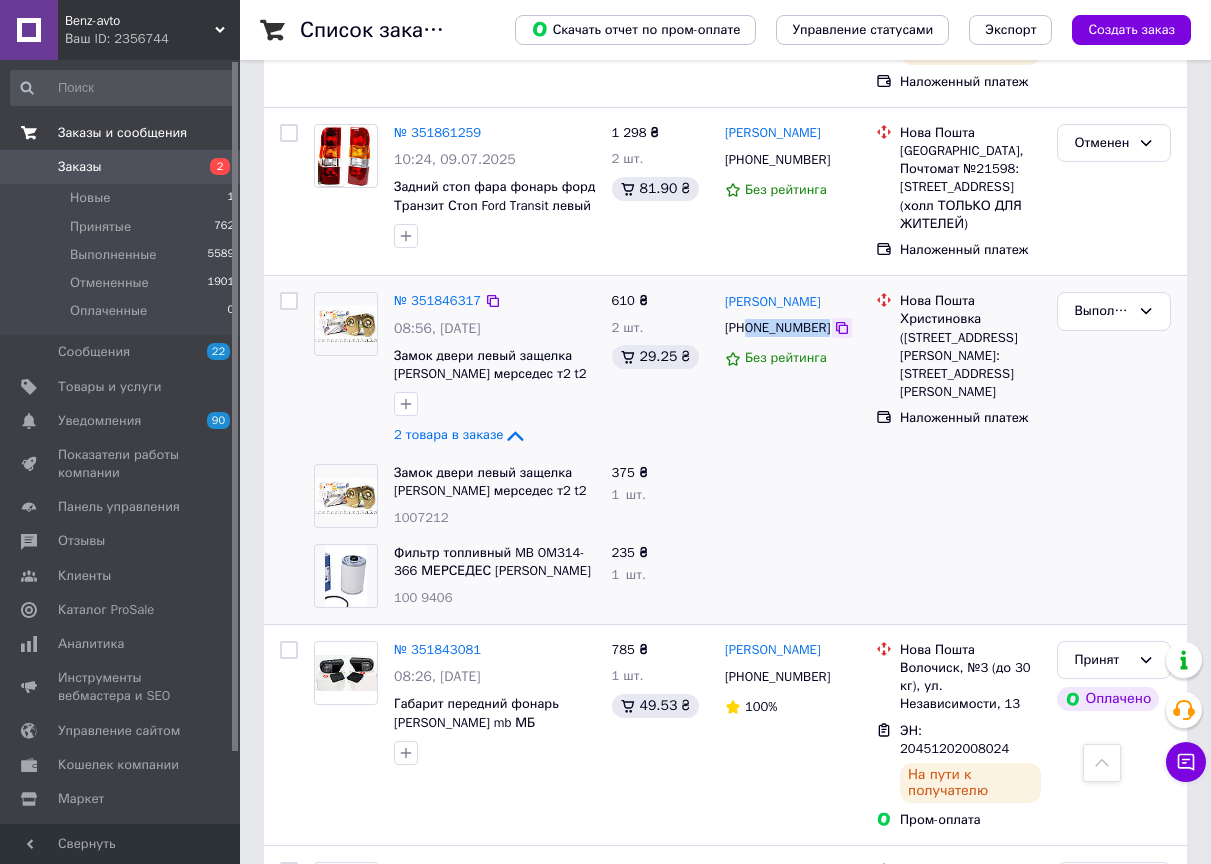 drag, startPoint x: 746, startPoint y: 308, endPoint x: 821, endPoint y: 311, distance: 75.059975 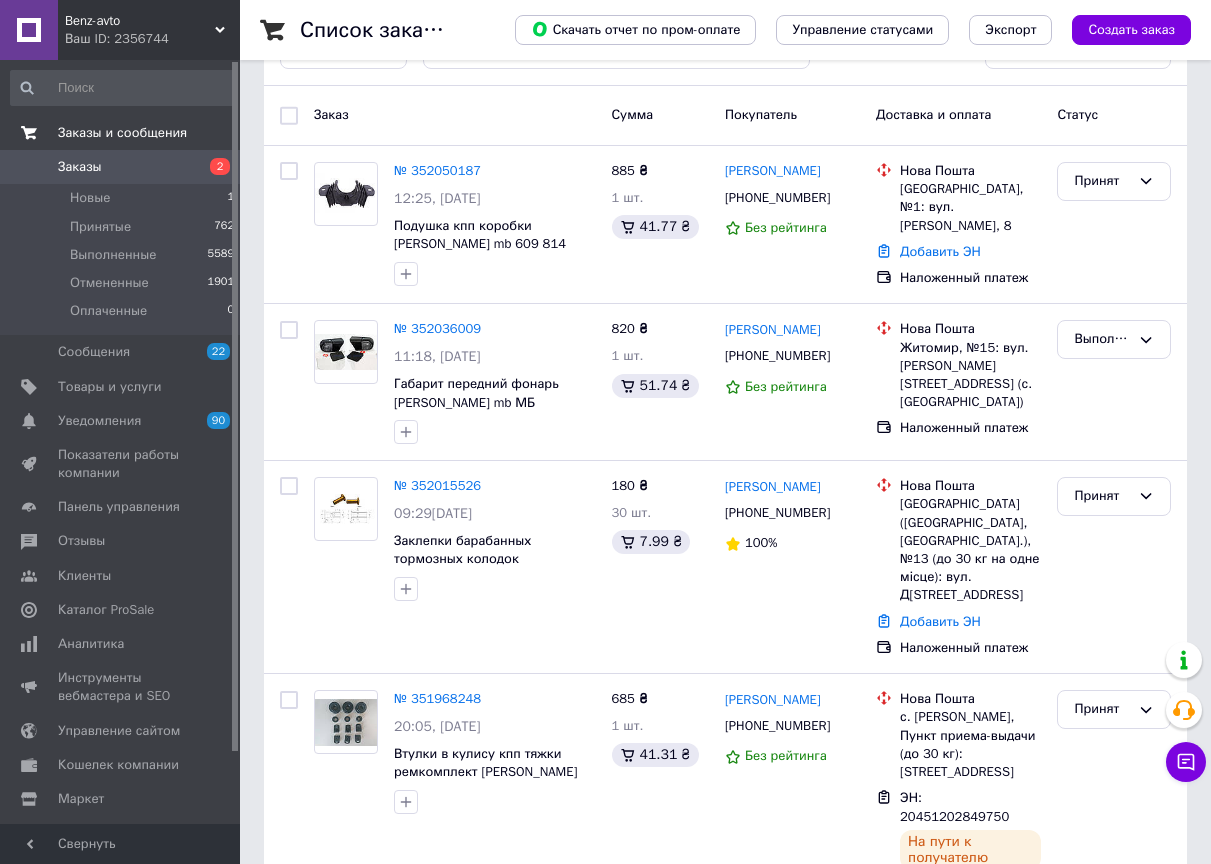 scroll, scrollTop: 100, scrollLeft: 0, axis: vertical 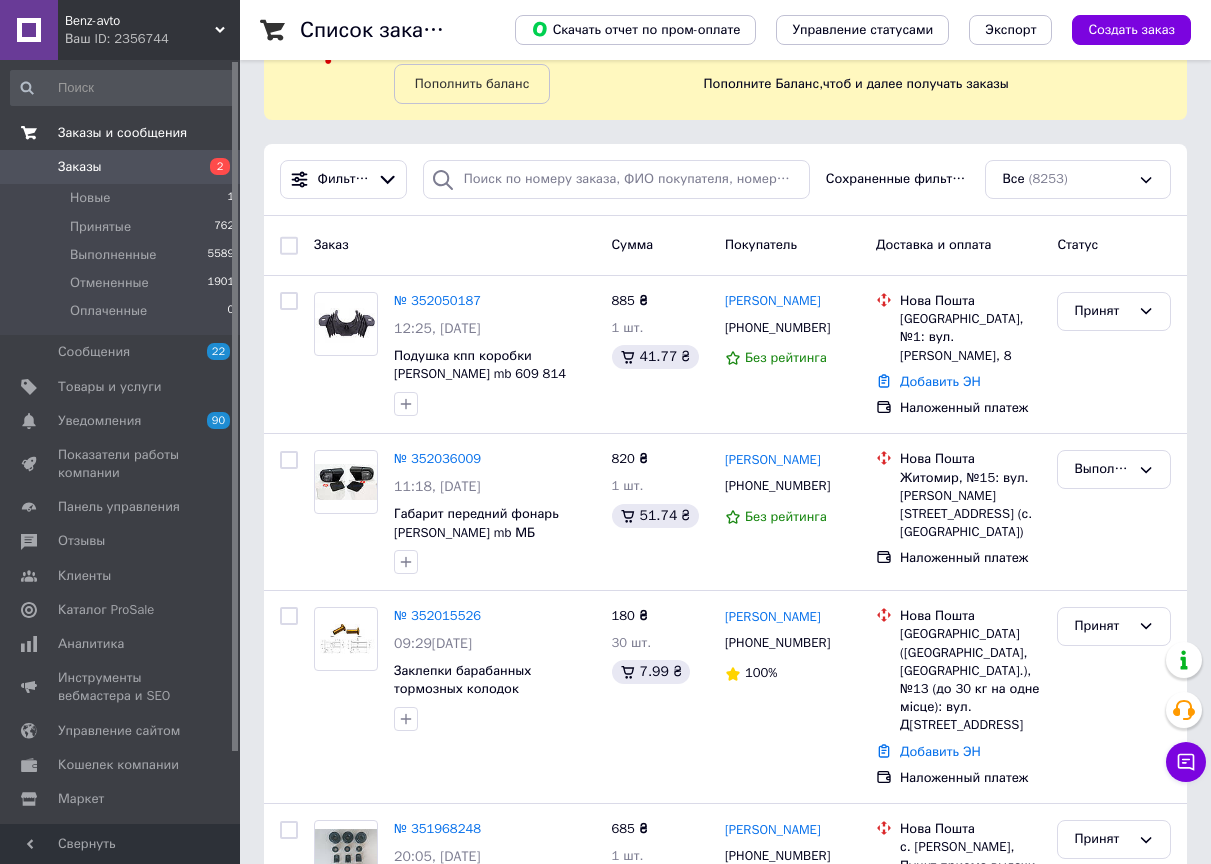 click on "Заказ" at bounding box center [455, 245] 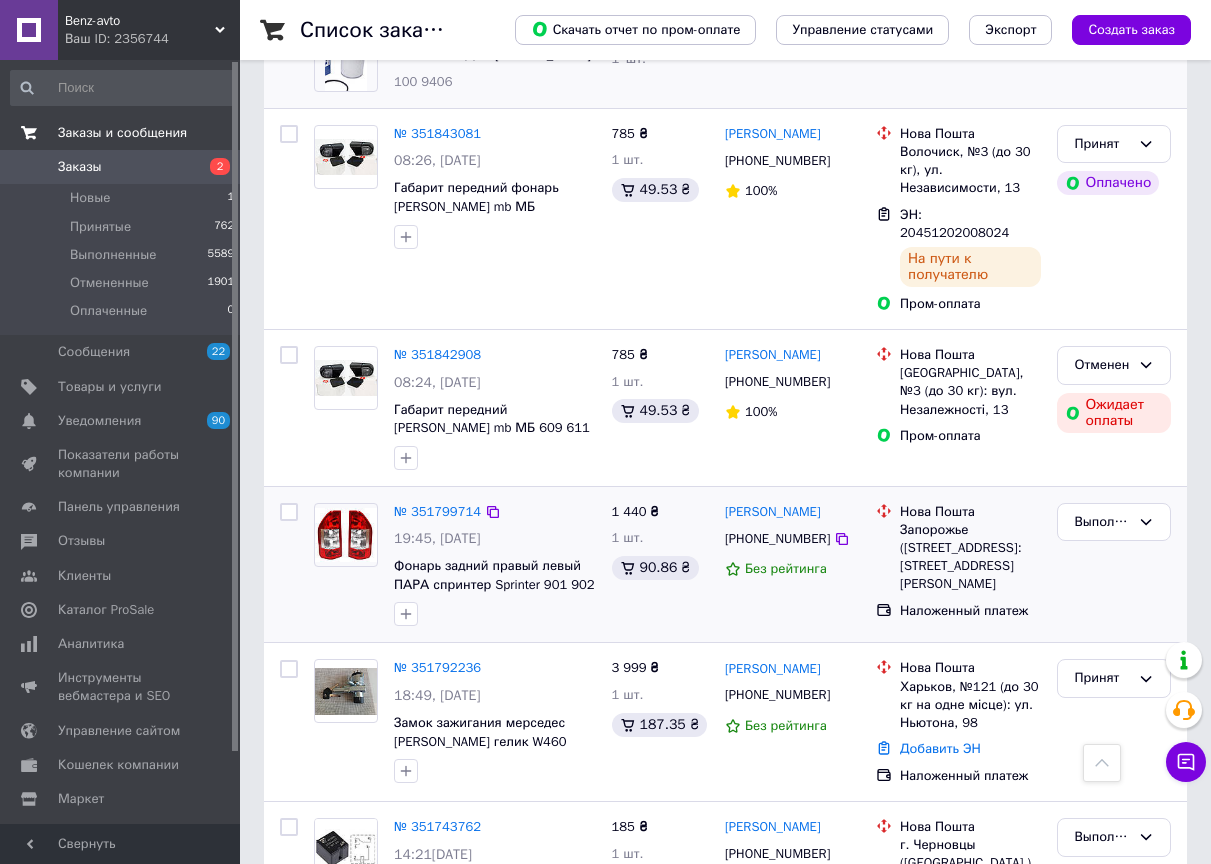 scroll, scrollTop: 2200, scrollLeft: 0, axis: vertical 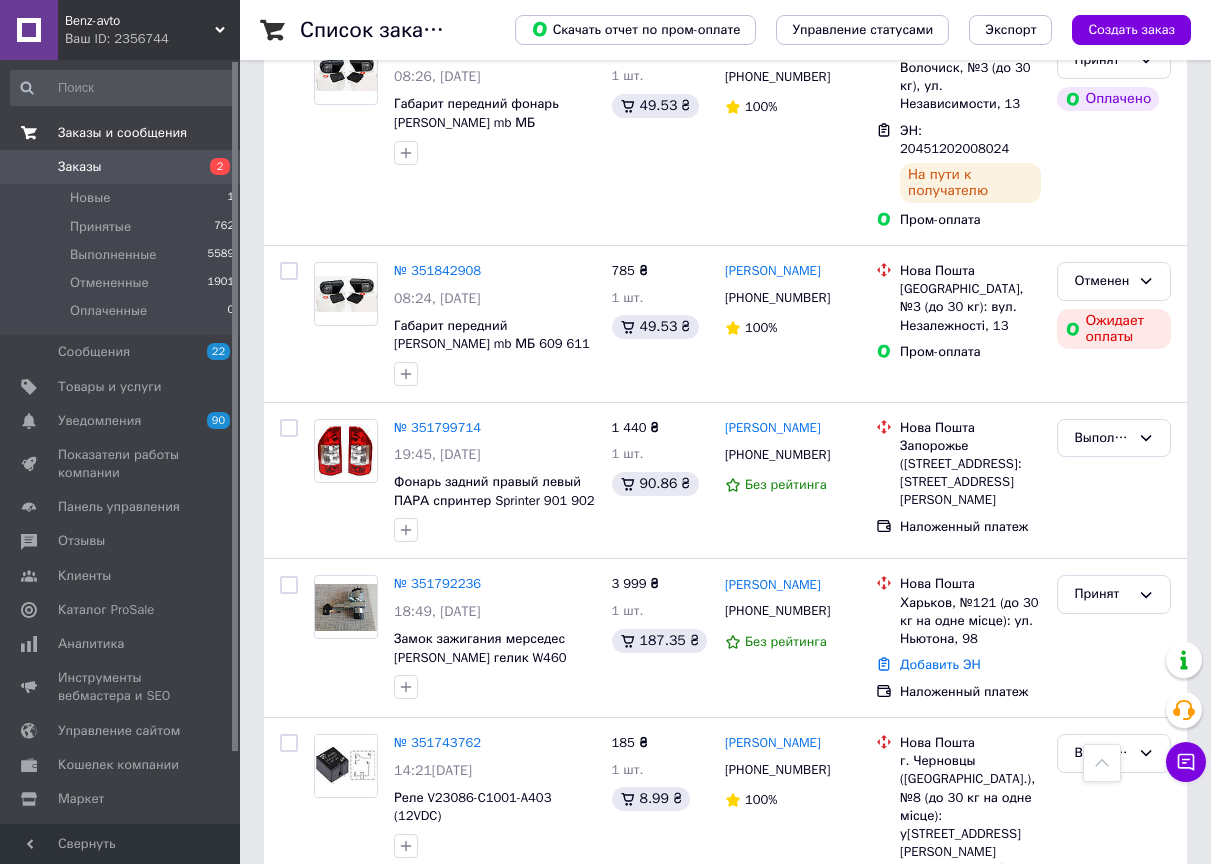 click on "Benz-avto" at bounding box center [140, 21] 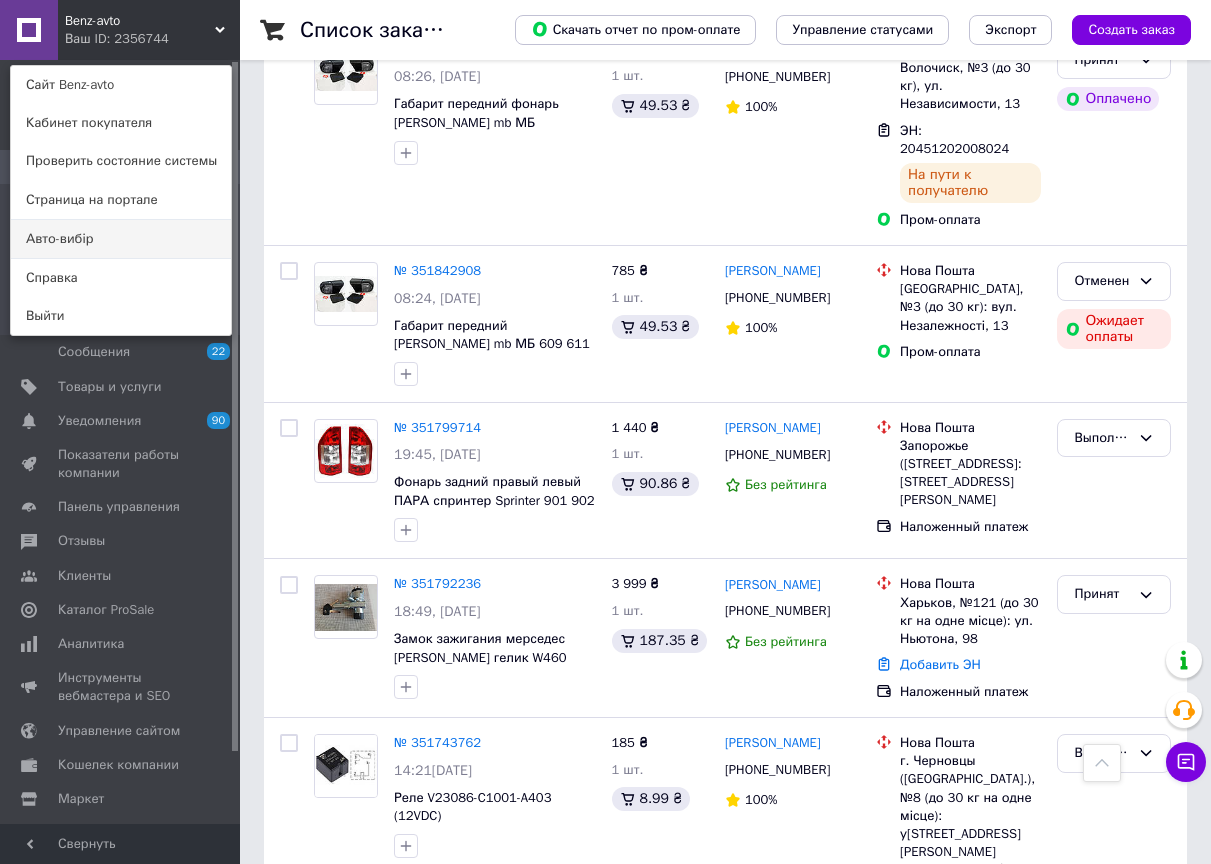 click on "Авто-вибір" at bounding box center [121, 239] 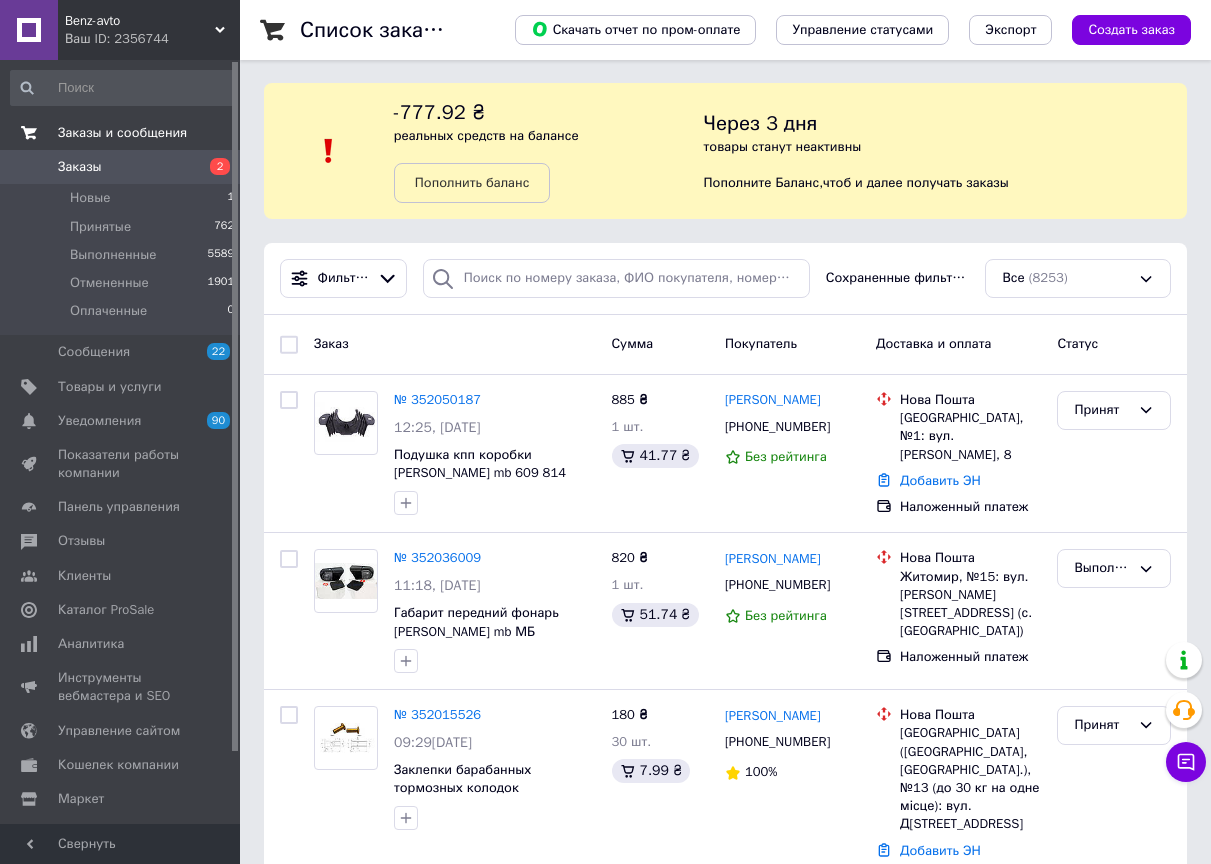 scroll, scrollTop: 0, scrollLeft: 0, axis: both 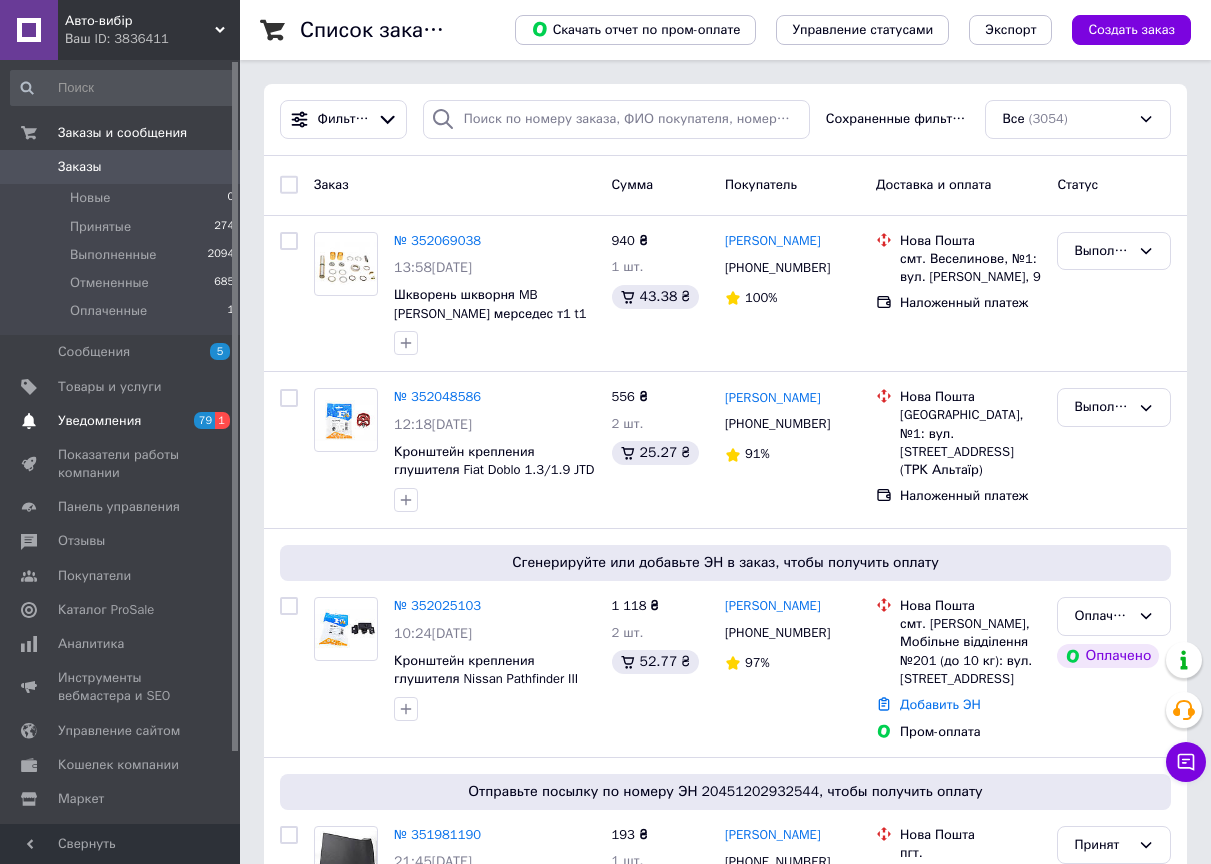 click on "Уведомления" at bounding box center (121, 421) 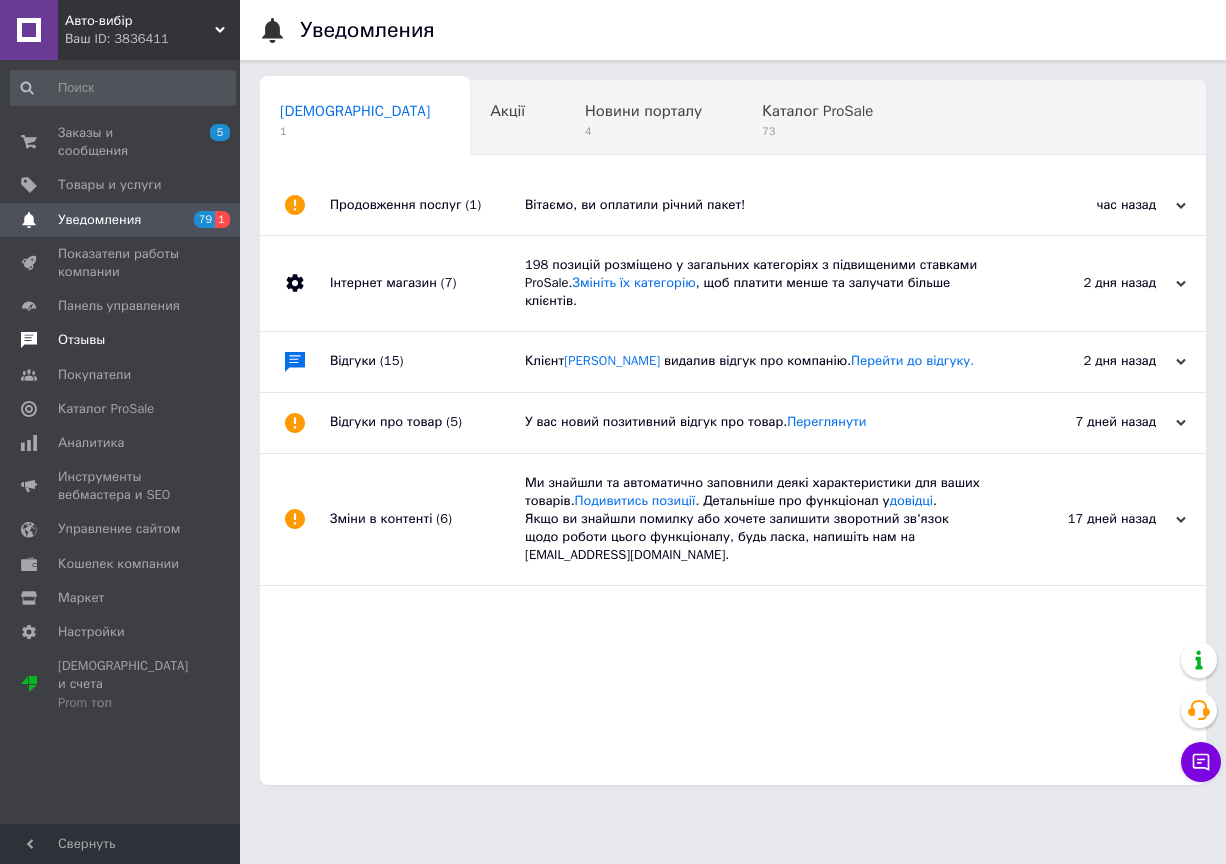scroll, scrollTop: 0, scrollLeft: 5, axis: horizontal 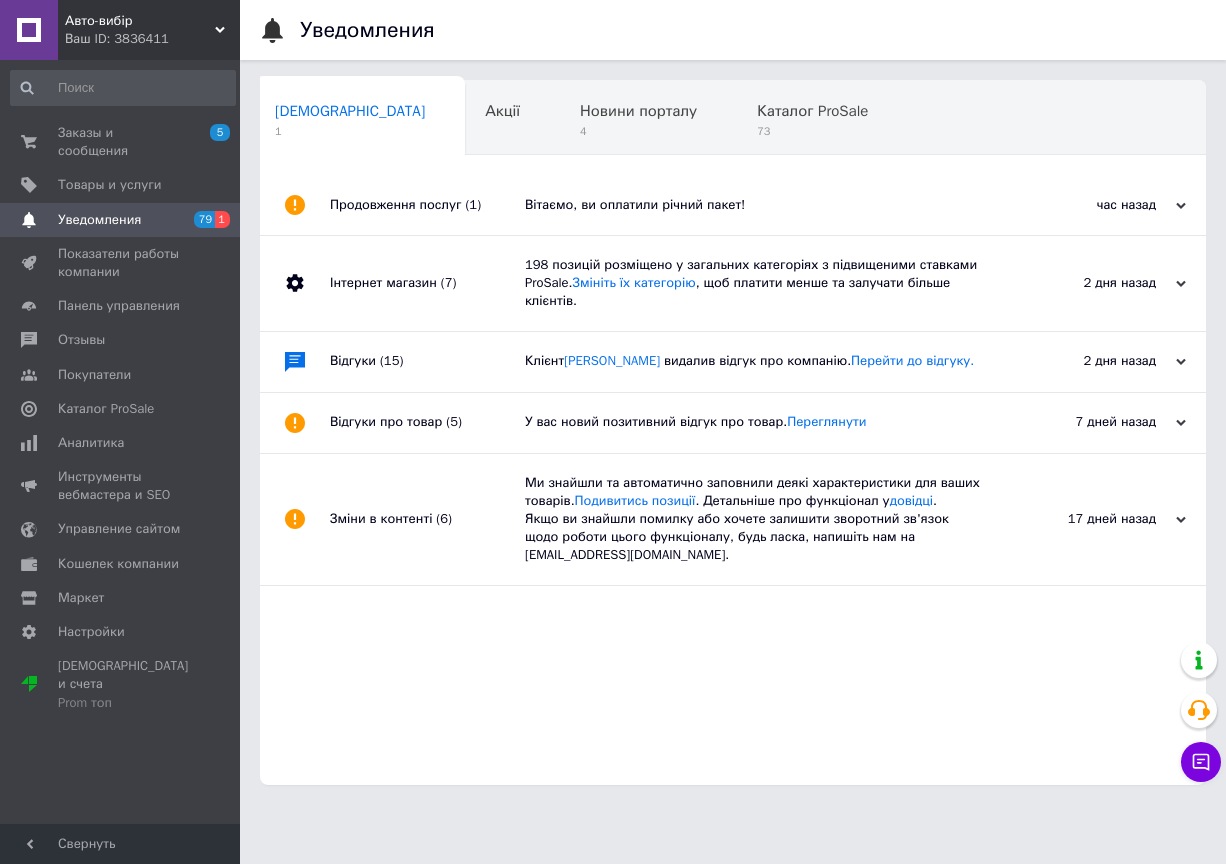 click on "Ваш ID: 3836411" at bounding box center (152, 39) 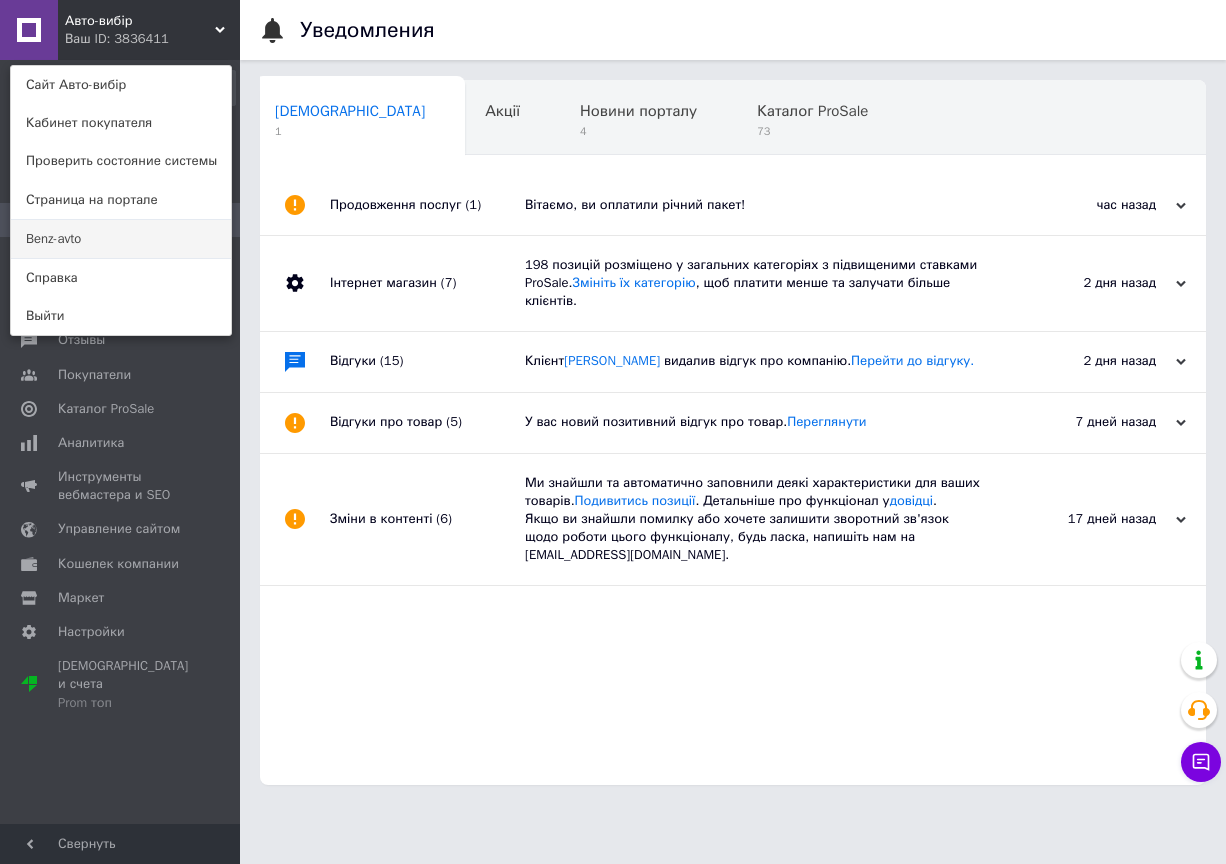 click on "Benz-avto" at bounding box center [121, 239] 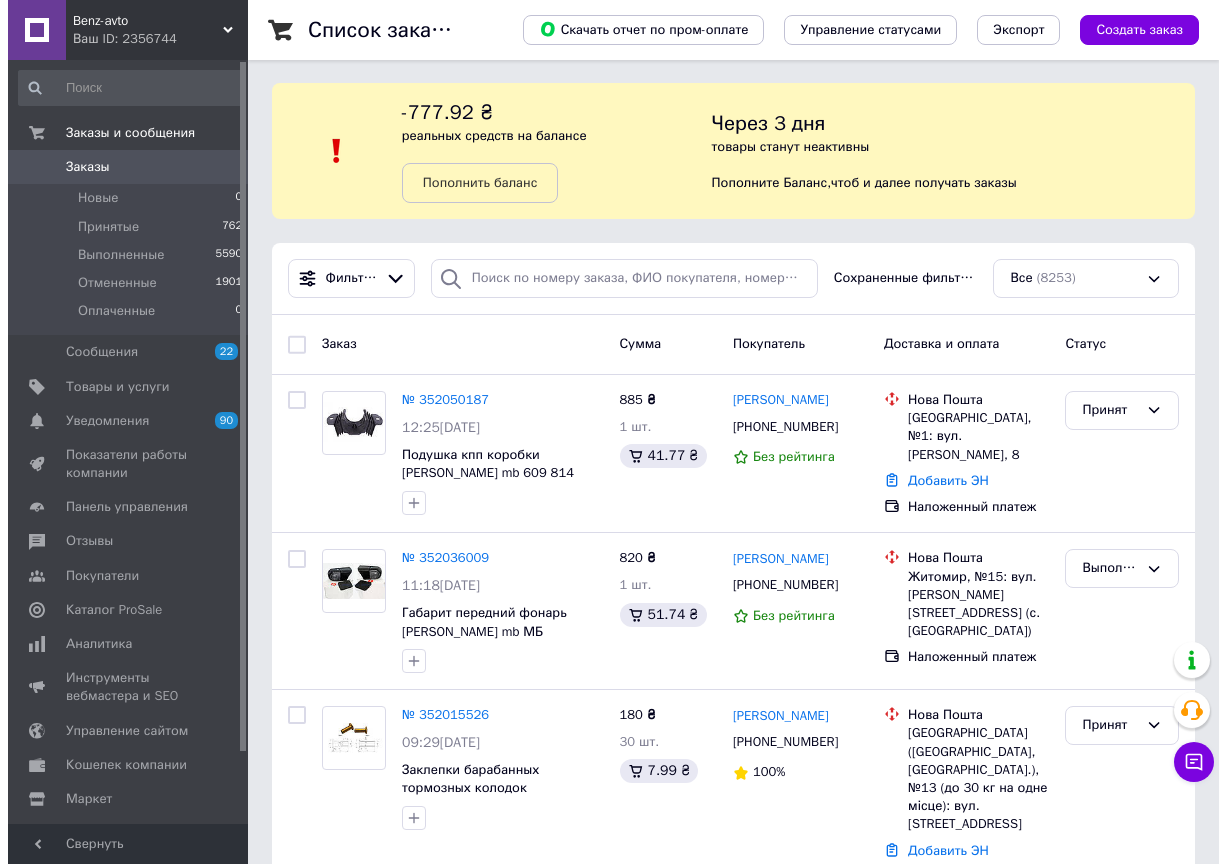 scroll, scrollTop: 0, scrollLeft: 0, axis: both 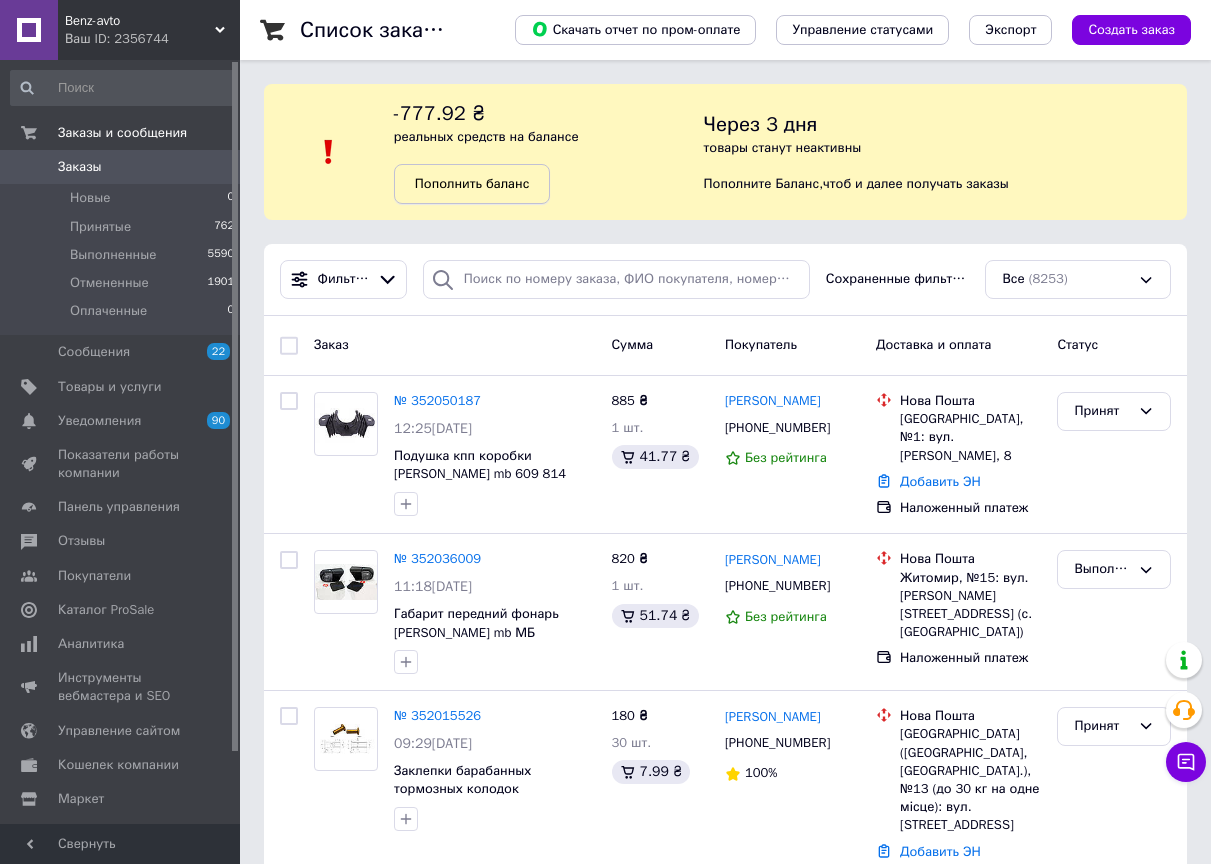 click on "Пополнить баланс" at bounding box center (472, 183) 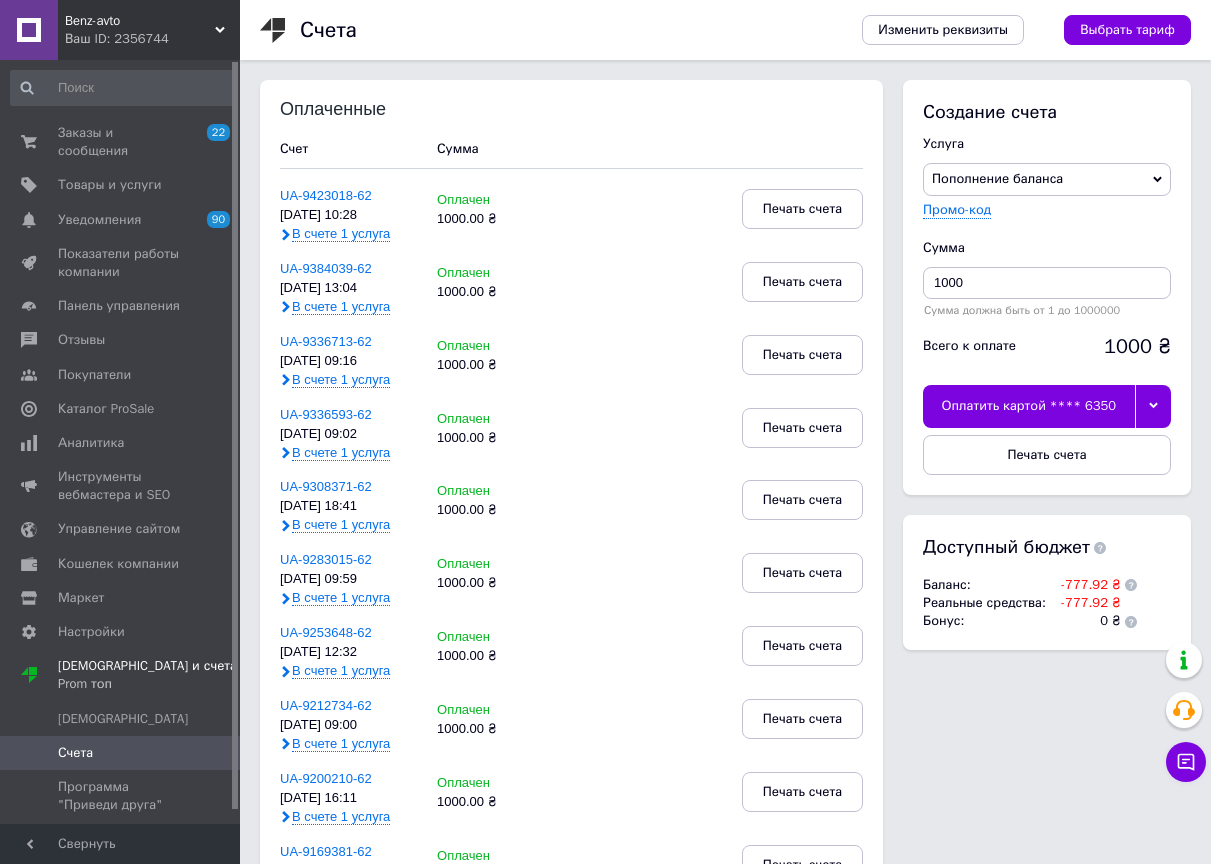 click at bounding box center (1153, 406) 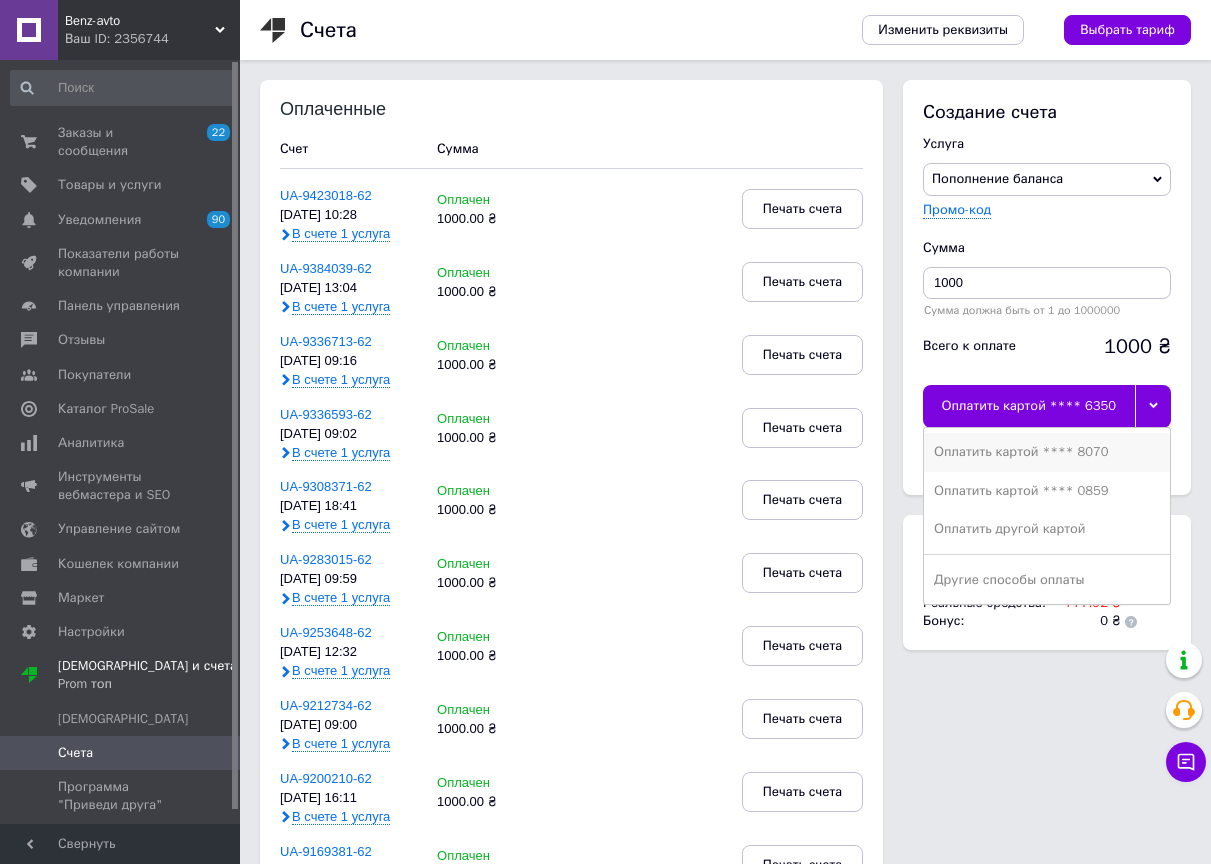 click on "Оплатить картой  **** 8070" at bounding box center [1047, 452] 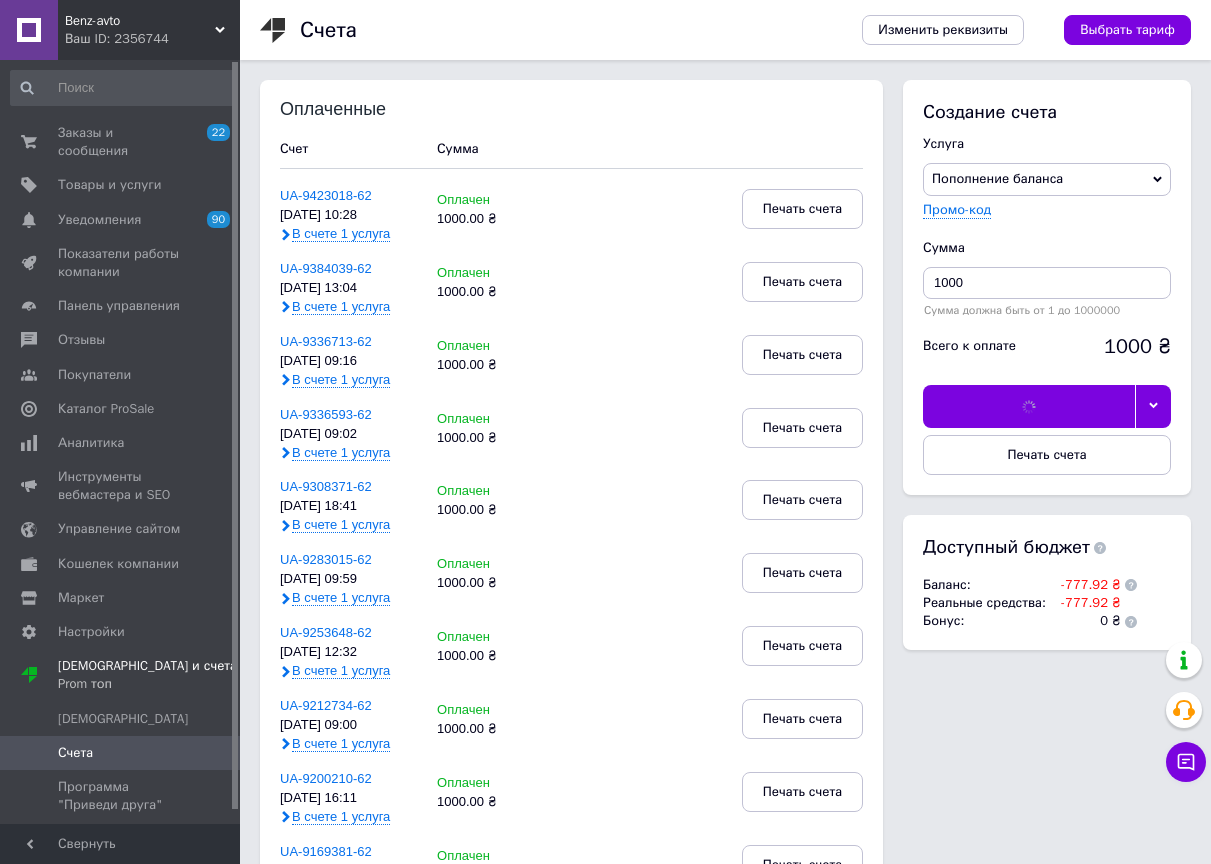 click on "Оплаченные Счет Сумма UA-9423018-62 08.07.25, 10:28 В счете 1 услуга Оплачен 1000.00 ₴ Печать счета UA-9384039-62 01.07.25, 13:04 В счете 1 услуга Оплачен 1000.00 ₴ Печать счета UA-9336713-62 23.06.25, 09:16 В счете 1 услуга Оплачен 1000.00 ₴ Печать счета UA-9336593-62 23.06.25, 09:02 В счете 1 услуга Оплачен 1000.00 ₴ Печать счета UA-9308371-62 17.06.25, 18:41 В счете 1 услуга Оплачен 1000.00 ₴ Печать счета UA-9283015-62 13.06.25, 09:59 В счете 1 услуга Оплачен 1000.00 ₴ Печать счета UA-9253648-62 08.06.25, 12:32 В счете 1 услуга Оплачен 1000.00 ₴ Печать счета UA-9212734-62 01.06.25, 09:00 В счете 1 услуга Оплачен 1000.00 ₴ Печать счета UA-9200210-62 29.05.25, 16:11 В счете 1 услуга Оплачен 1000.00 ₴ UA-9169381-62 1 2" at bounding box center [725, 916] 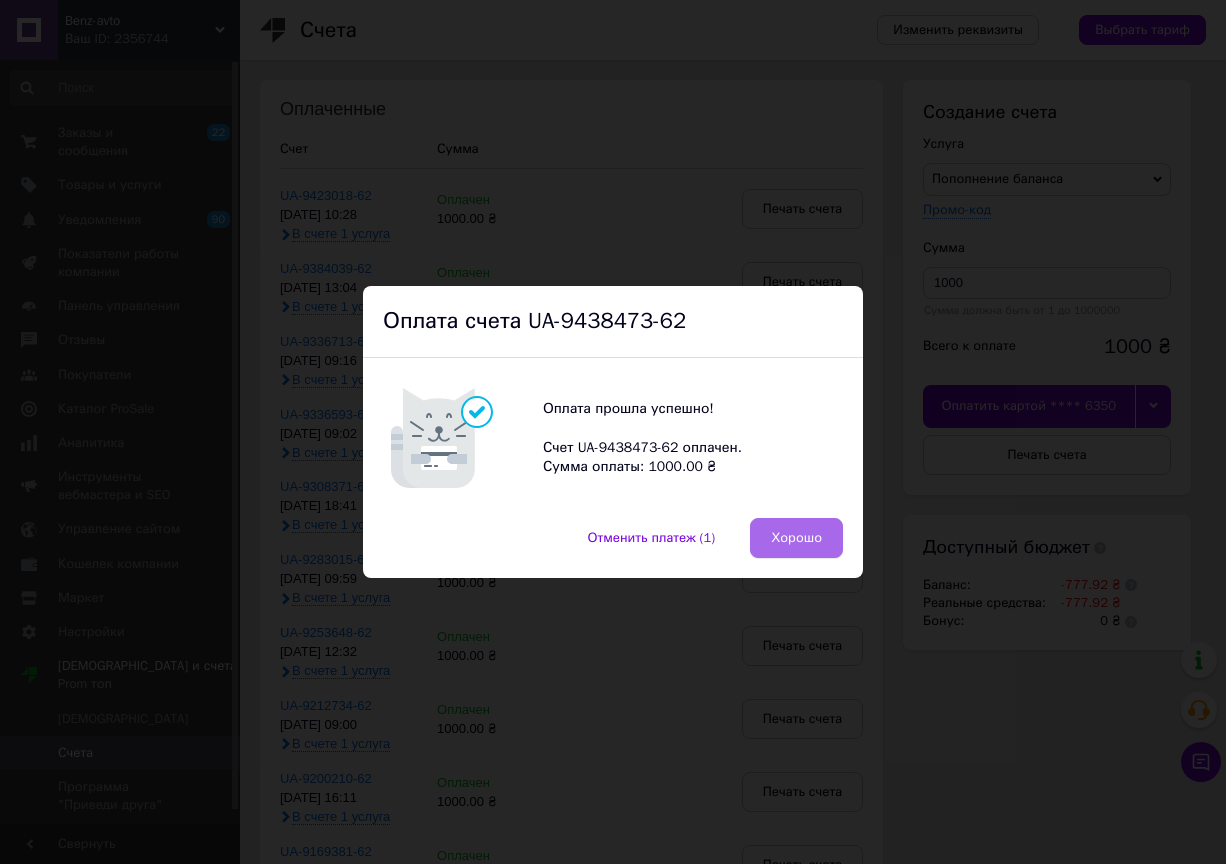 click on "Хорошо" at bounding box center (796, 538) 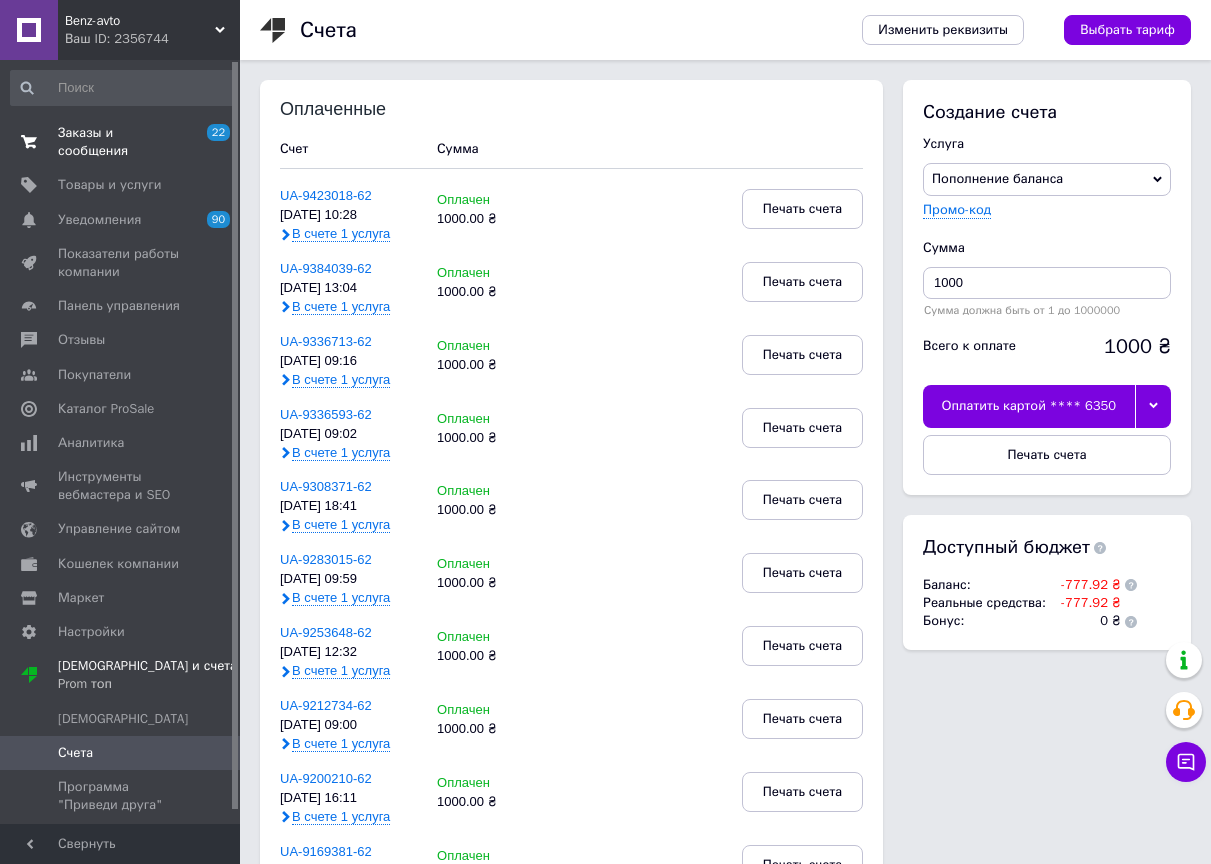 click on "Заказы и сообщения" at bounding box center [121, 142] 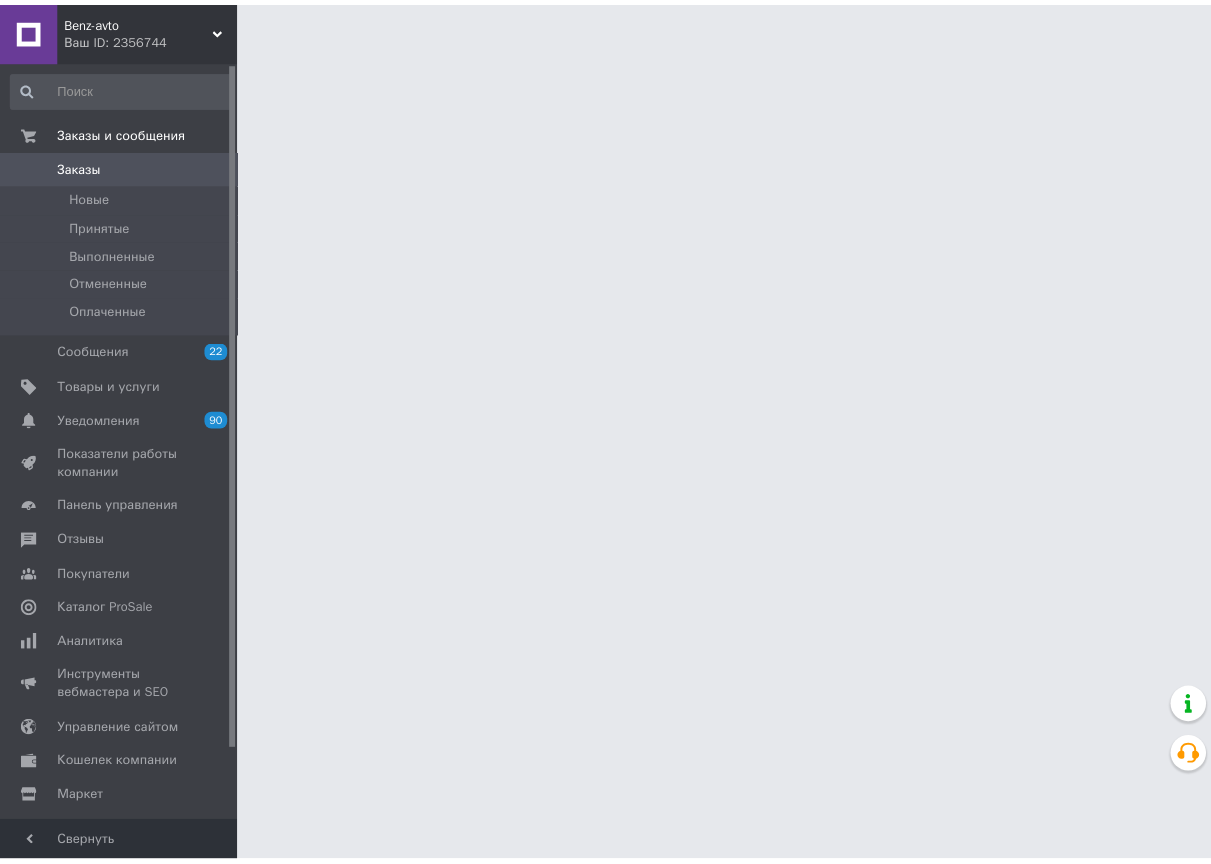 scroll, scrollTop: 0, scrollLeft: 0, axis: both 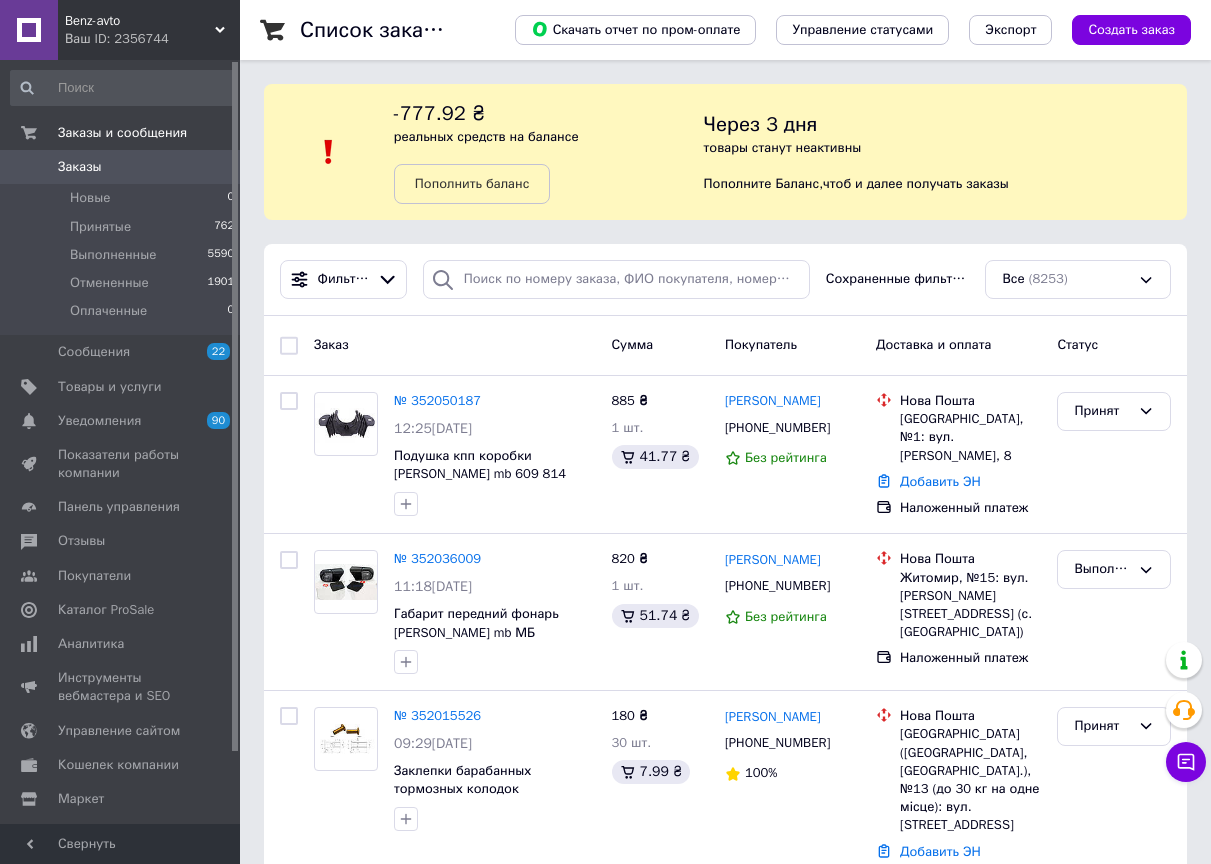 click on "Заказ" at bounding box center [455, 345] 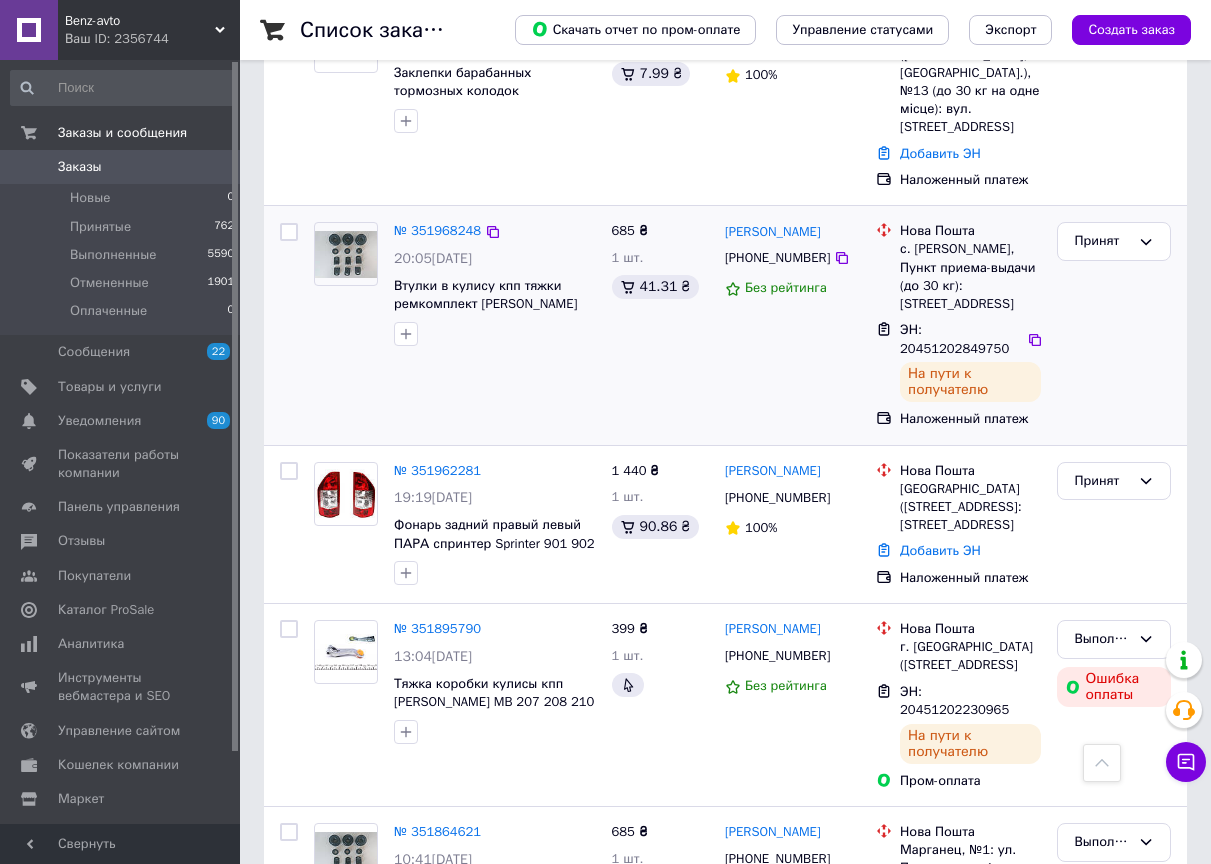scroll, scrollTop: 700, scrollLeft: 0, axis: vertical 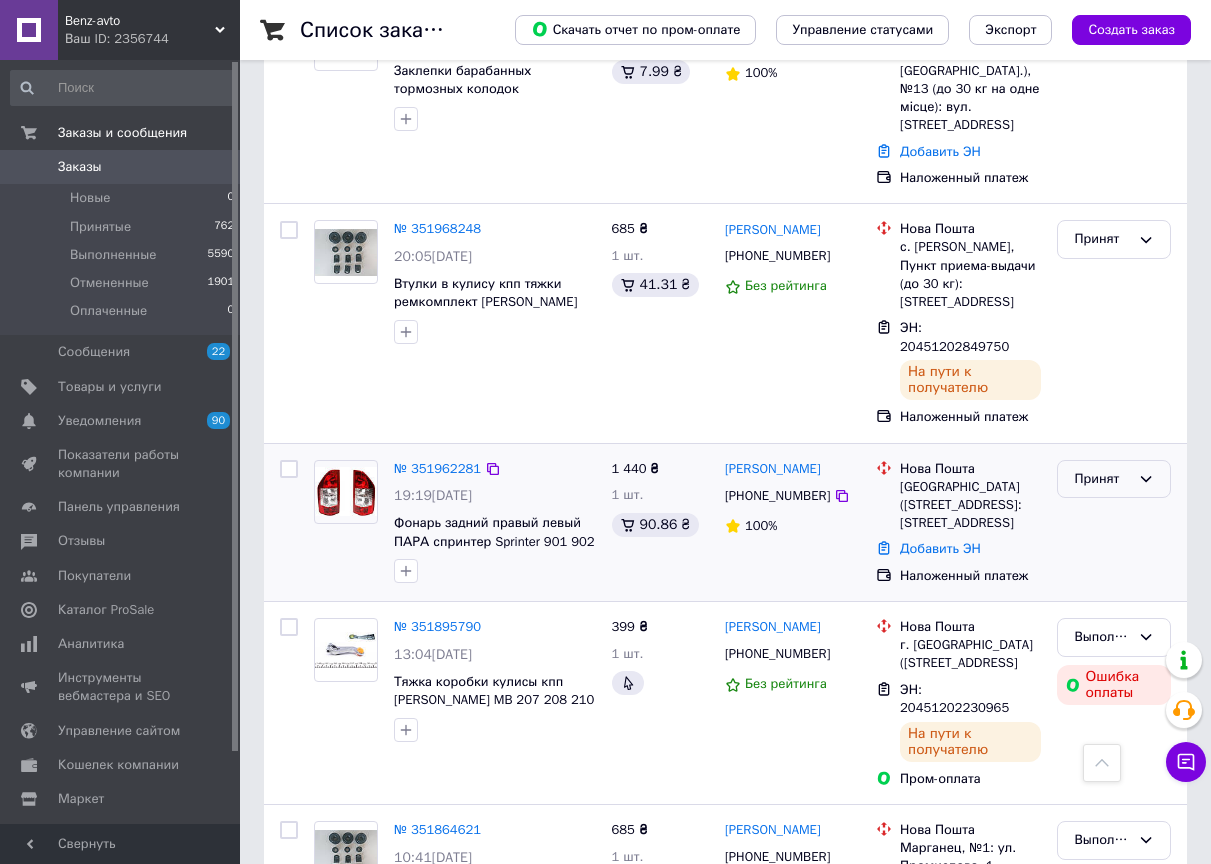 click on "Принят" at bounding box center [1114, 479] 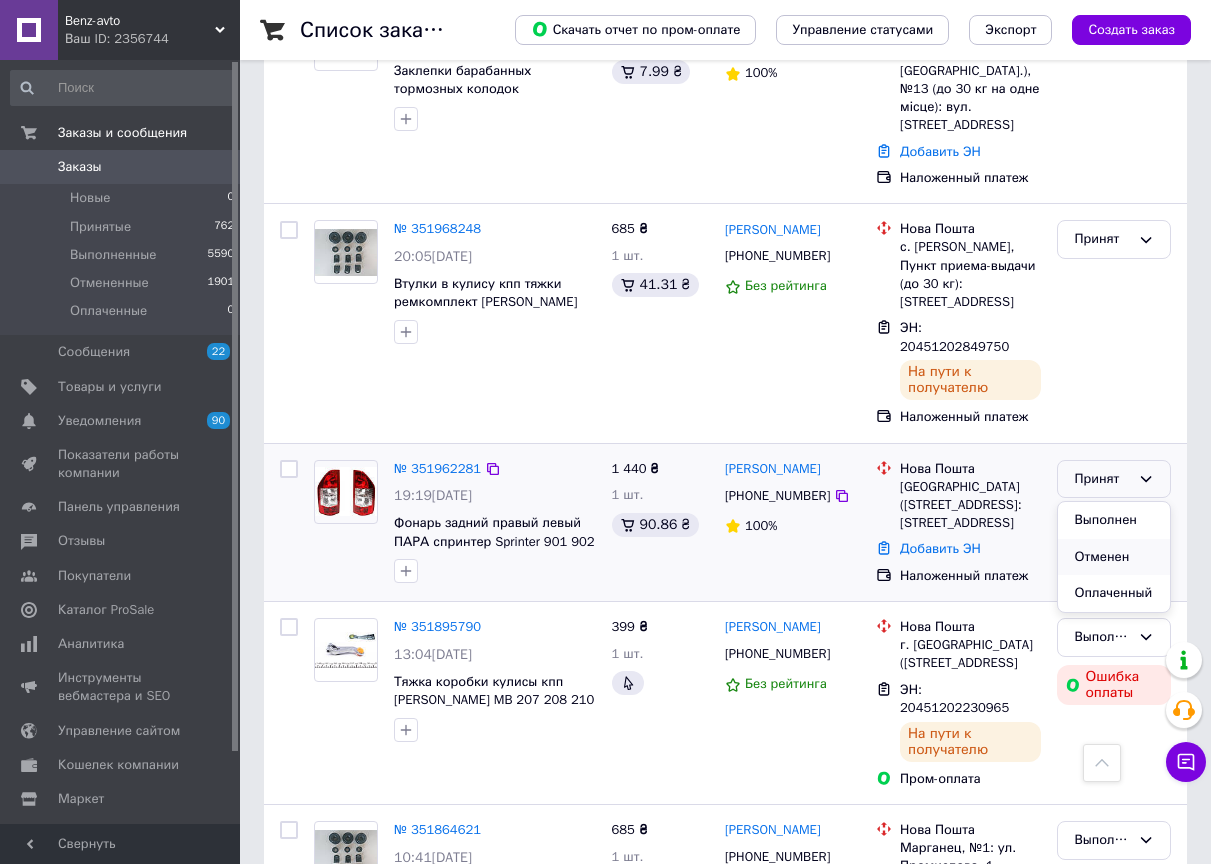 click on "Отменен" at bounding box center [1114, 557] 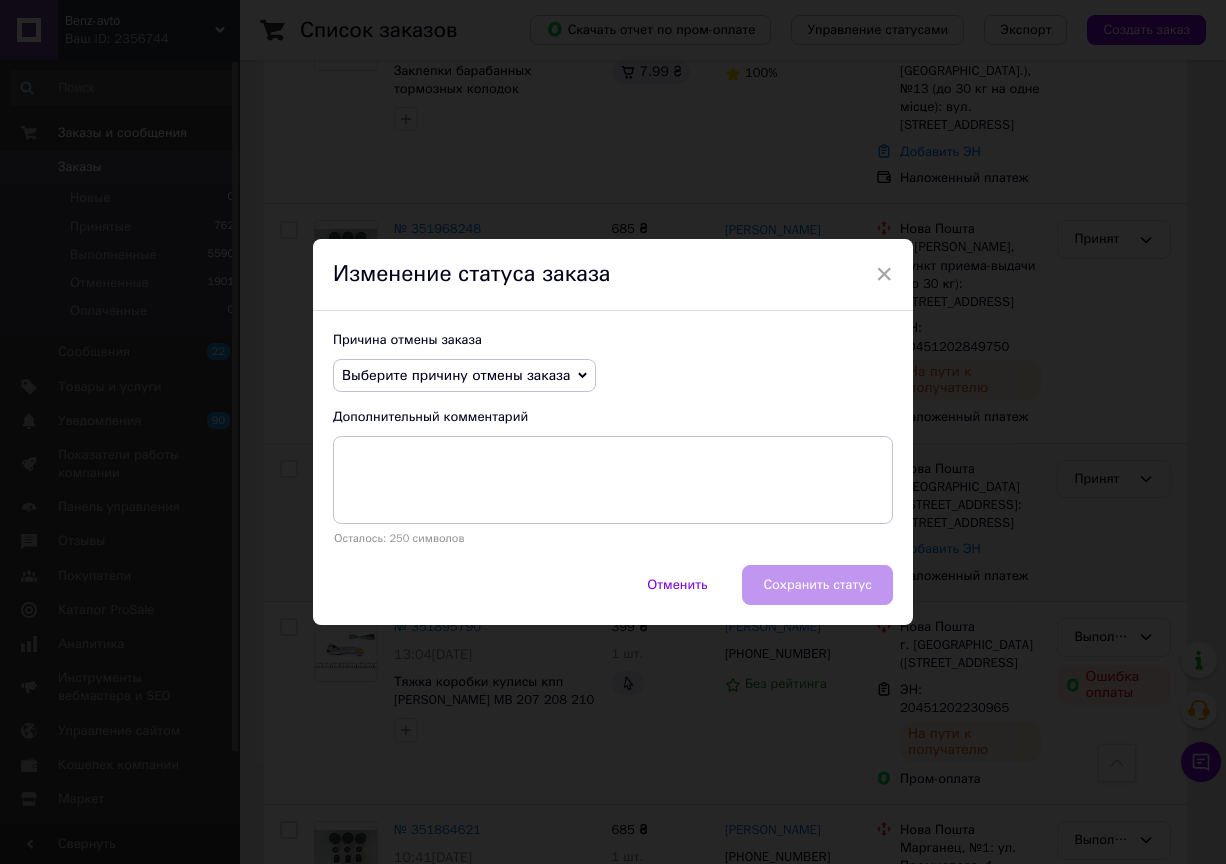 click on "Выберите причину отмены заказа" at bounding box center [464, 376] 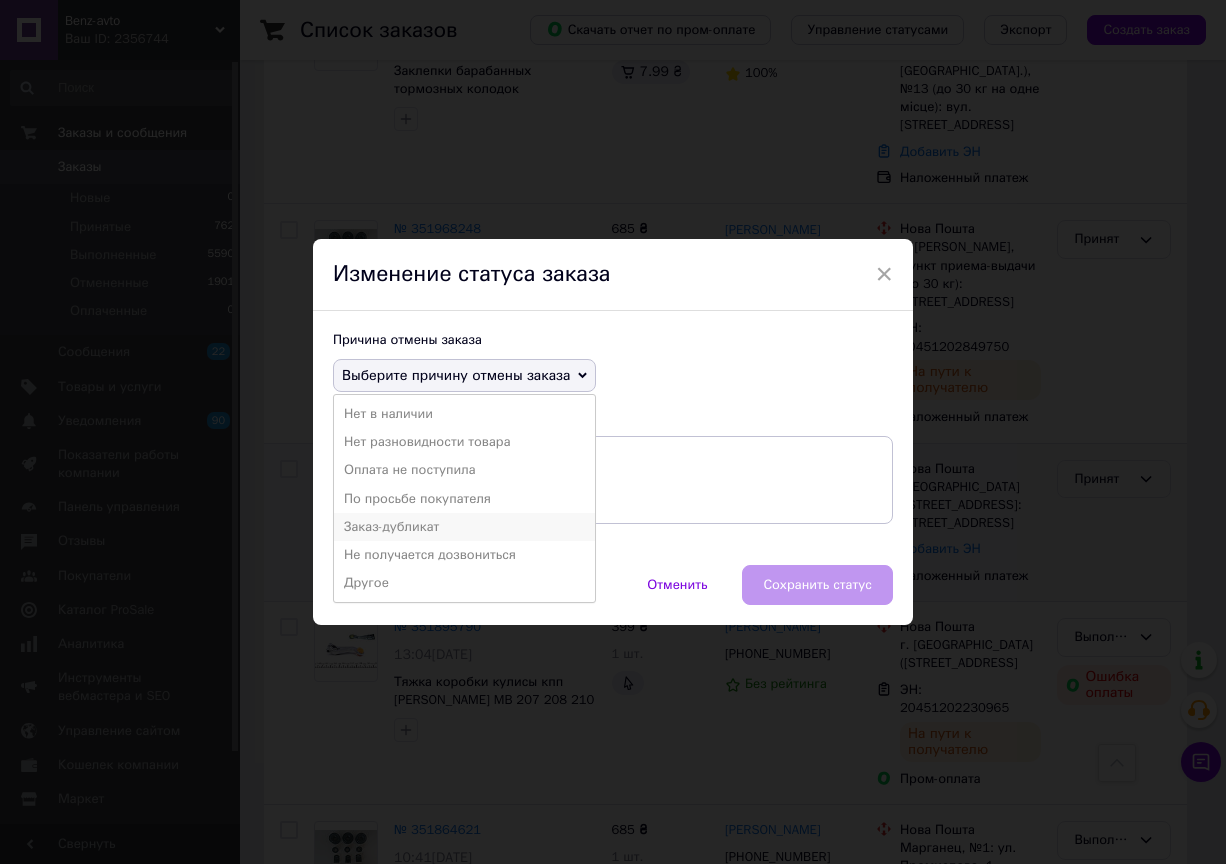 click on "Заказ-дубликат" at bounding box center [464, 527] 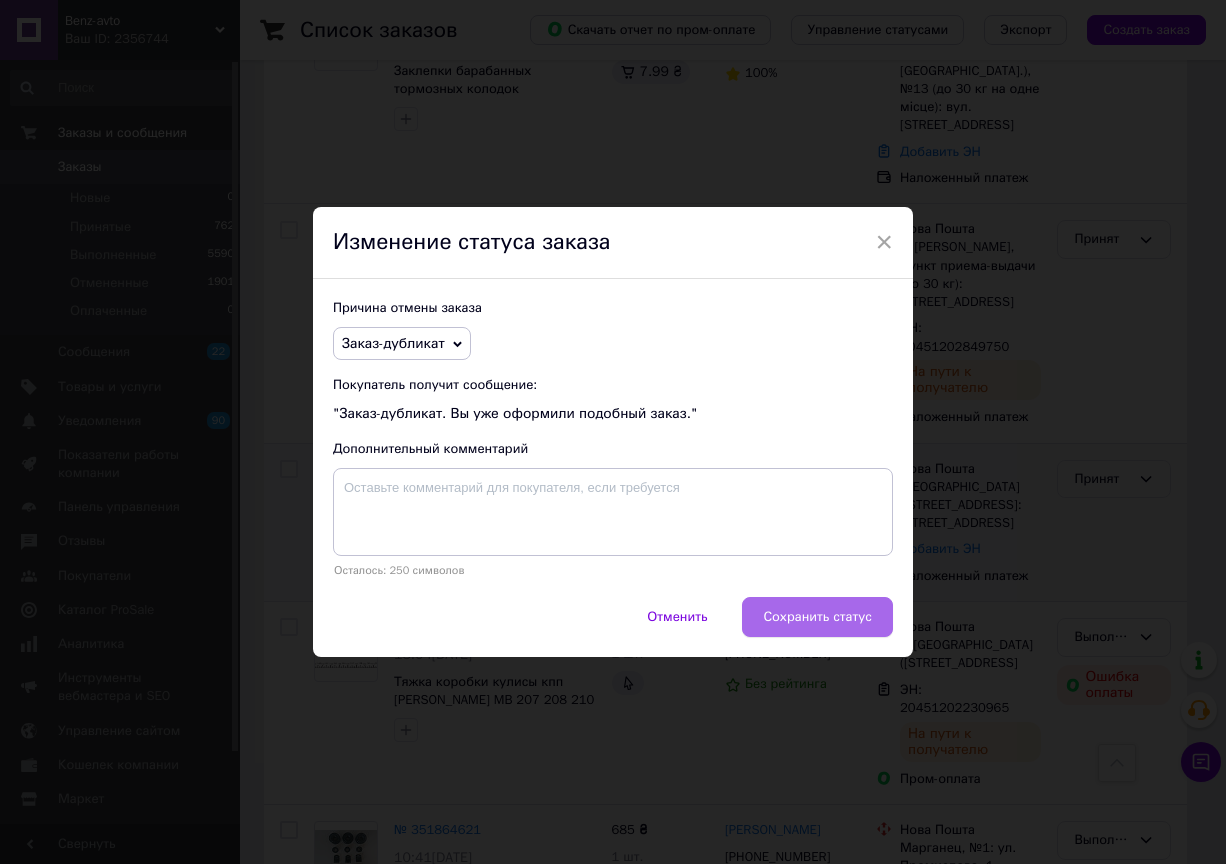 click on "Сохранить статус" at bounding box center (817, 617) 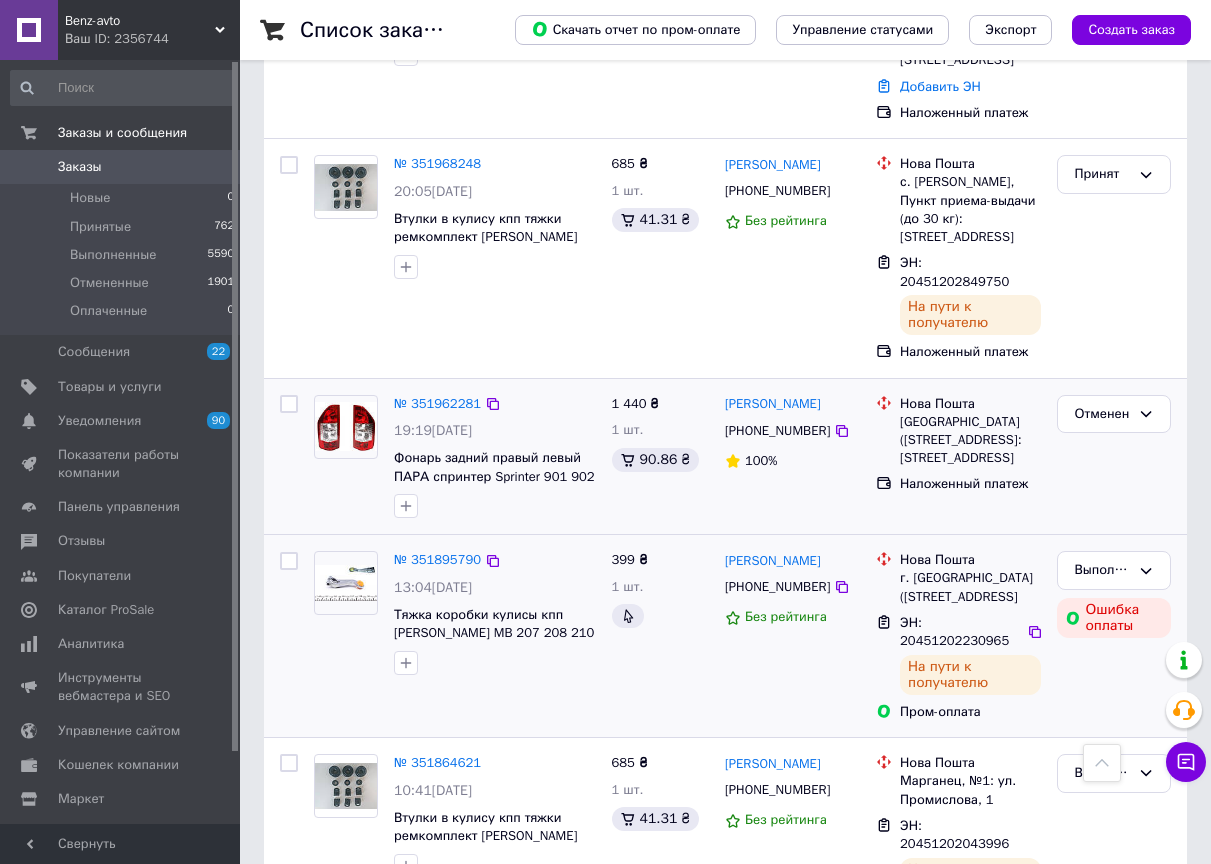 scroll, scrollTop: 800, scrollLeft: 0, axis: vertical 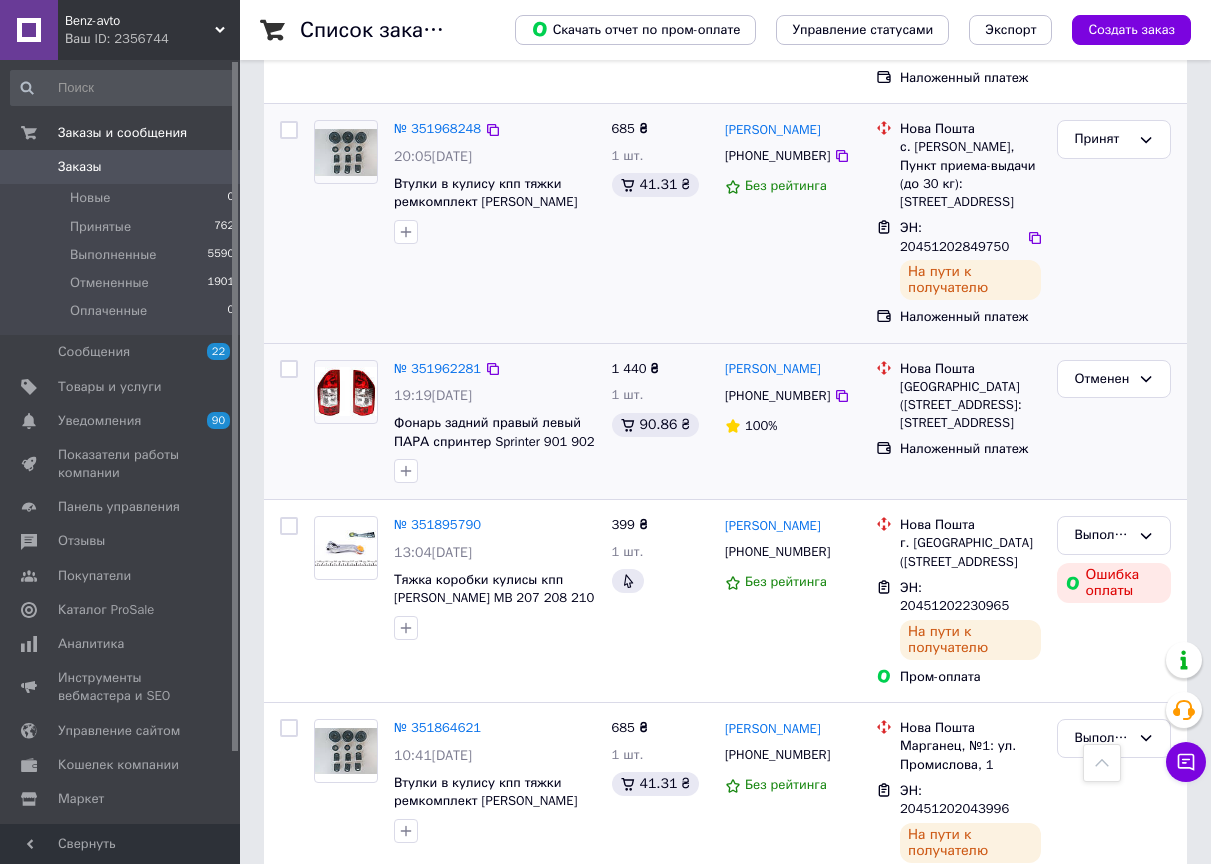 click on "685 ₴ 1 шт. 41.31 ₴" at bounding box center (660, 223) 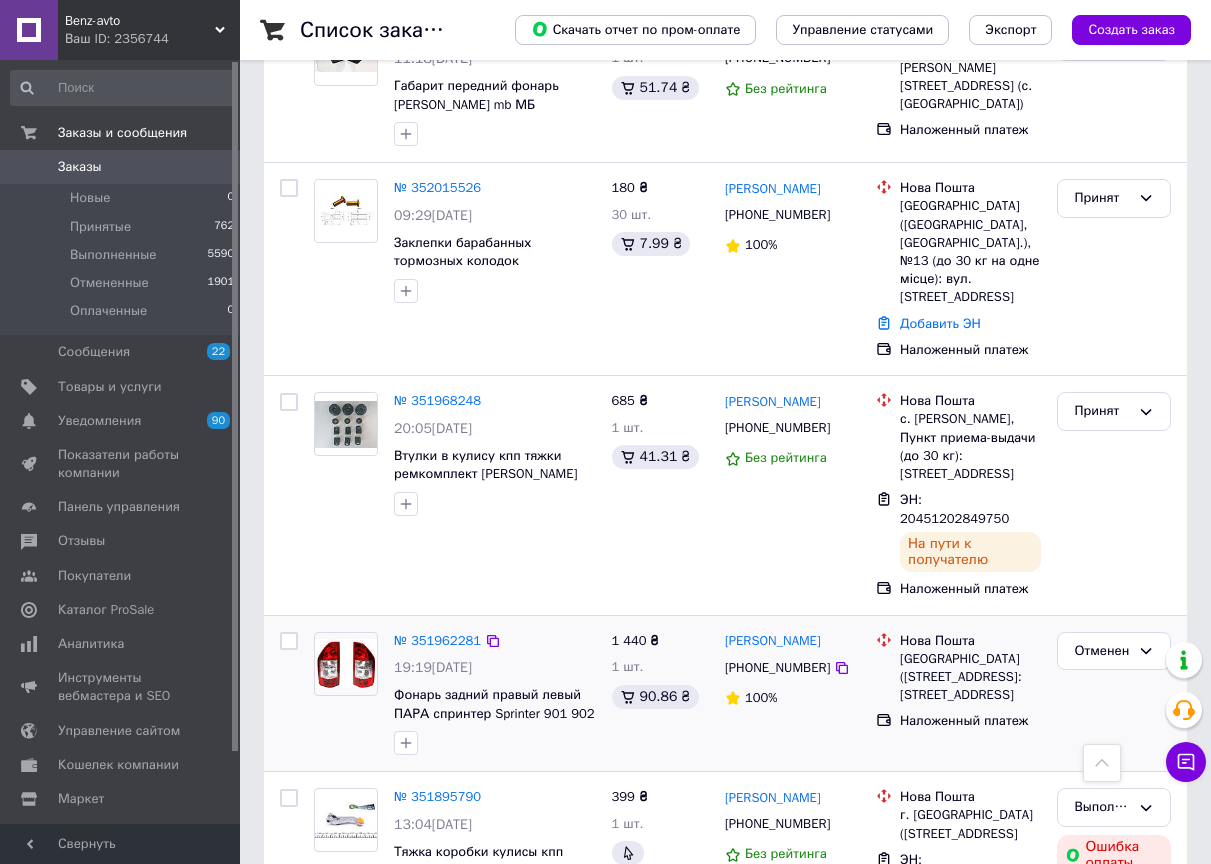 scroll, scrollTop: 100, scrollLeft: 0, axis: vertical 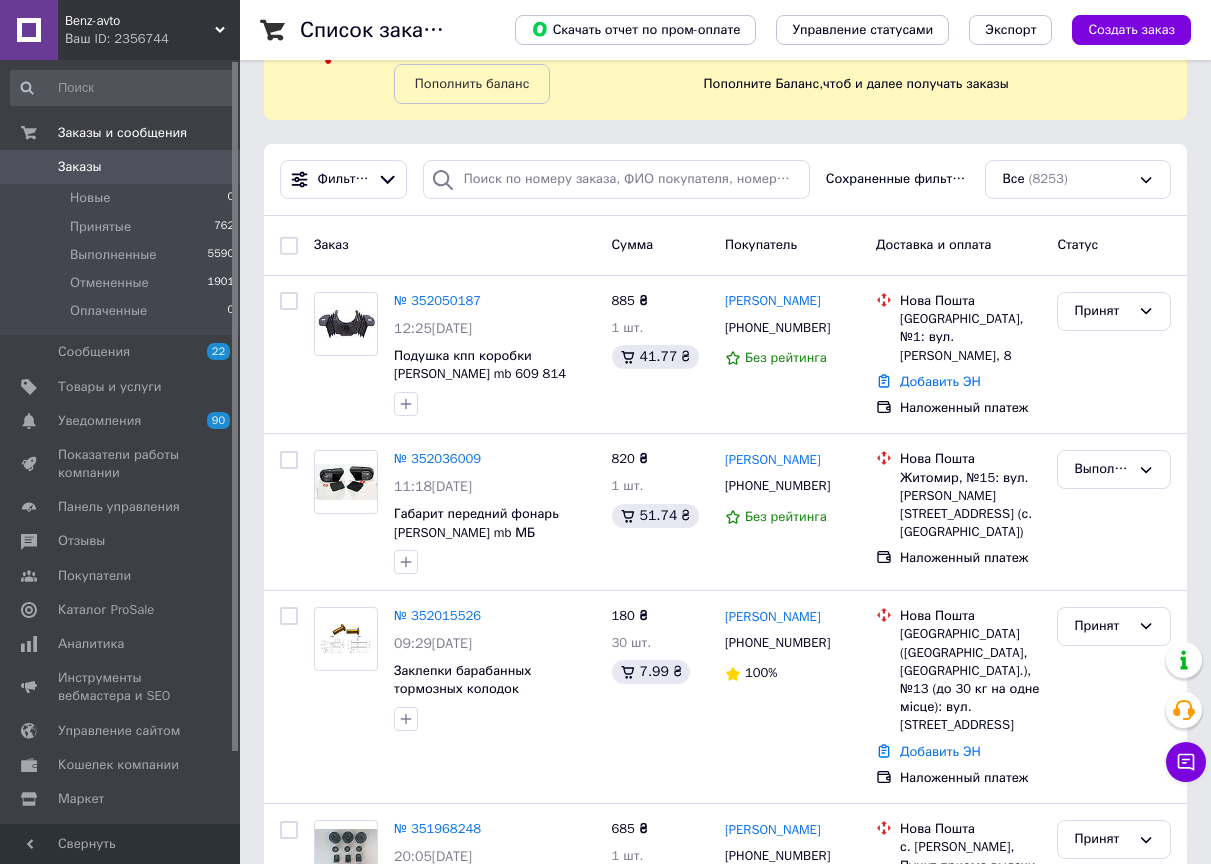 click on "Заказ" at bounding box center [455, 245] 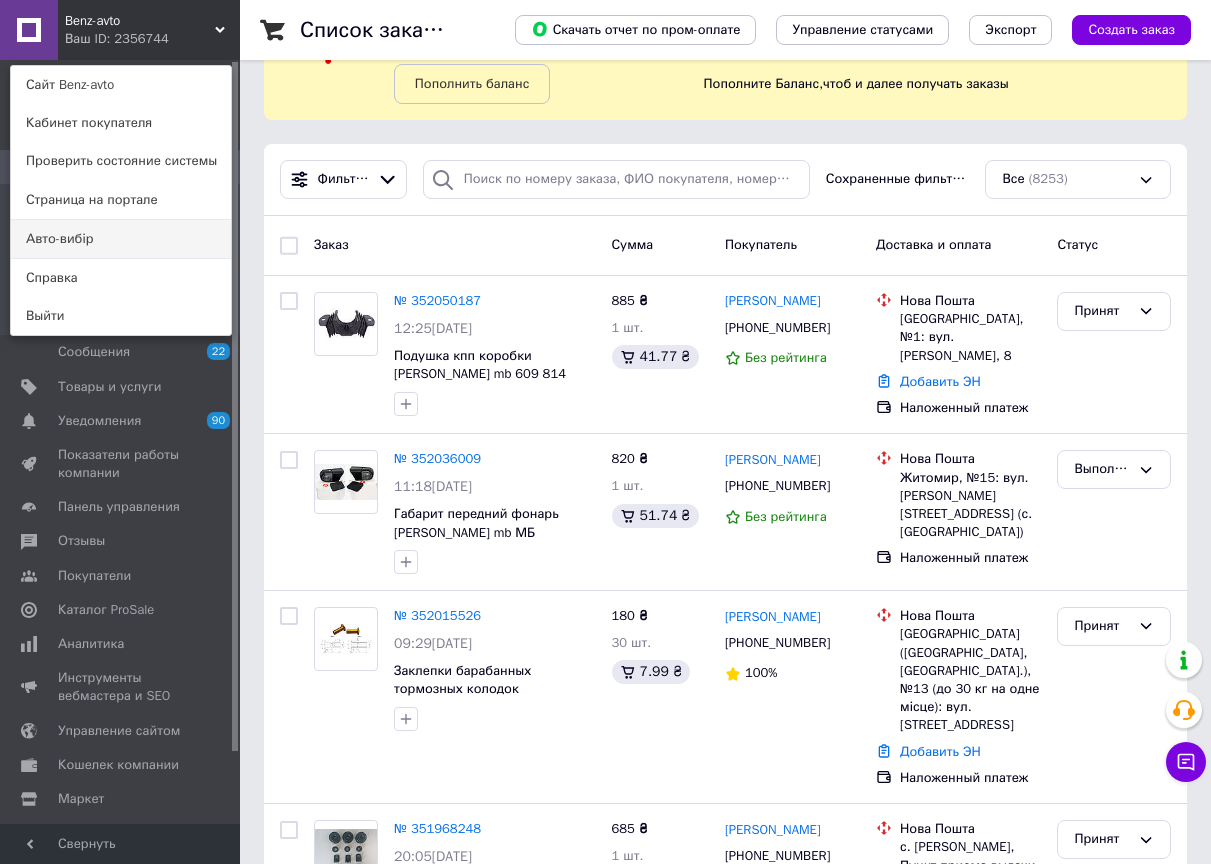 click on "Авто-вибір" at bounding box center (121, 239) 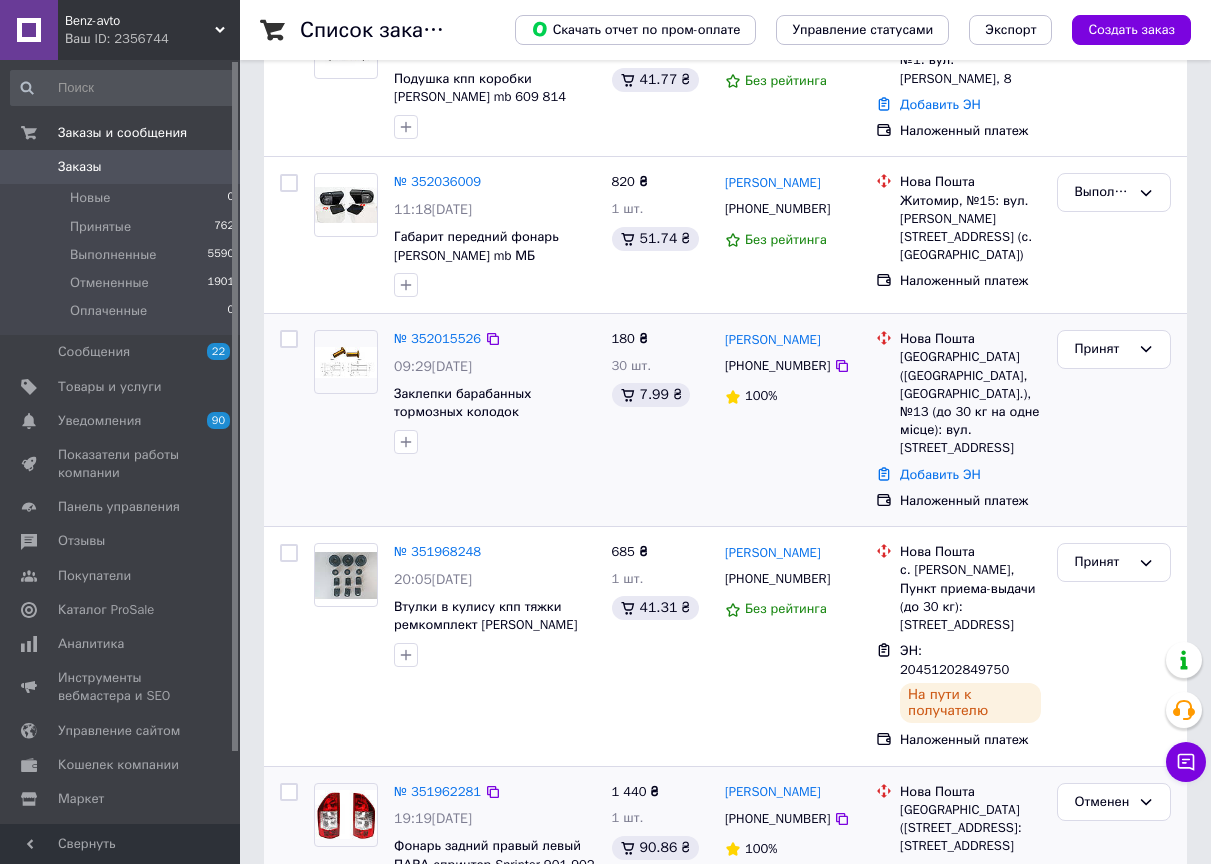 scroll, scrollTop: 500, scrollLeft: 0, axis: vertical 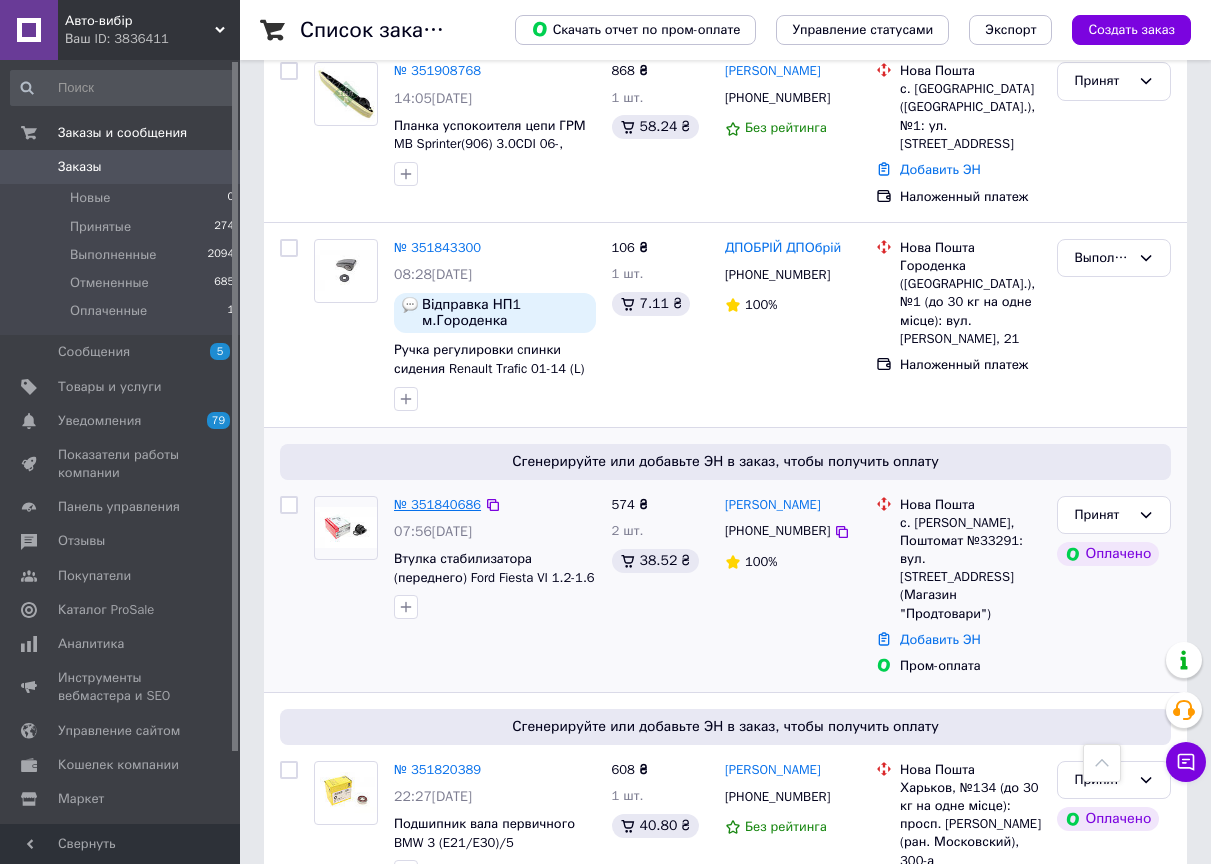 click on "№ 351840686" at bounding box center (437, 504) 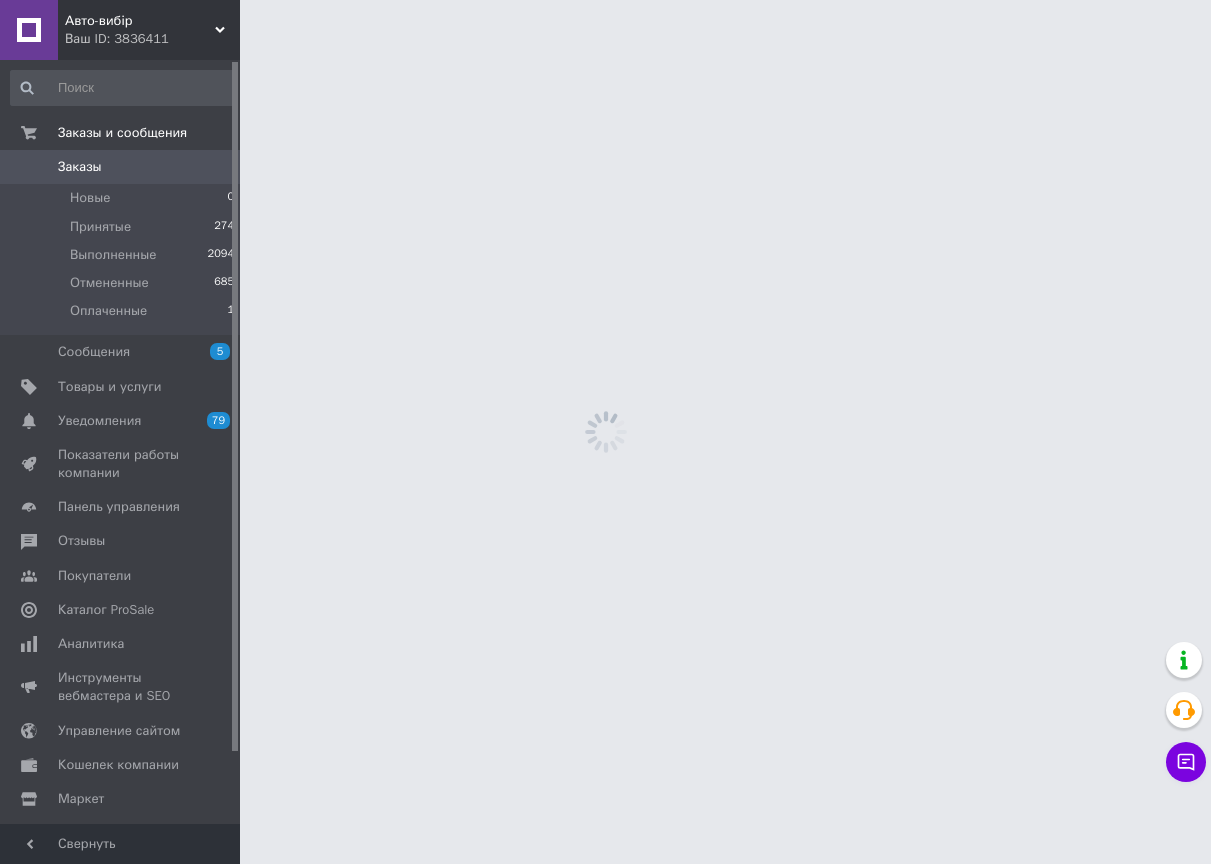 scroll, scrollTop: 0, scrollLeft: 0, axis: both 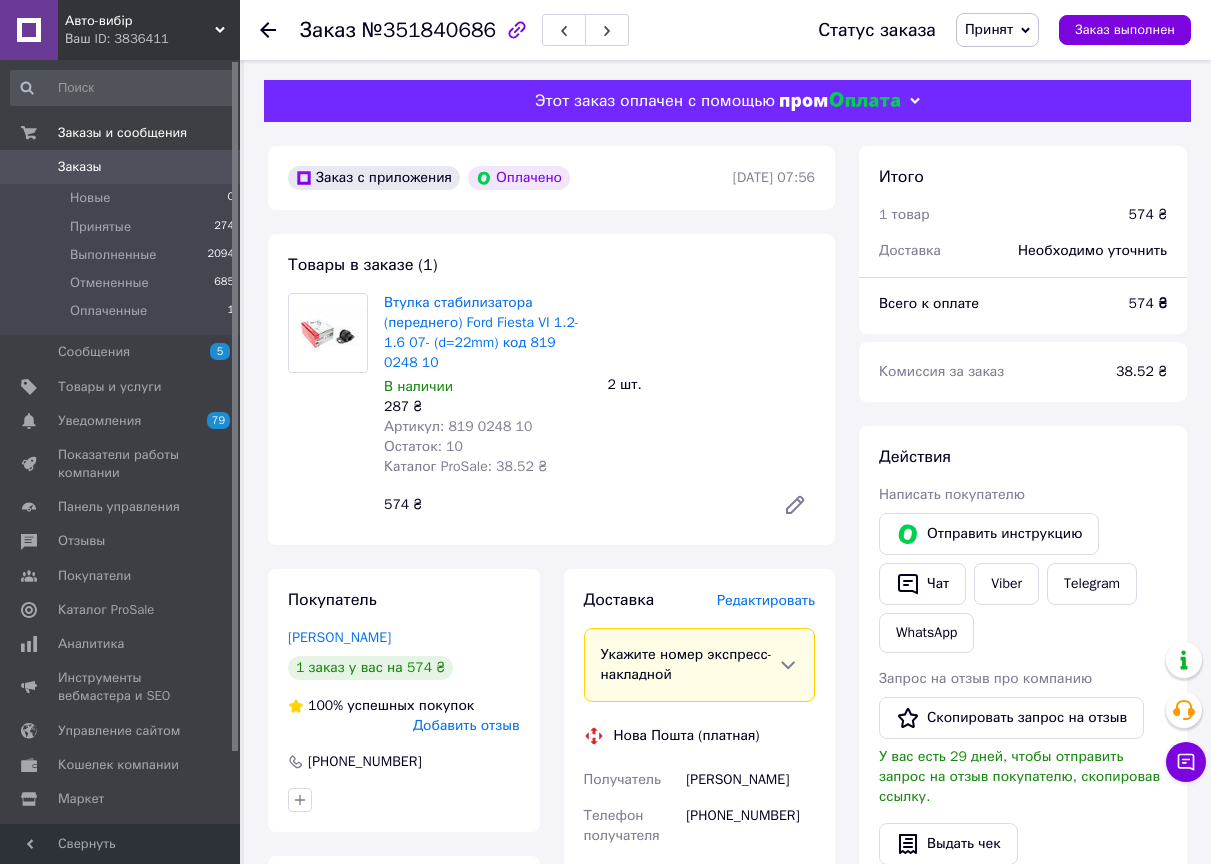 click on "Товары в заказе (1) Втулка стабилизатора (переднего) Ford Fiesta VI [DATE]-[DATE] 07- (d=22mm) код 819 0248 10 В наличии 287 ₴ Артикул: 819 0248 10 Остаток: 10 Каталог ProSale: 38.52 ₴  2 шт. 574 ₴" at bounding box center [551, 389] 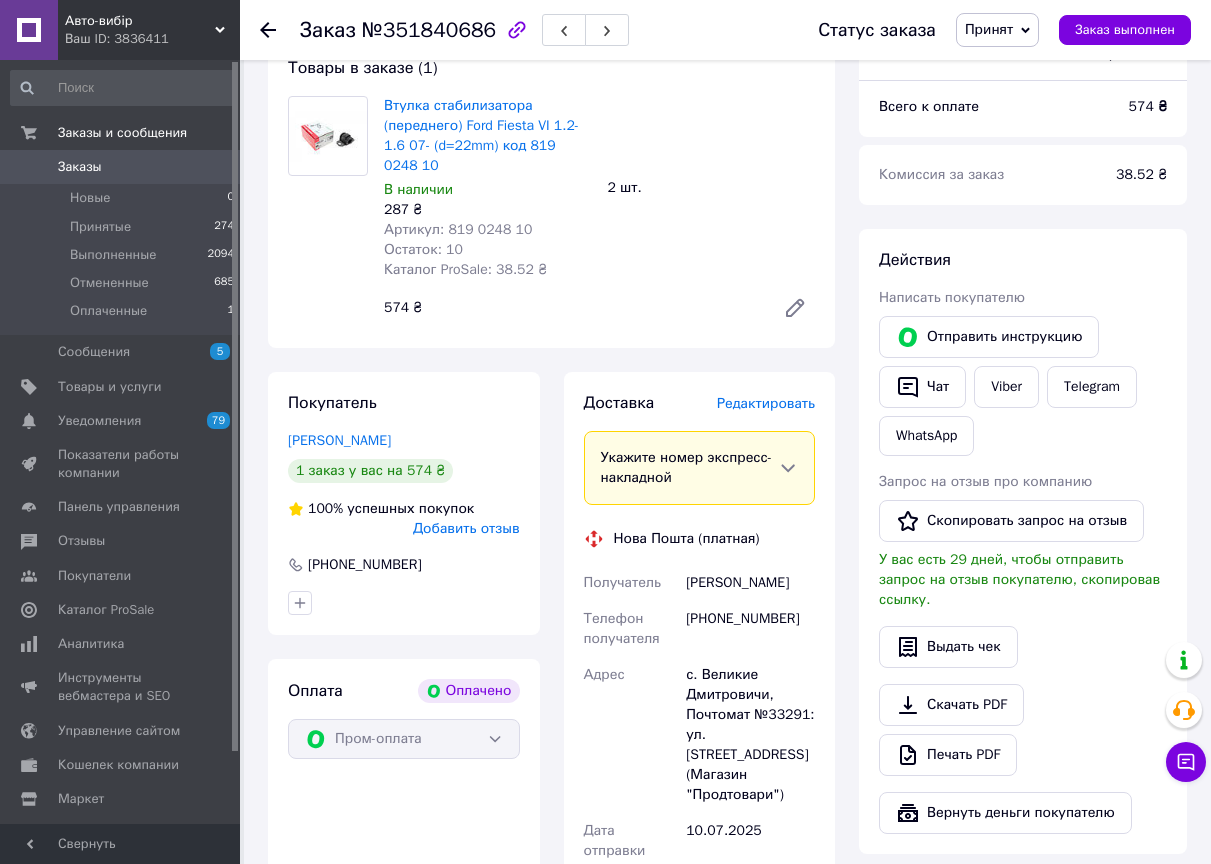 scroll, scrollTop: 200, scrollLeft: 0, axis: vertical 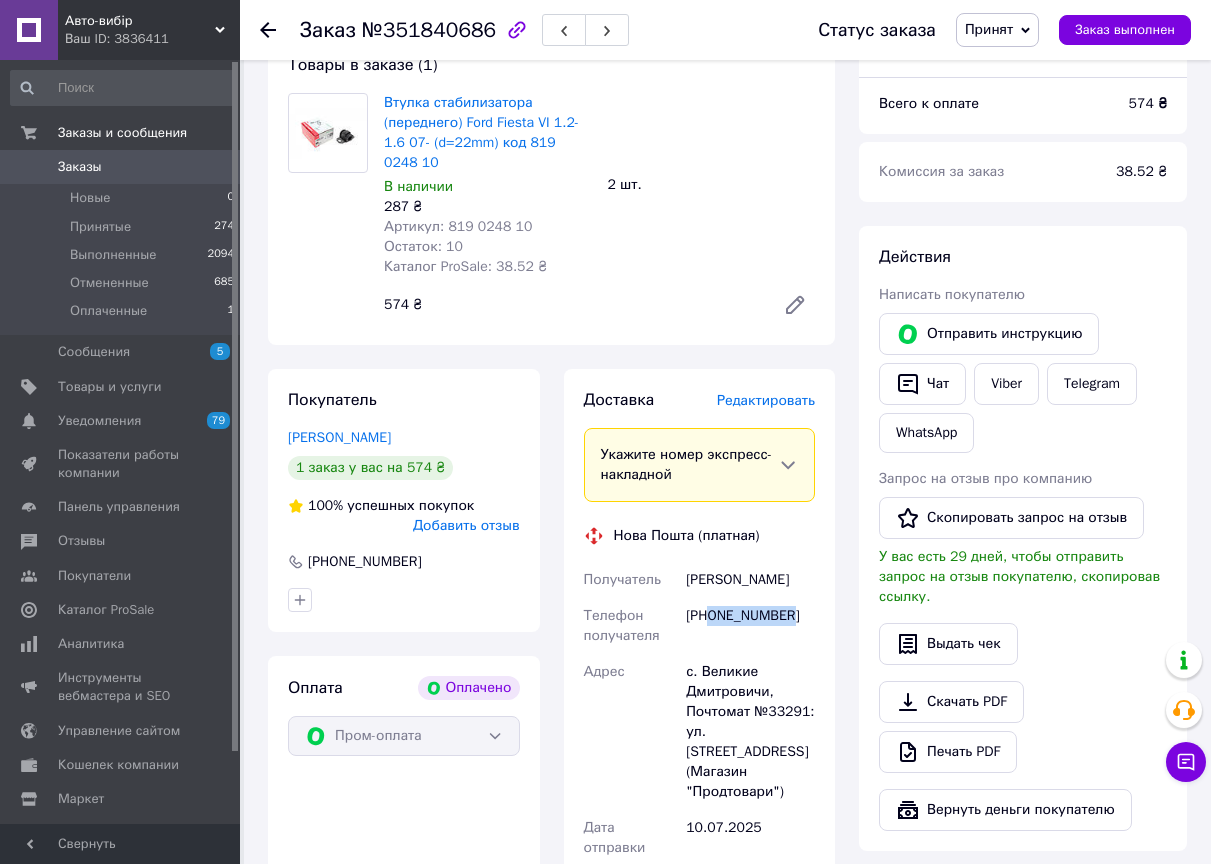 drag, startPoint x: 712, startPoint y: 619, endPoint x: 360, endPoint y: 80, distance: 643.7585 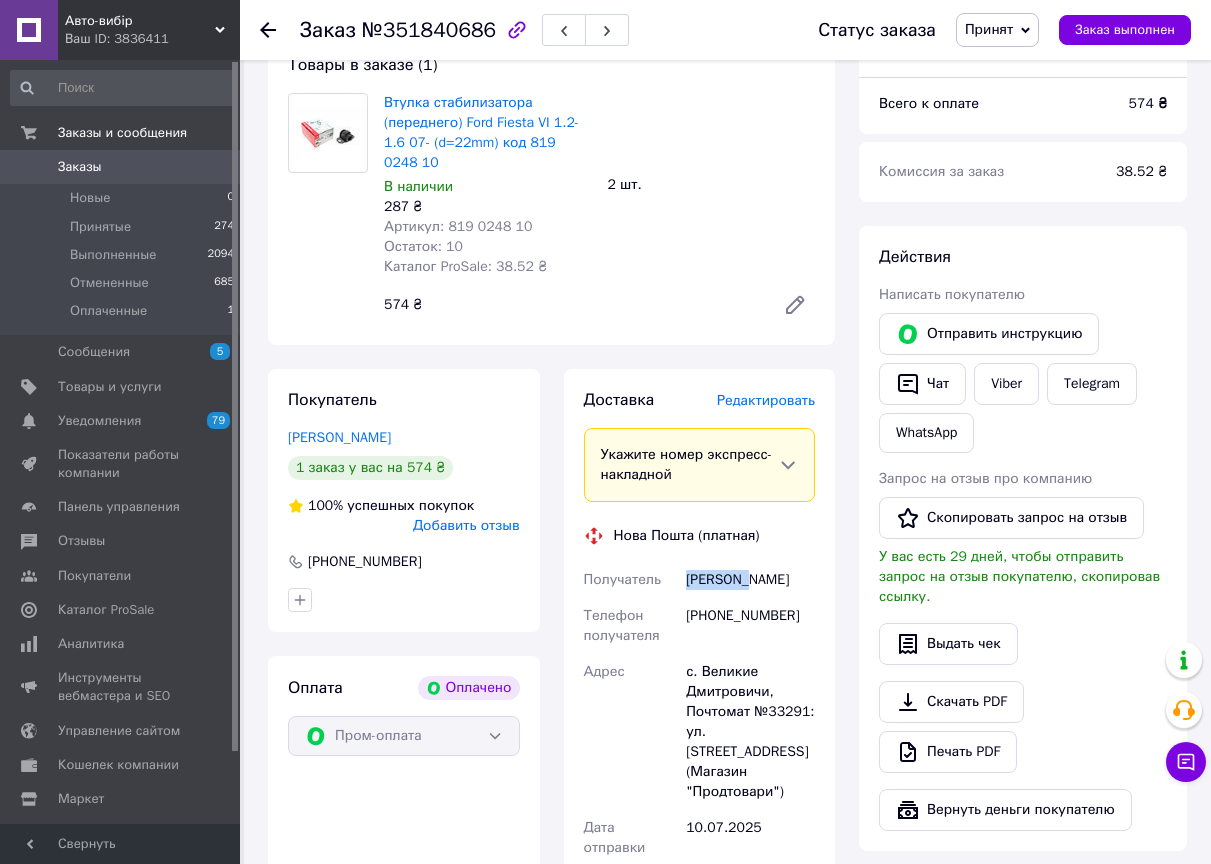 drag, startPoint x: 747, startPoint y: 575, endPoint x: 689, endPoint y: 573, distance: 58.034473 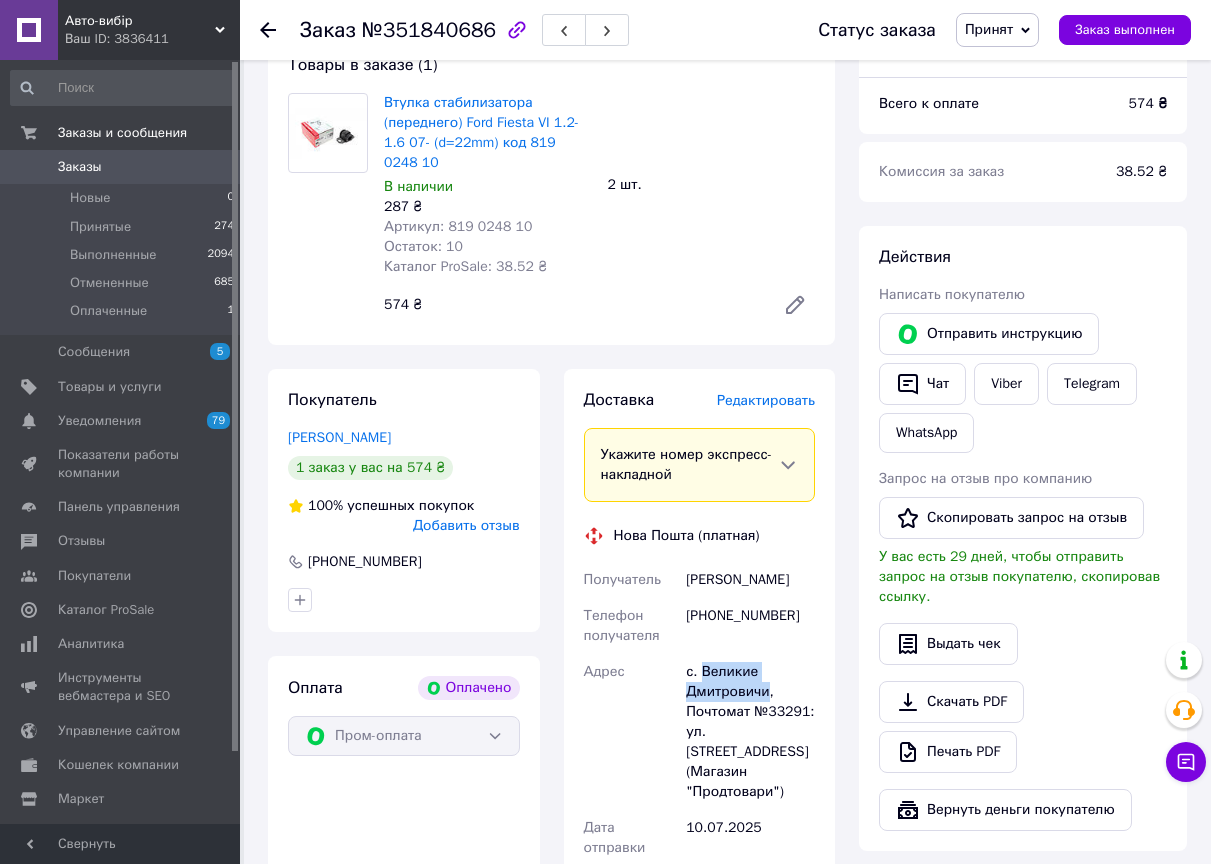 drag, startPoint x: 702, startPoint y: 669, endPoint x: 447, endPoint y: 255, distance: 486.2314 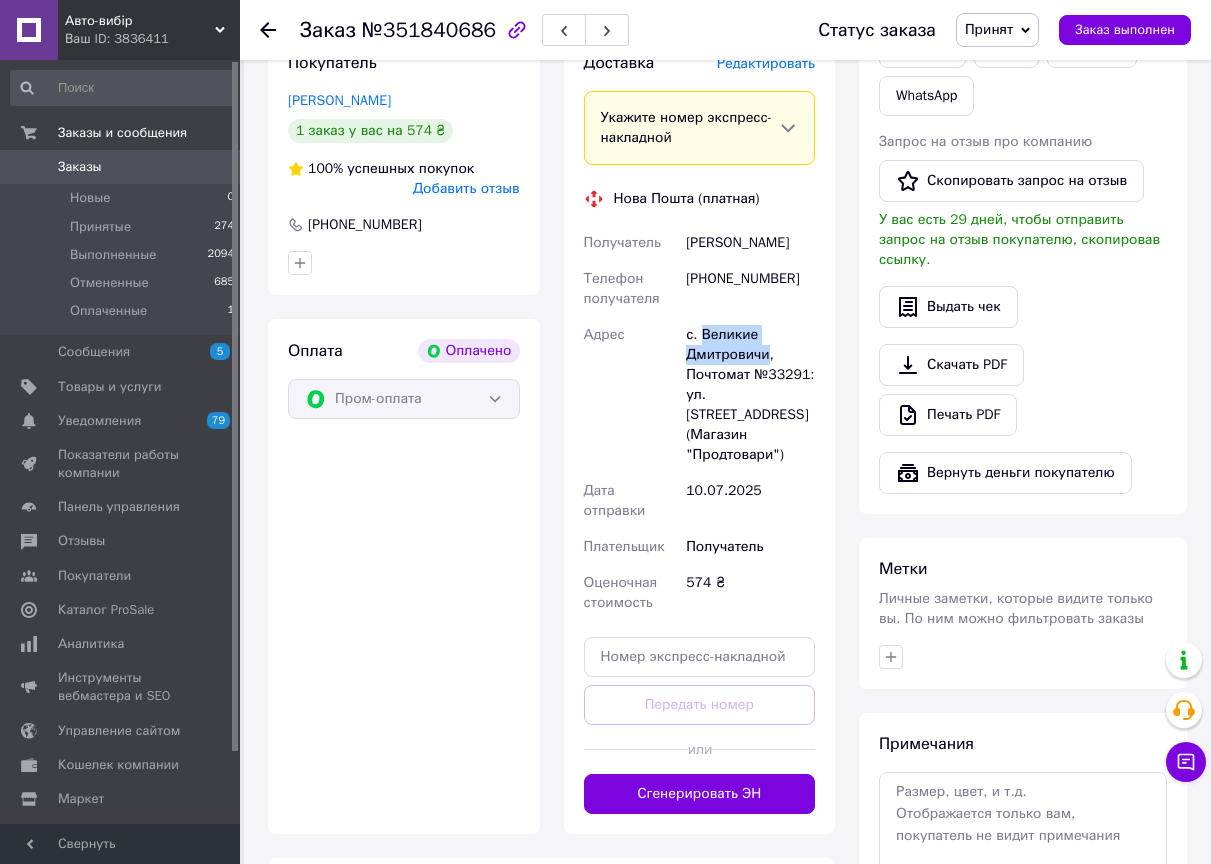 scroll, scrollTop: 600, scrollLeft: 0, axis: vertical 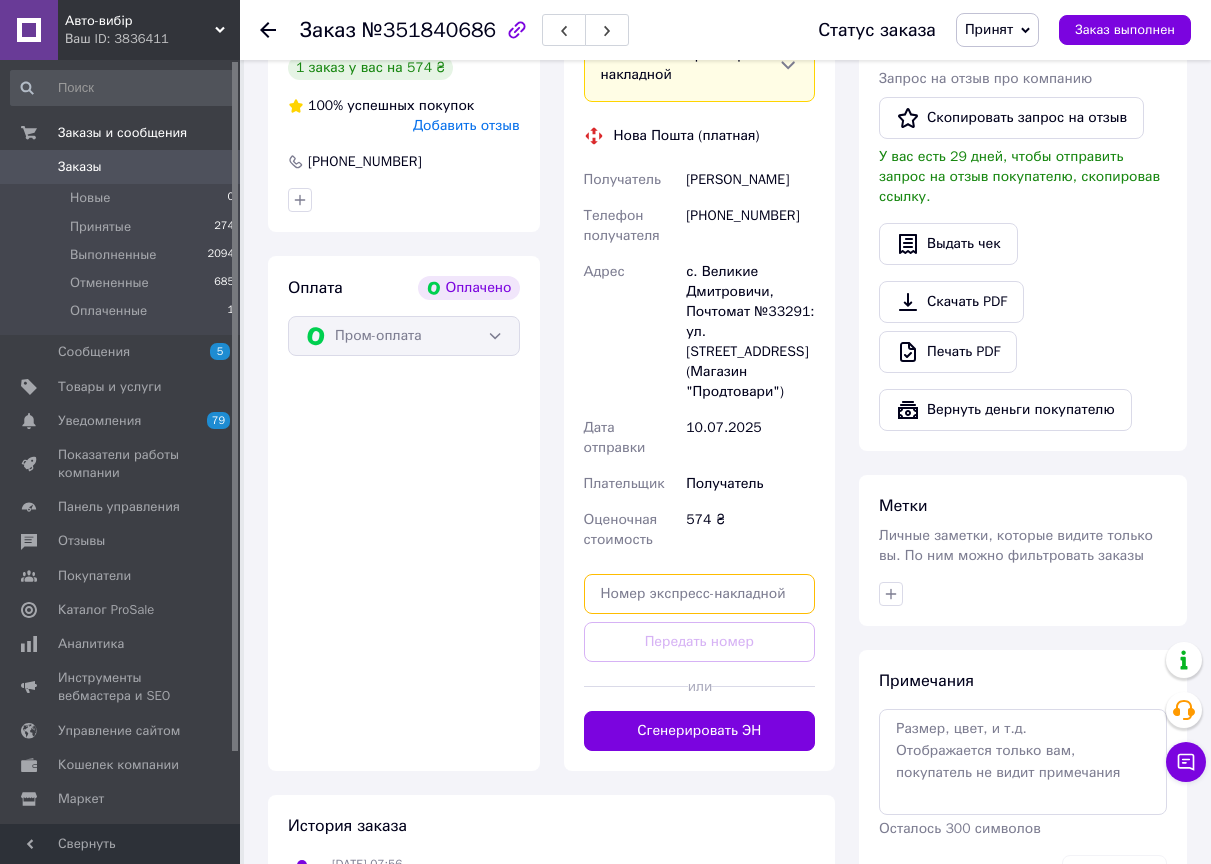 click at bounding box center [700, 594] 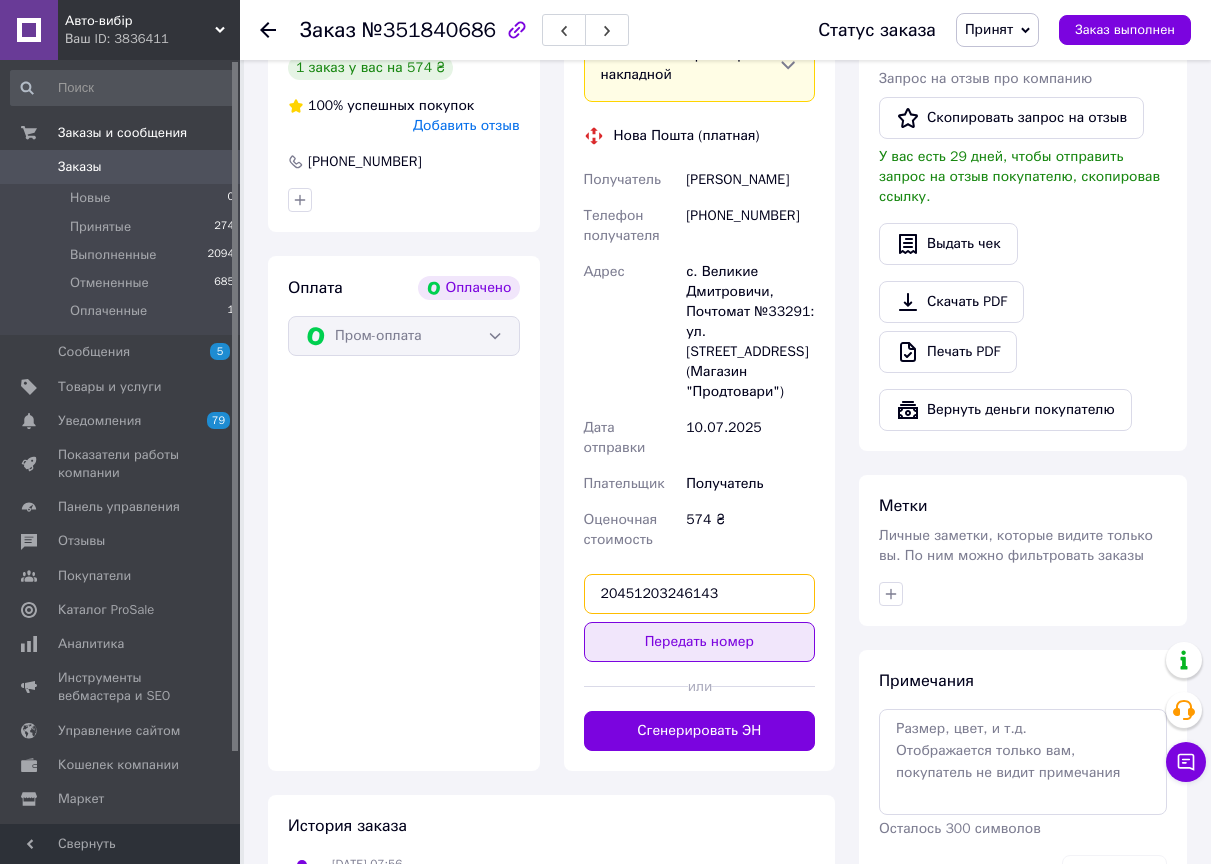 type on "20451203246143" 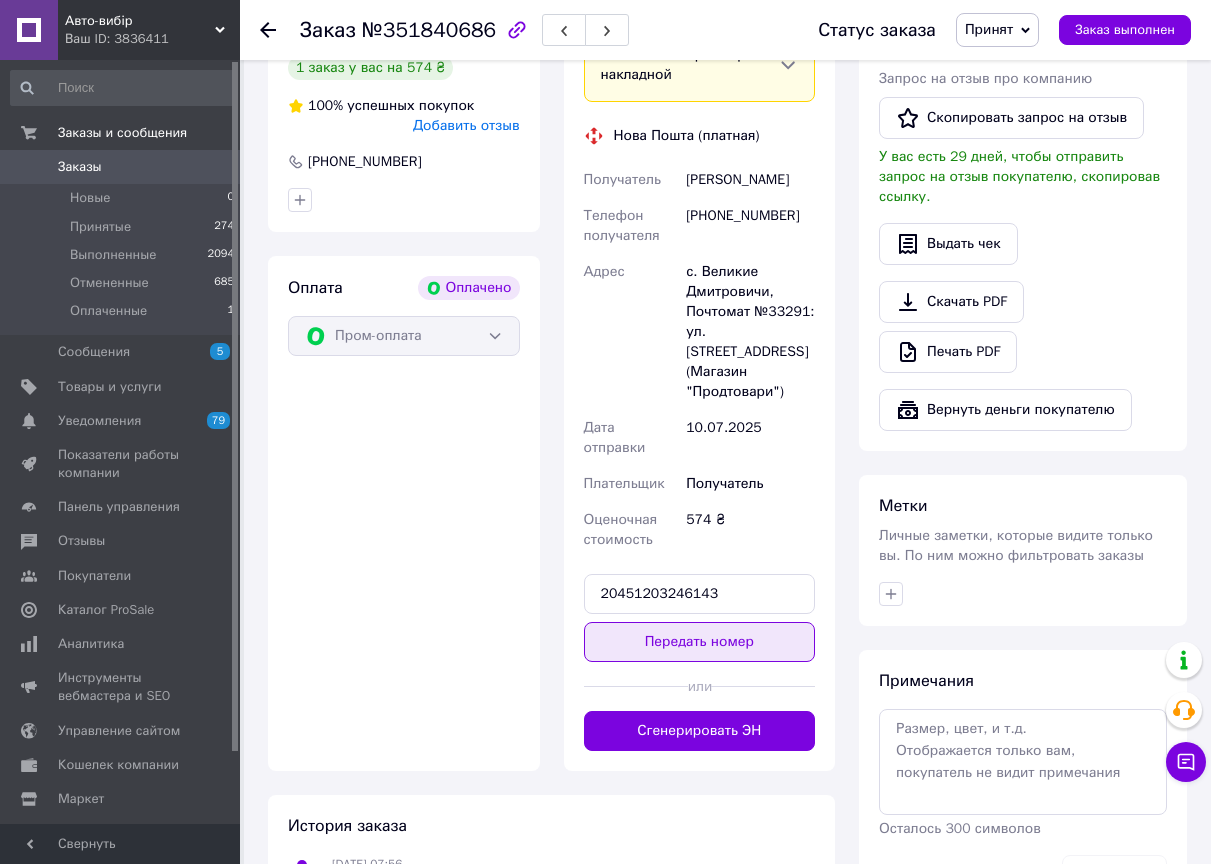 click on "Передать номер" at bounding box center [700, 642] 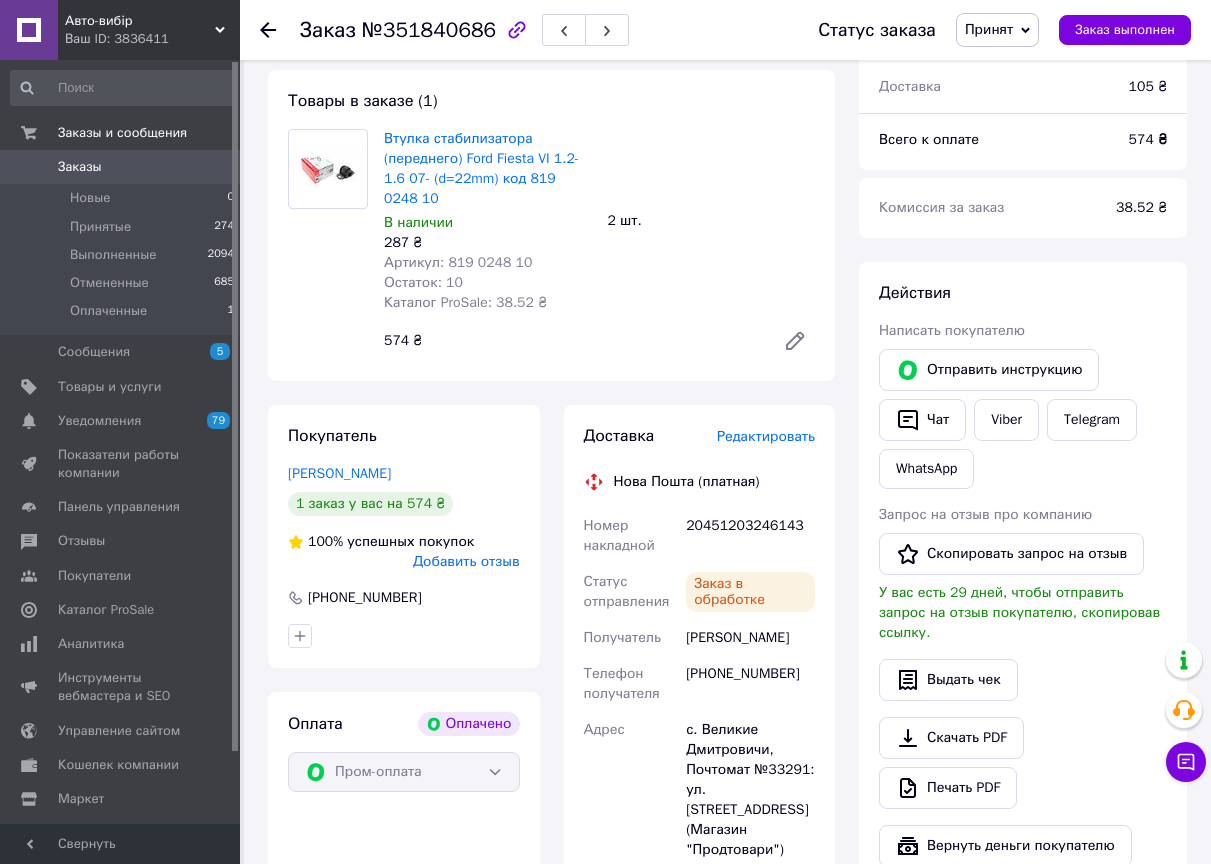 scroll, scrollTop: 100, scrollLeft: 0, axis: vertical 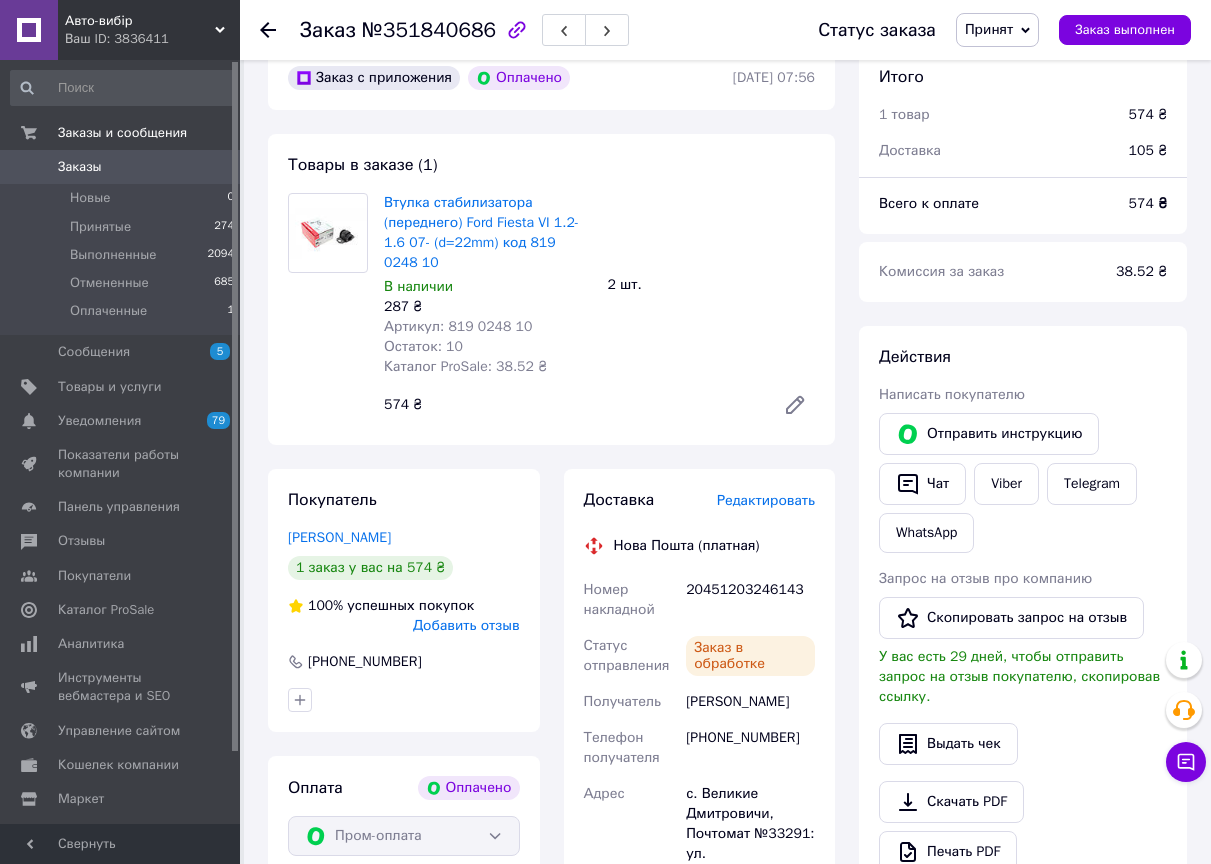 click on "Заказы" at bounding box center [121, 167] 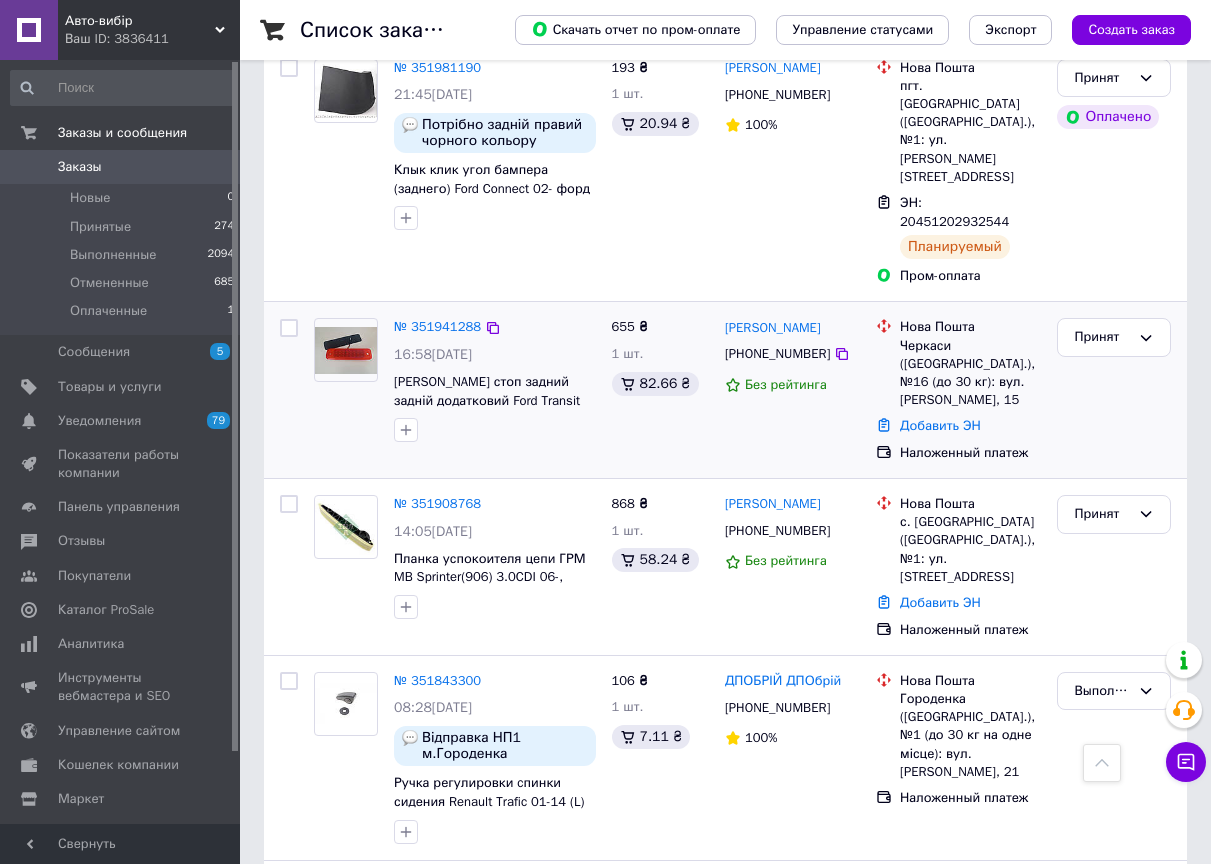 scroll, scrollTop: 600, scrollLeft: 0, axis: vertical 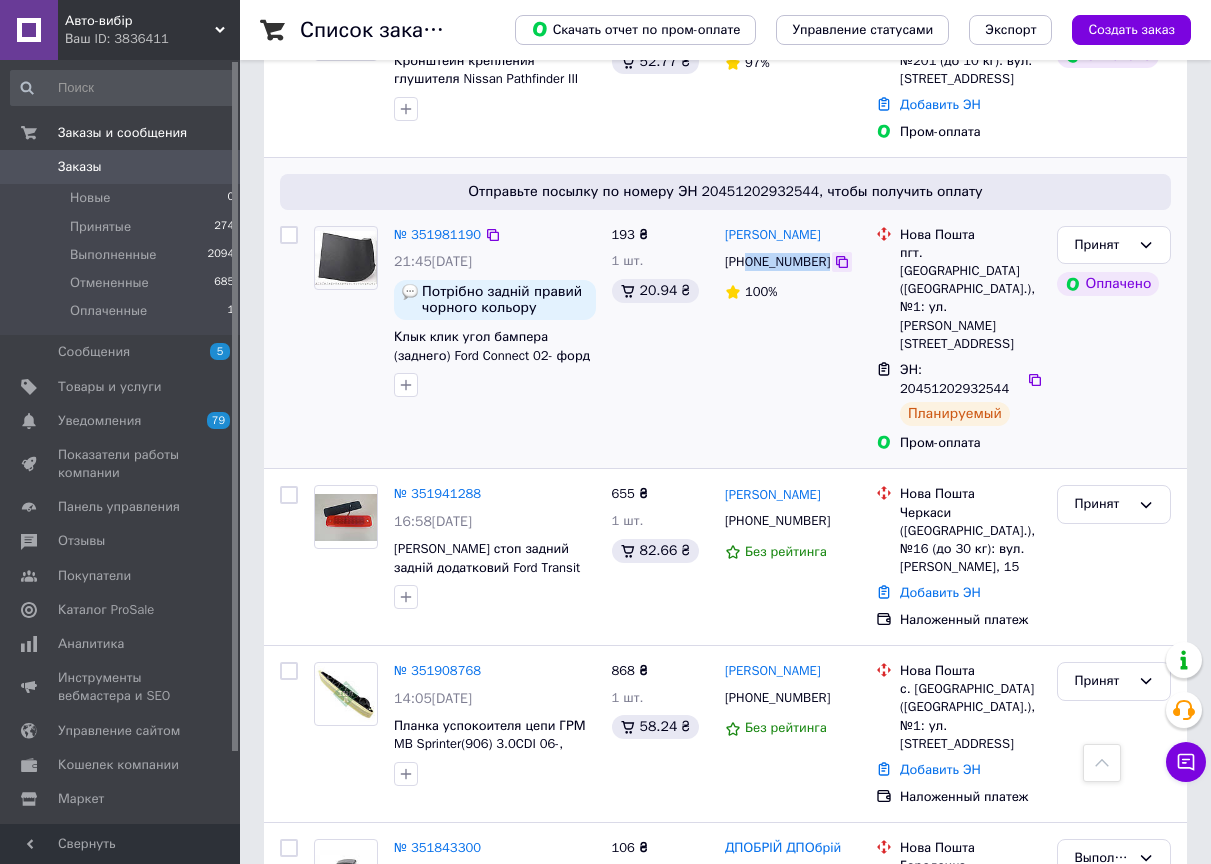 drag, startPoint x: 751, startPoint y: 267, endPoint x: 819, endPoint y: 269, distance: 68.0294 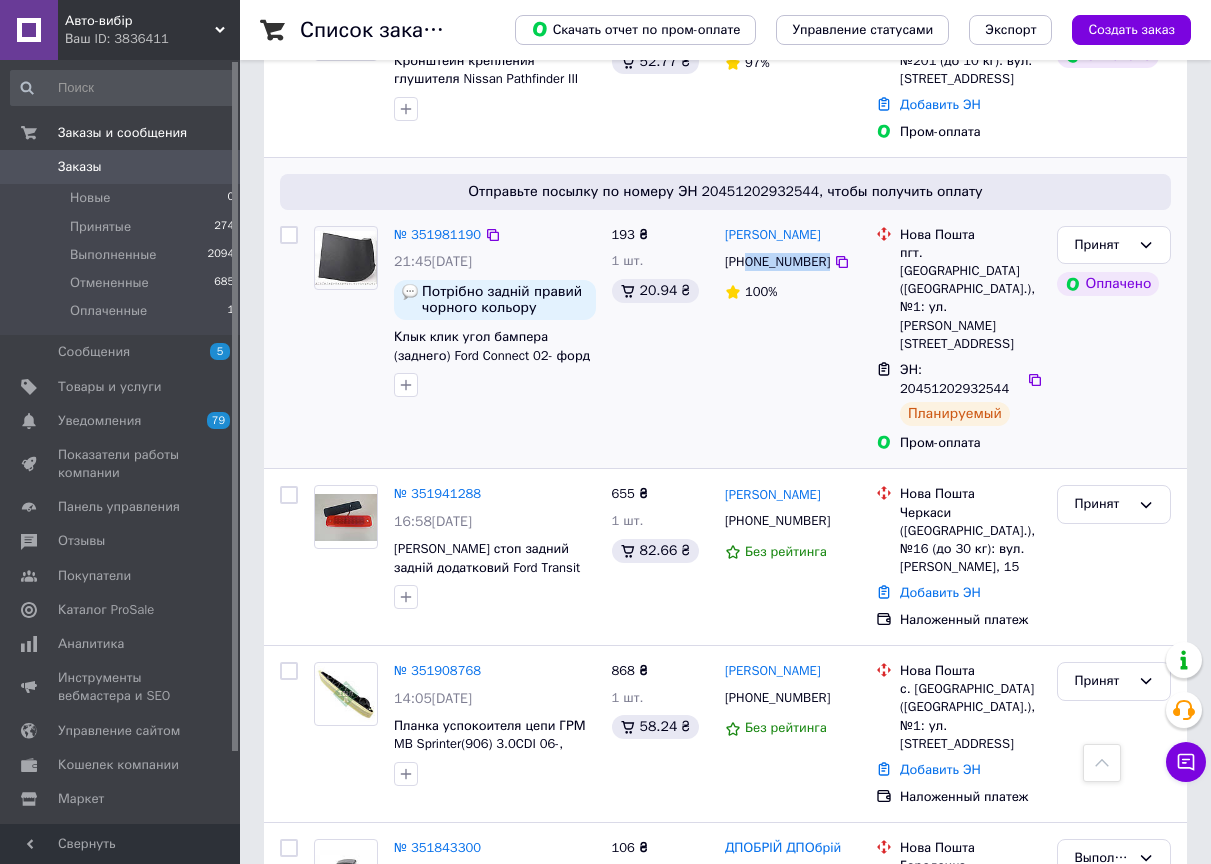 copy on "0982745112" 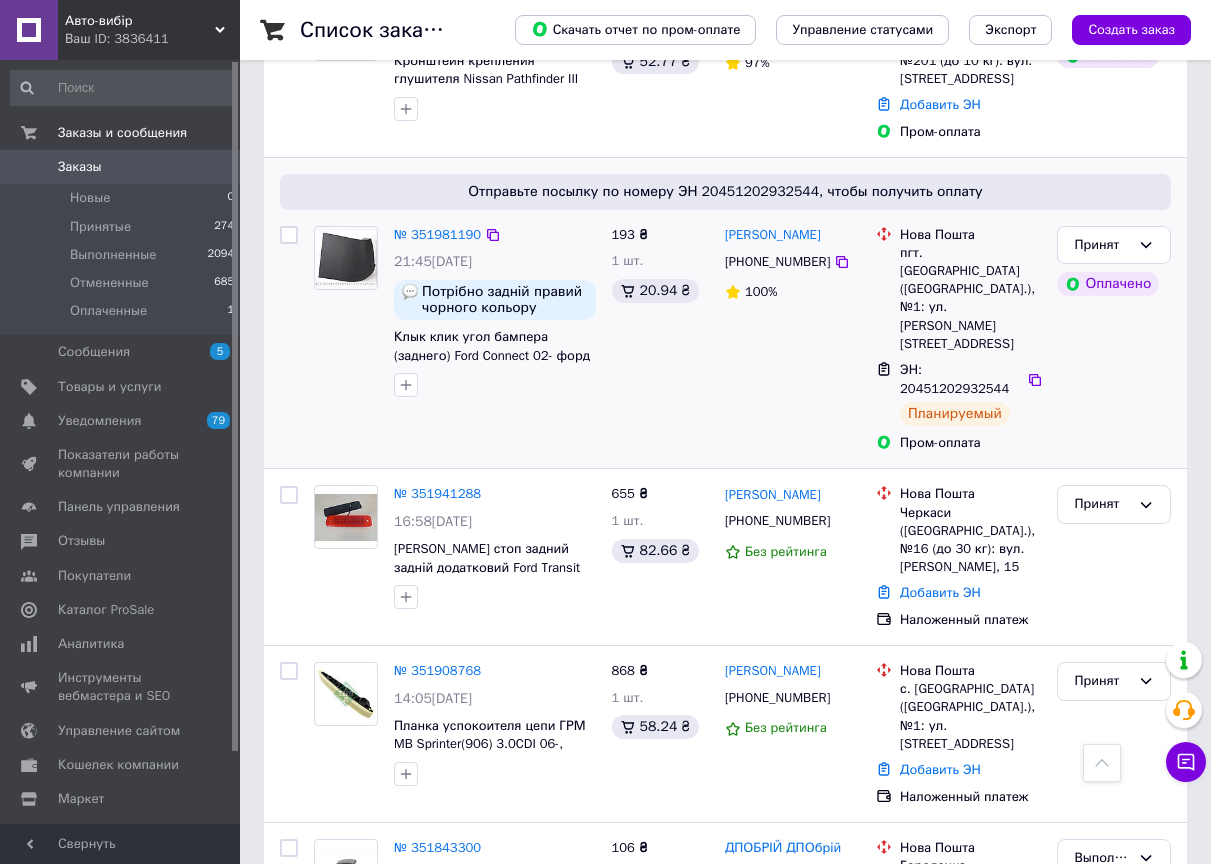 click on "193 ₴ 1 шт. 20.94 ₴" at bounding box center [660, 339] 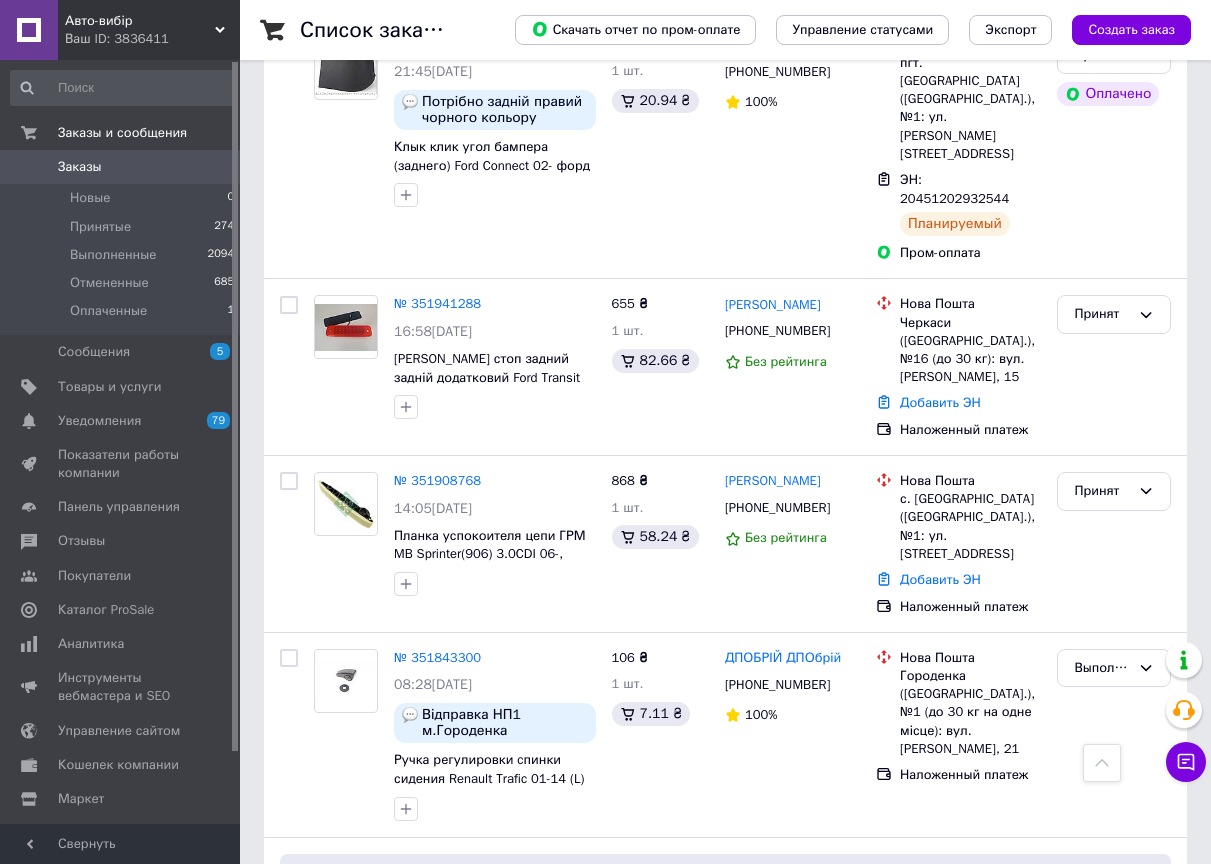 scroll, scrollTop: 800, scrollLeft: 0, axis: vertical 